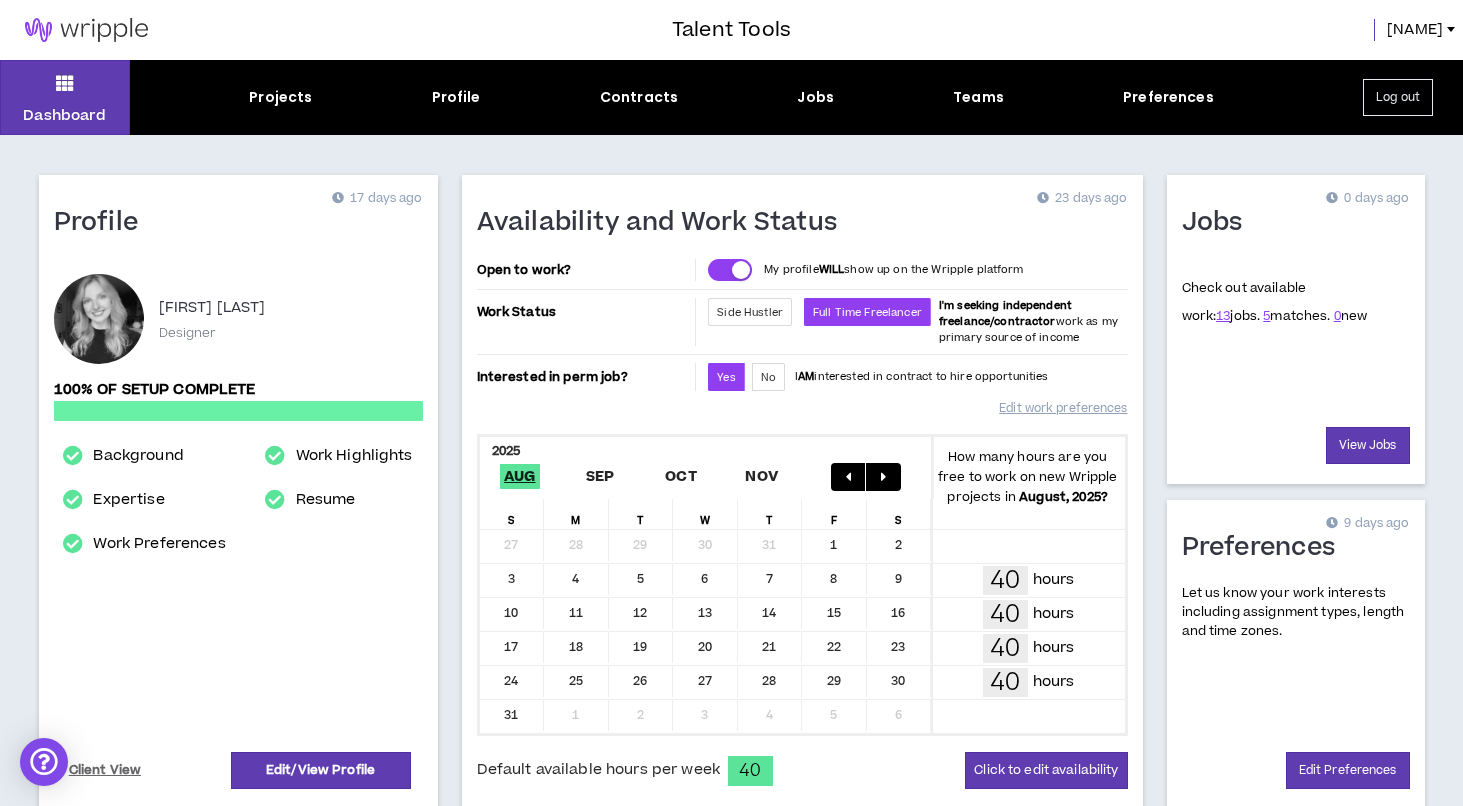 scroll, scrollTop: 0, scrollLeft: 0, axis: both 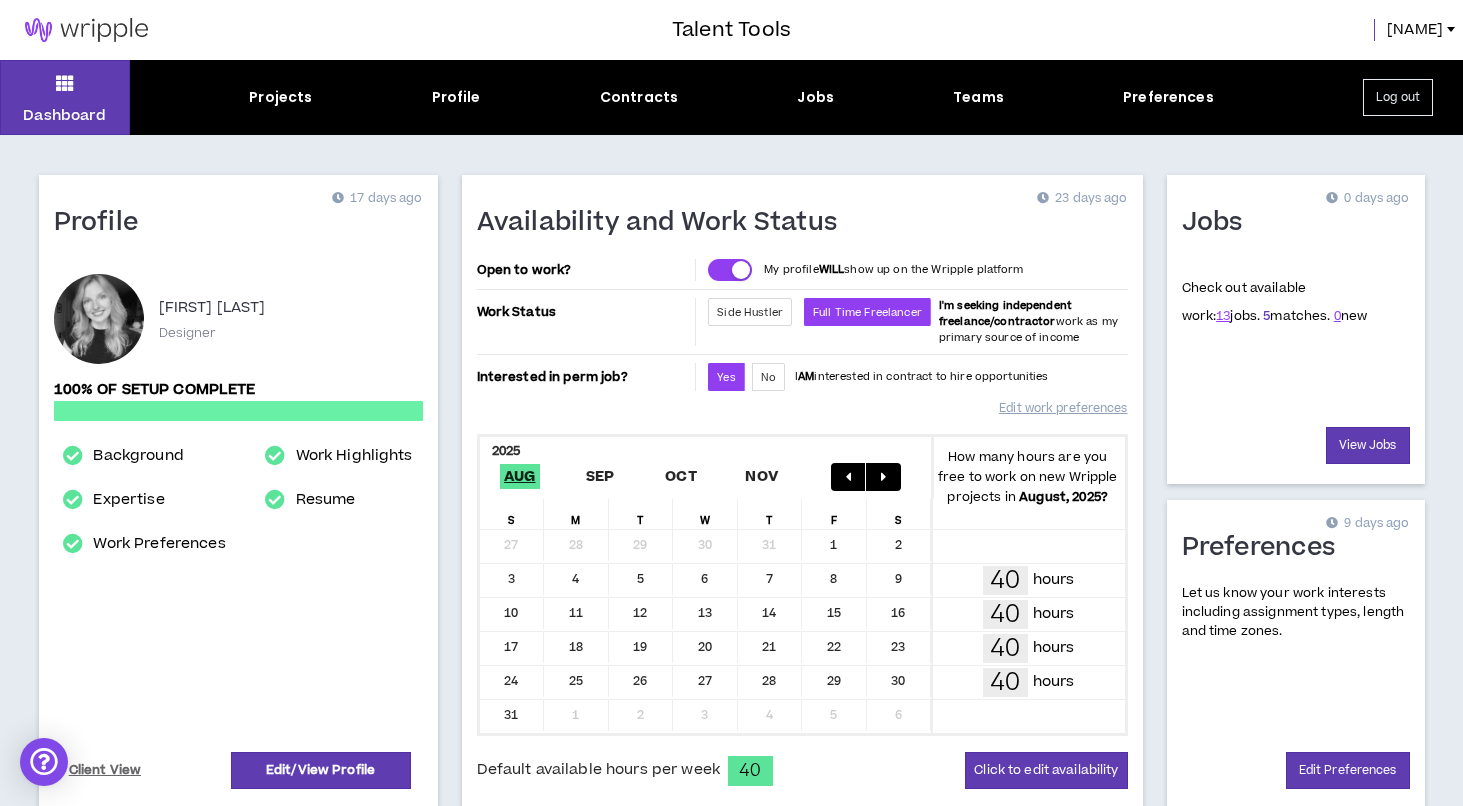click on "5" at bounding box center [1266, 316] 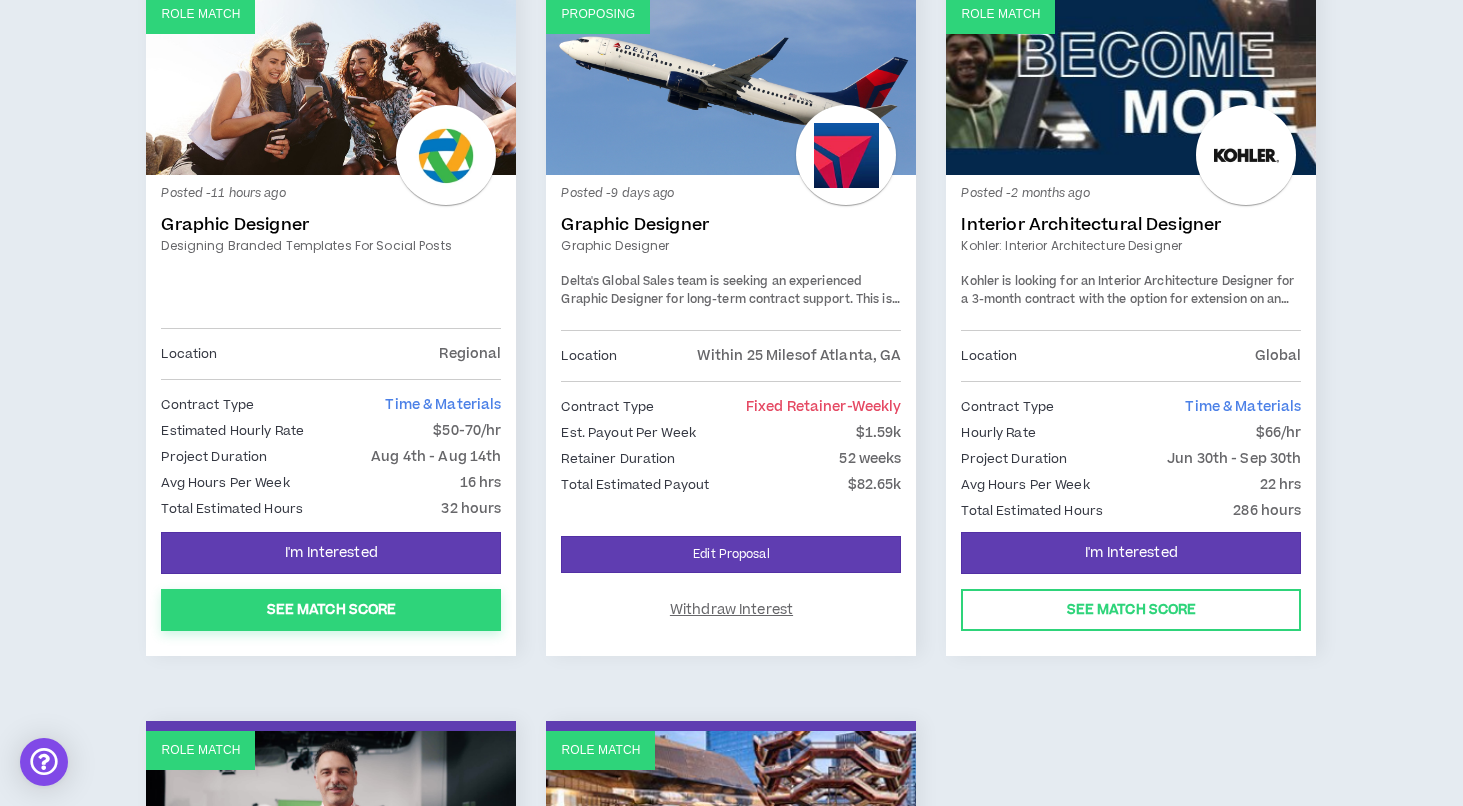 scroll, scrollTop: 323, scrollLeft: 0, axis: vertical 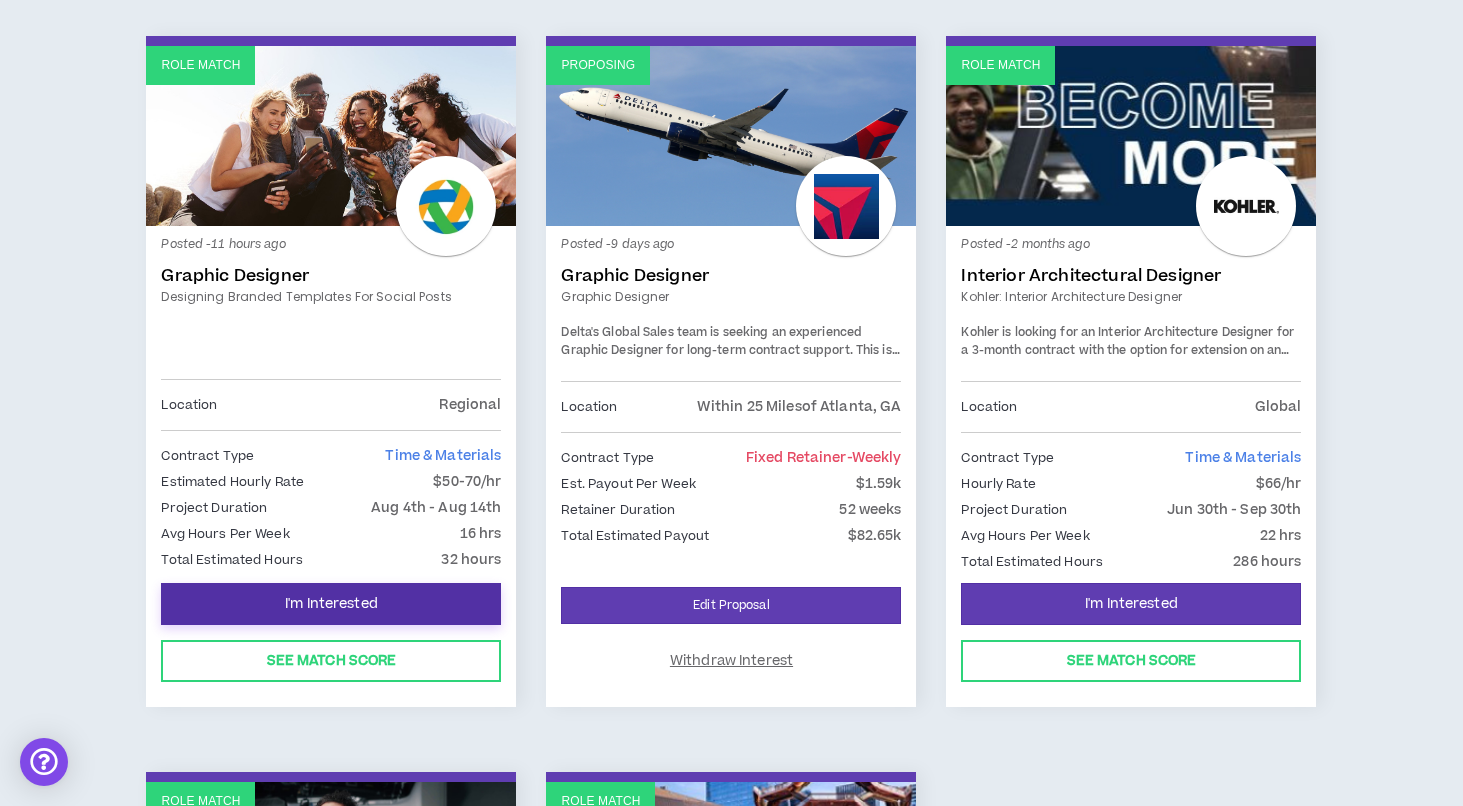 click on "I'm Interested" at bounding box center (331, 604) 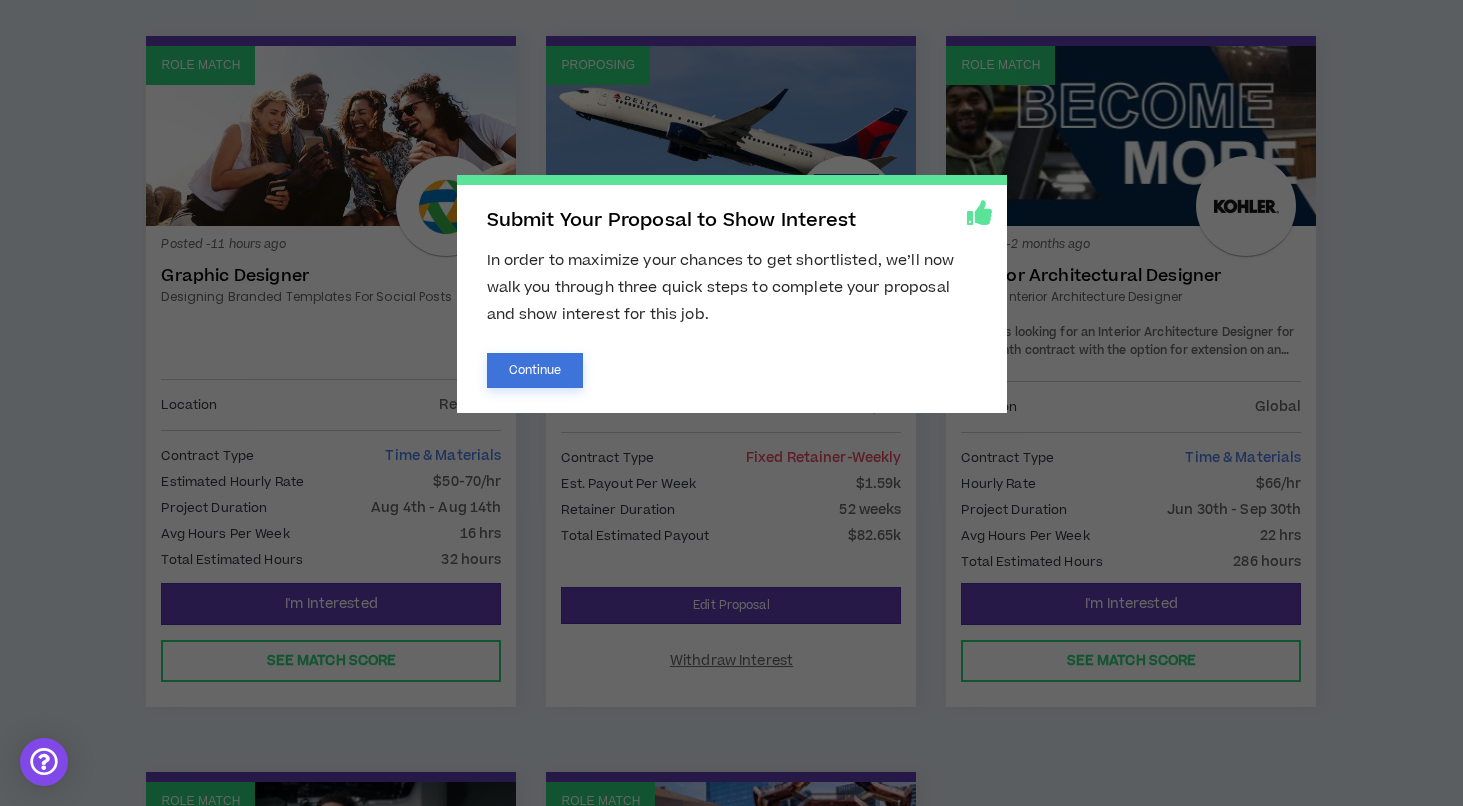click on "Continue" at bounding box center [535, 370] 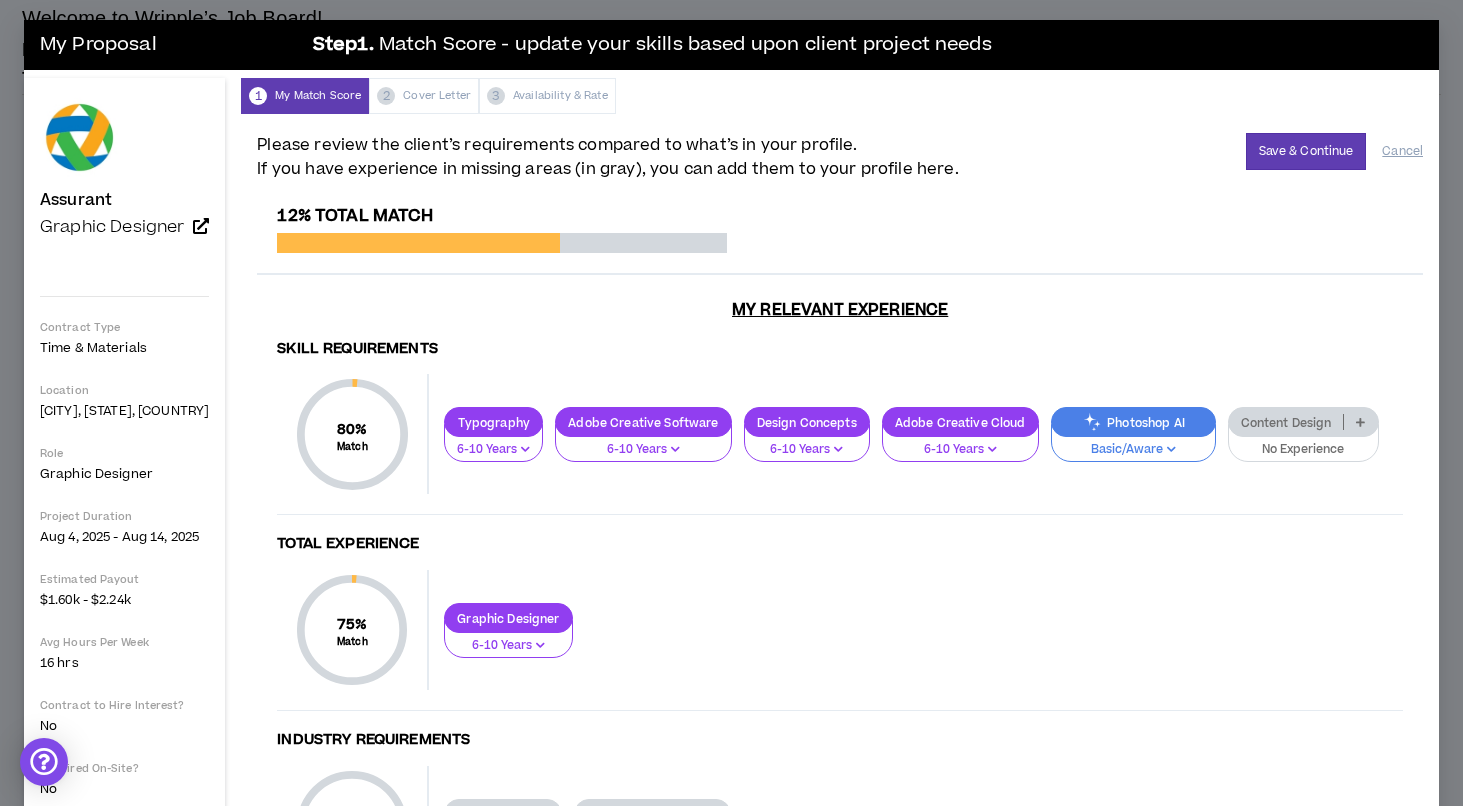 scroll, scrollTop: 25, scrollLeft: 0, axis: vertical 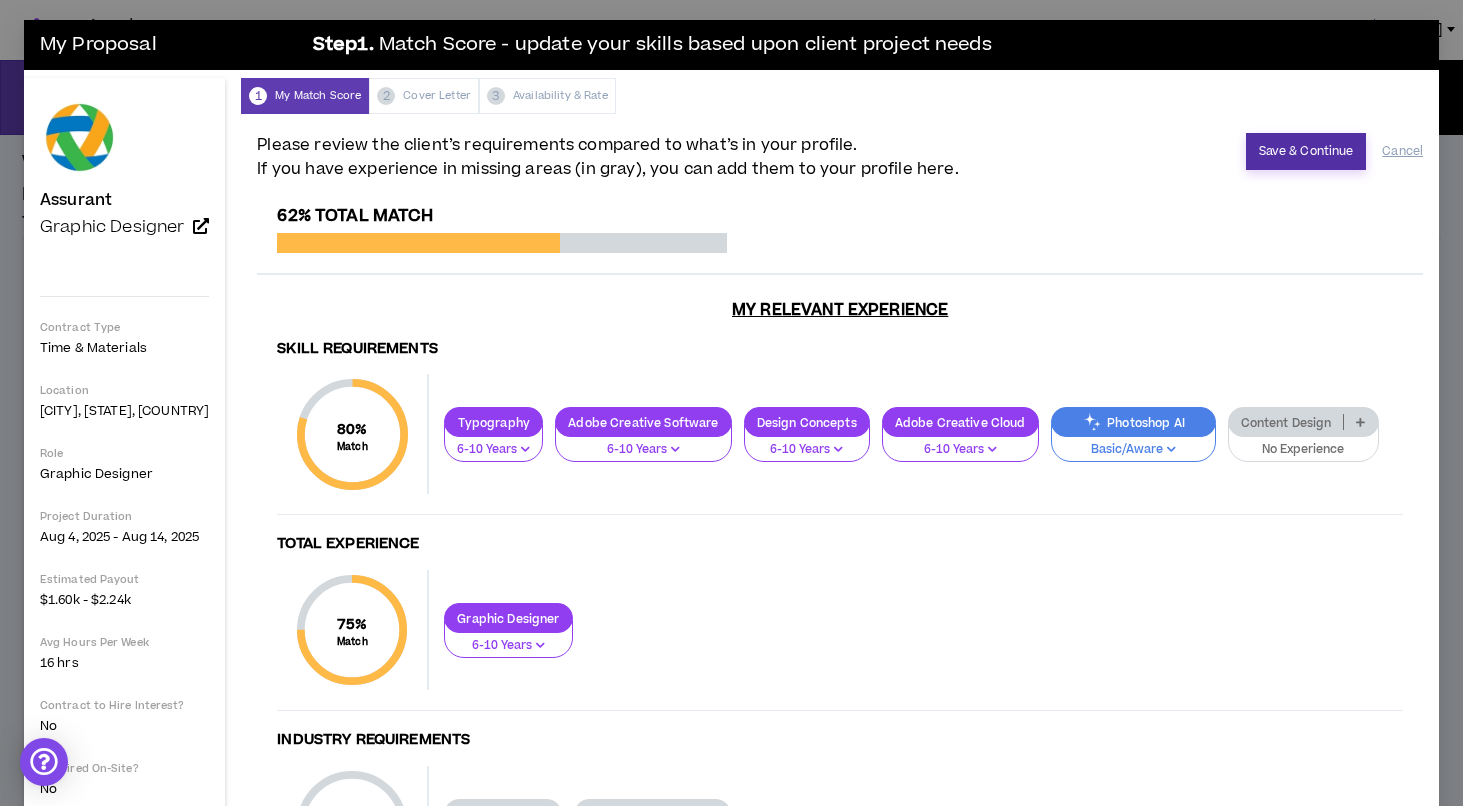 click on "Save & Continue" at bounding box center [1306, 151] 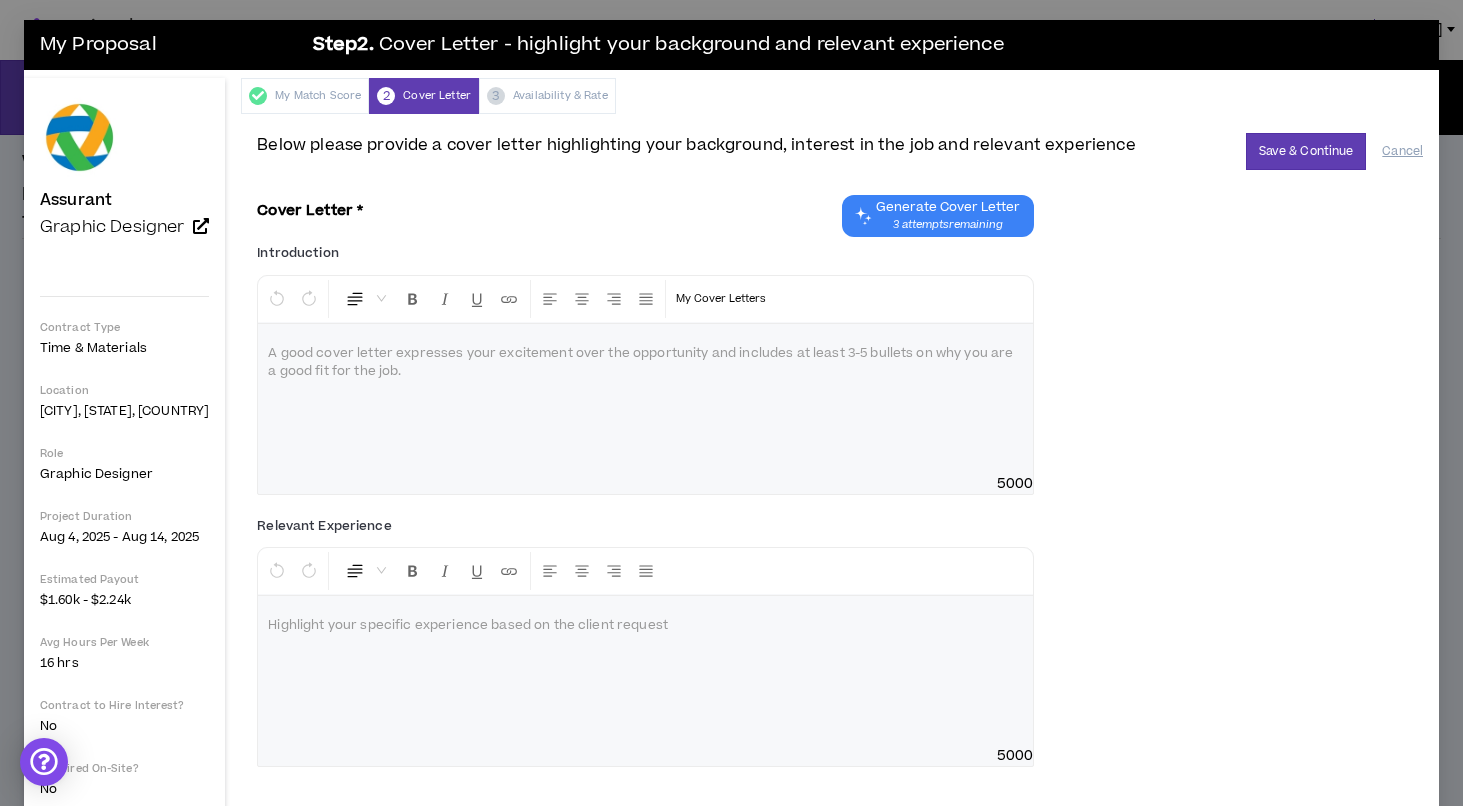 click on "Generate Cover Letter" at bounding box center (948, 207) 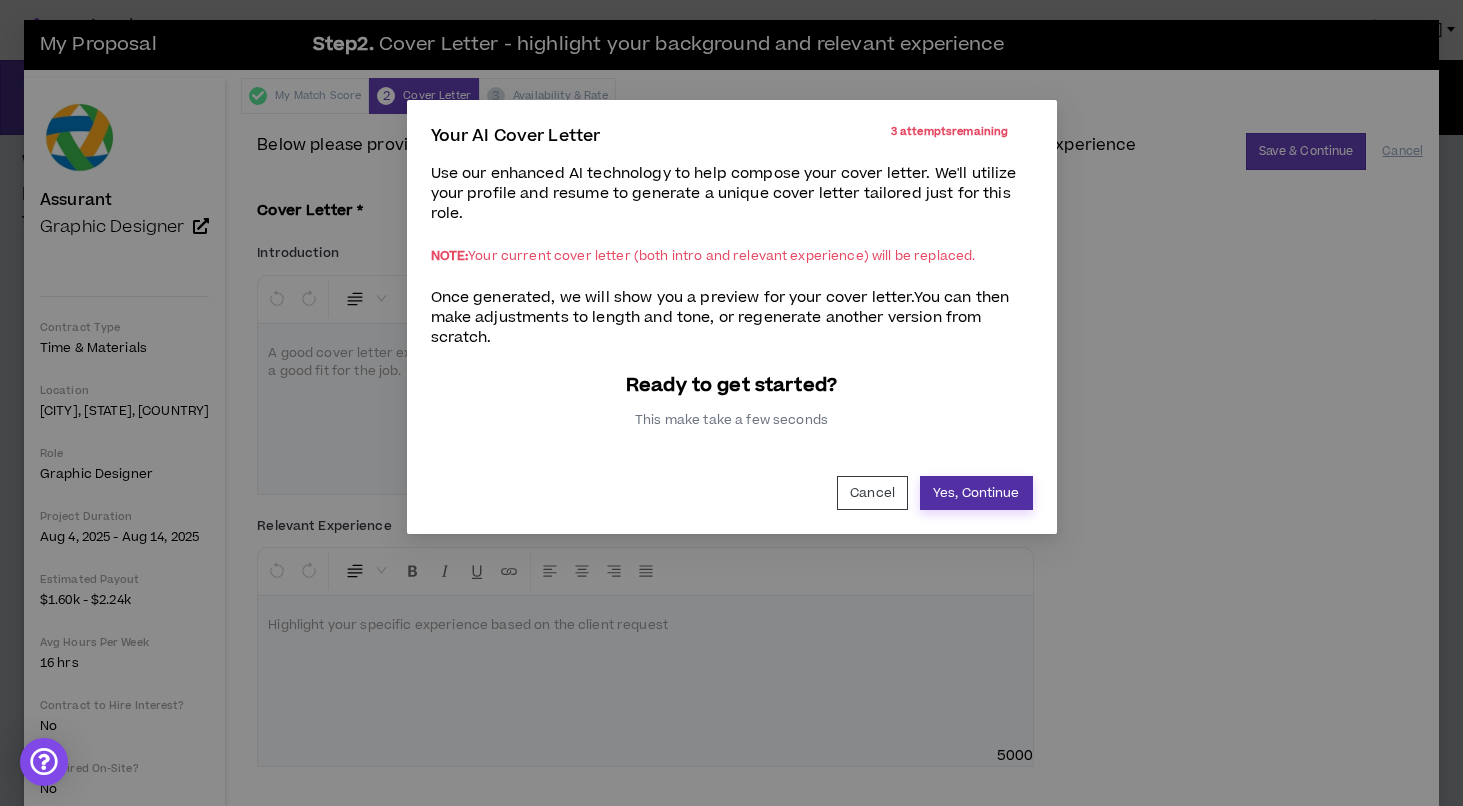 click on "Yes, Continue" at bounding box center (976, 493) 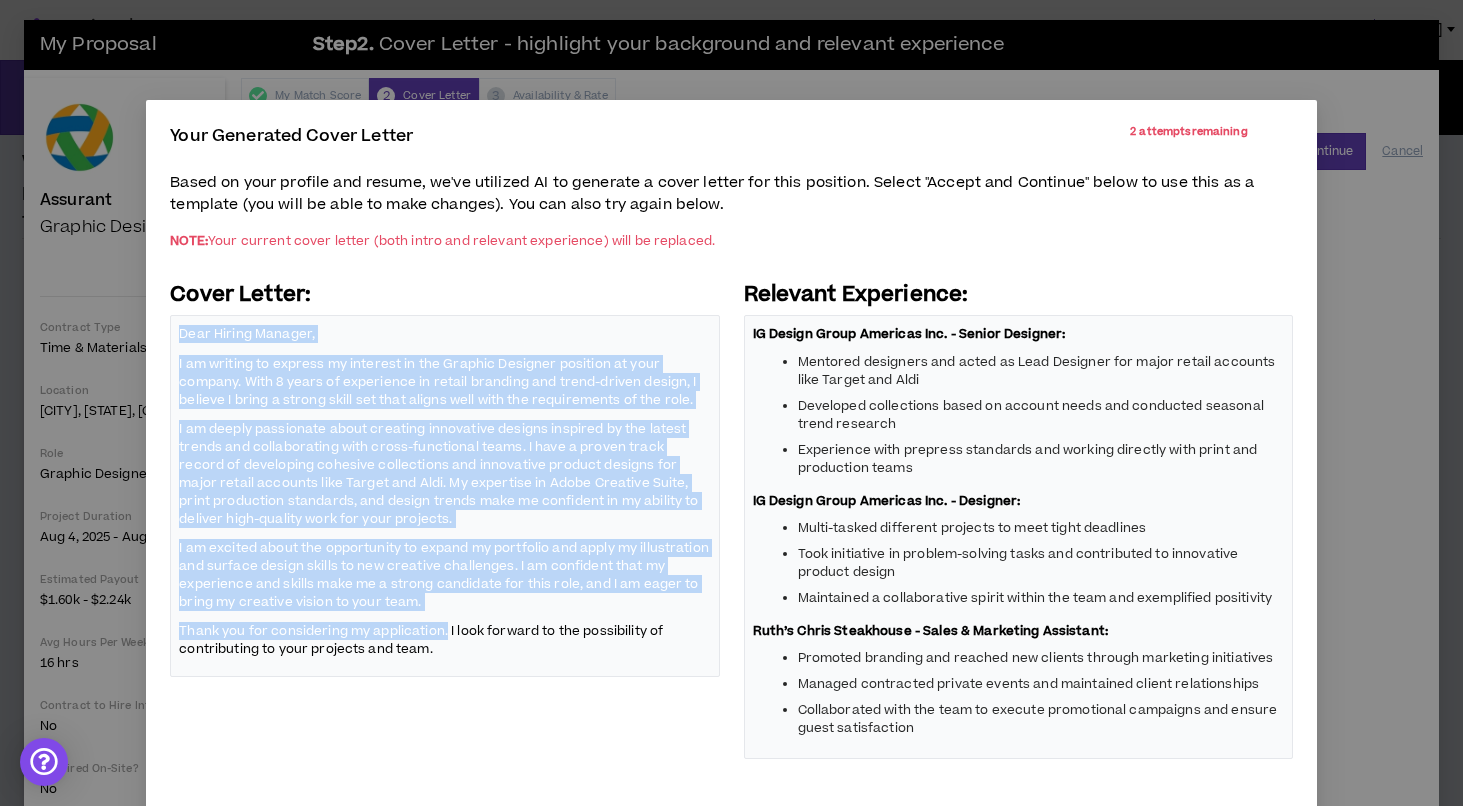 drag, startPoint x: 447, startPoint y: 630, endPoint x: 179, endPoint y: 328, distance: 403.76727 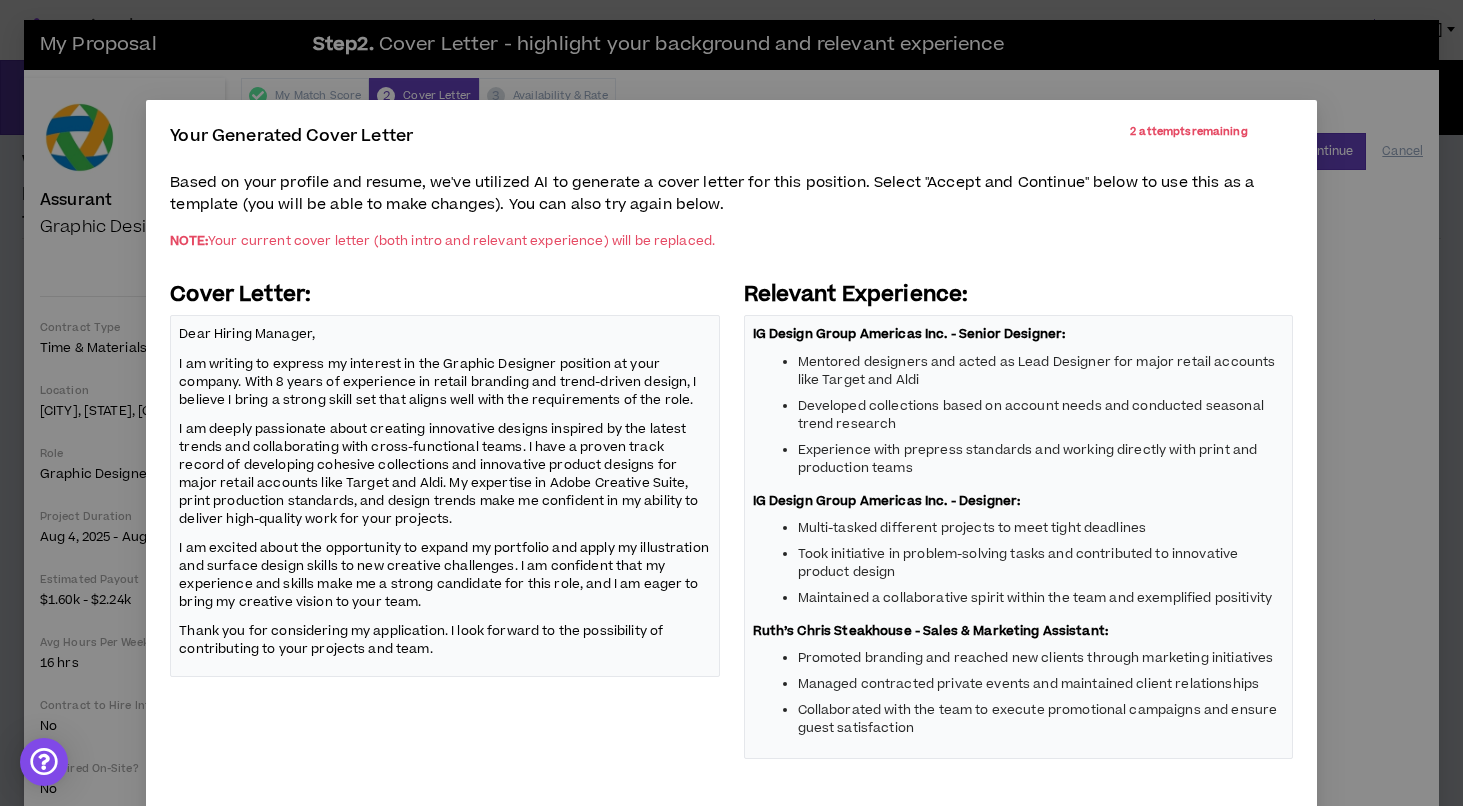 click on "Your Generated Cover Letter 2 attempts  remaining Based on your profile and resume, we've utilized AI to generate a cover letter for this position. Select "Accept and Continue" below to use this as a template (you will be able to make changes). You can also try again below. NOTE:   Your current cover letter (both intro and relevant experience) will be replaced. Cover Letter: Dear Hiring Manager, I am writing to express my interest in the Graphic Designer position at your company. With 8 years of experience in retail branding and trend-driven design, I believe I bring a strong skill set that aligns well with the requirements of the role. I am excited about the opportunity to expand my portfolio and apply my illustration and surface design skills to new creative challenges. I am confident that my experience and skills make me a strong candidate for this role, and I am eager to bring my creative vision to your team. Relevant Experience: IG Design Group Americas Inc. - Senior Designer: Cancel Accept and continue" at bounding box center (731, 403) 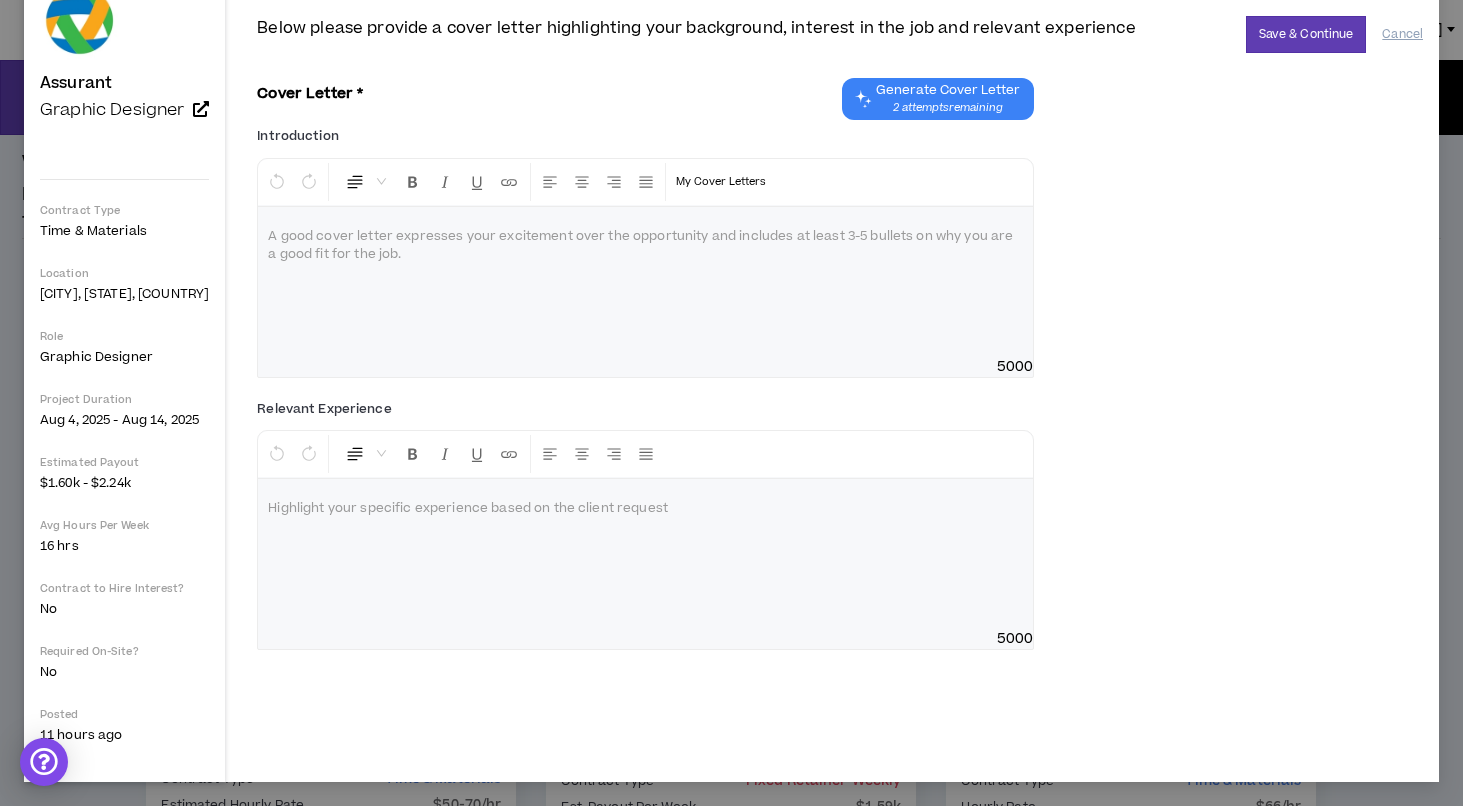 scroll, scrollTop: 0, scrollLeft: 0, axis: both 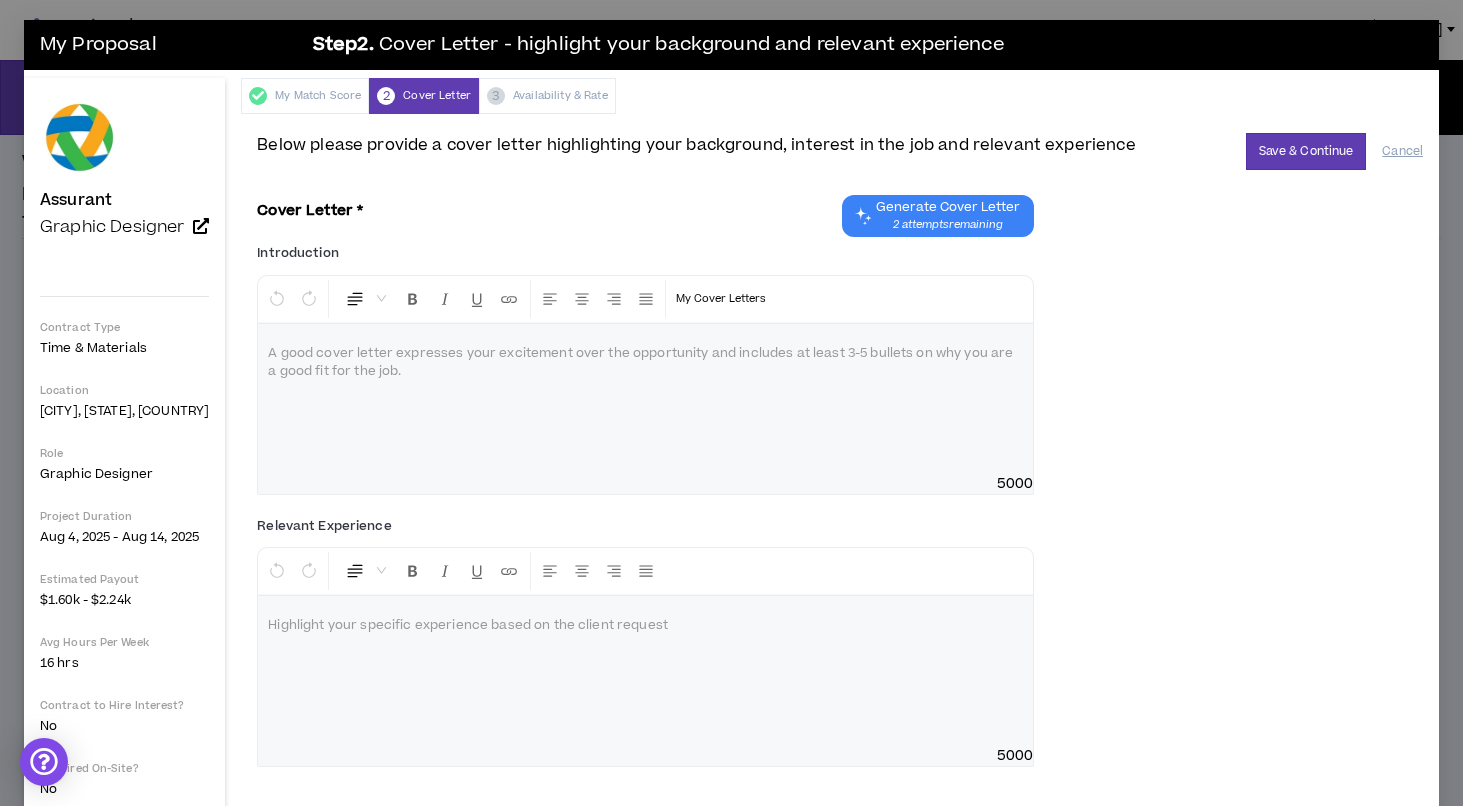 click on "2 attempts  remaining" at bounding box center (948, 225) 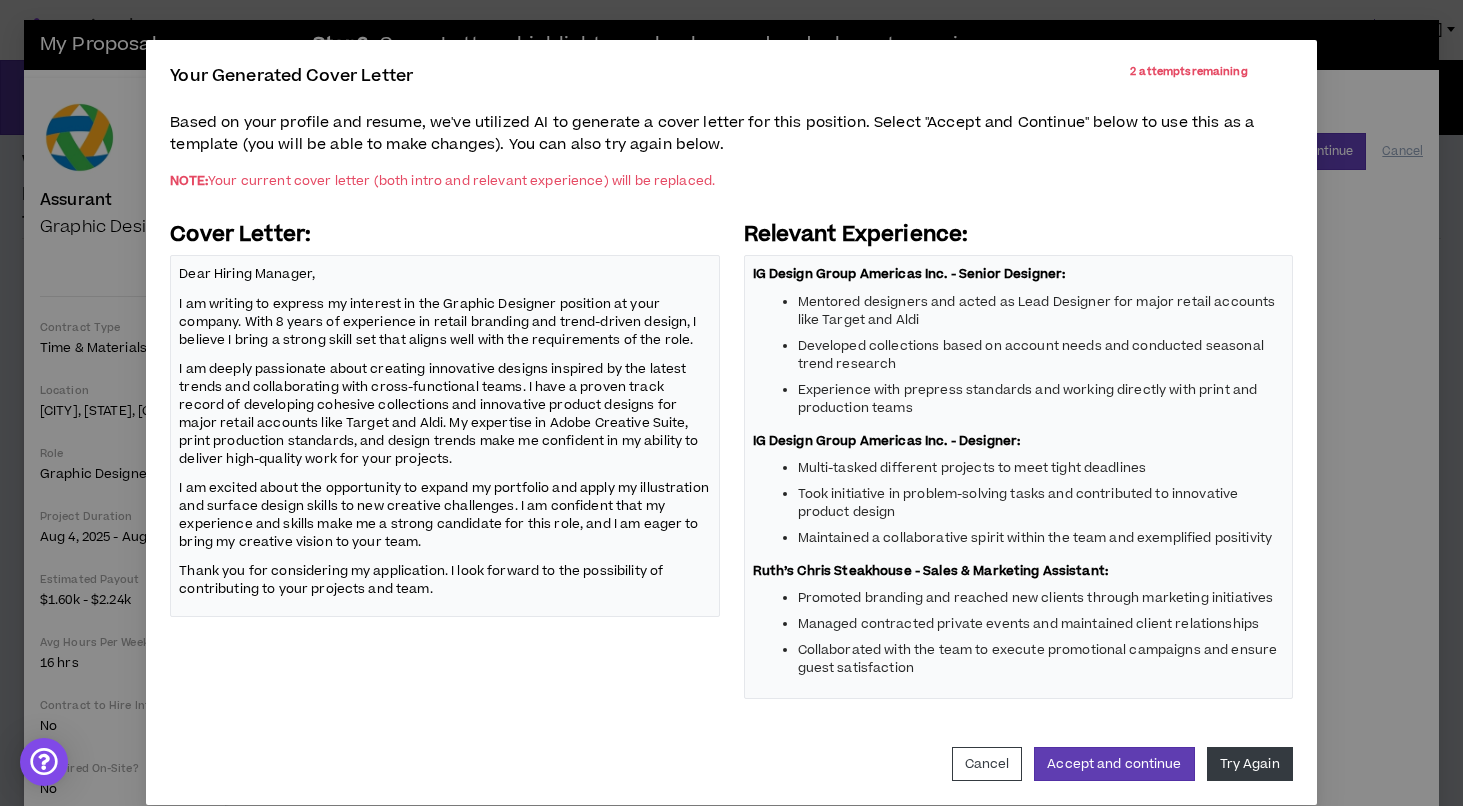 scroll, scrollTop: 83, scrollLeft: 0, axis: vertical 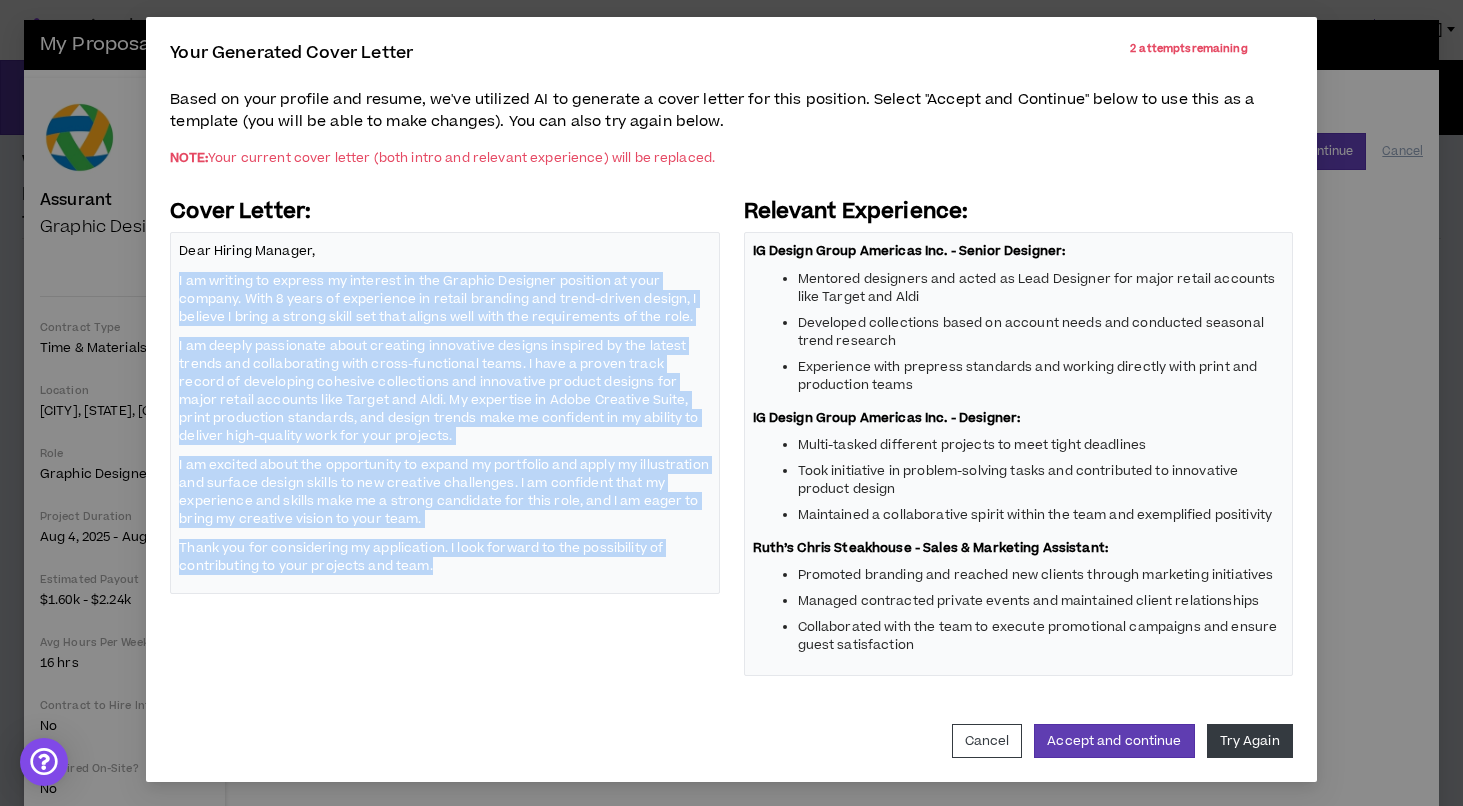 drag, startPoint x: 491, startPoint y: 577, endPoint x: 567, endPoint y: 563, distance: 77.27872 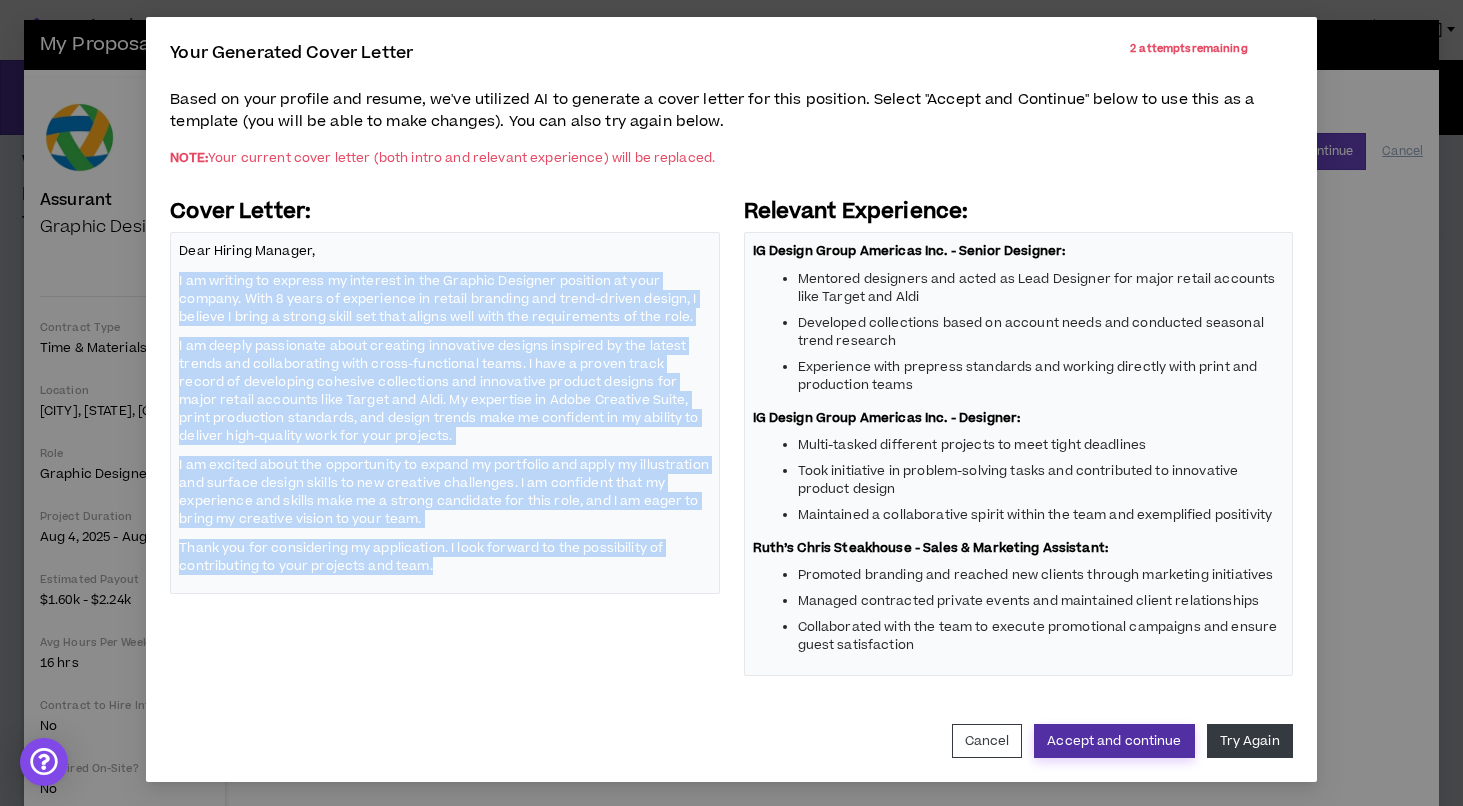click on "Accept and continue" at bounding box center [1114, 741] 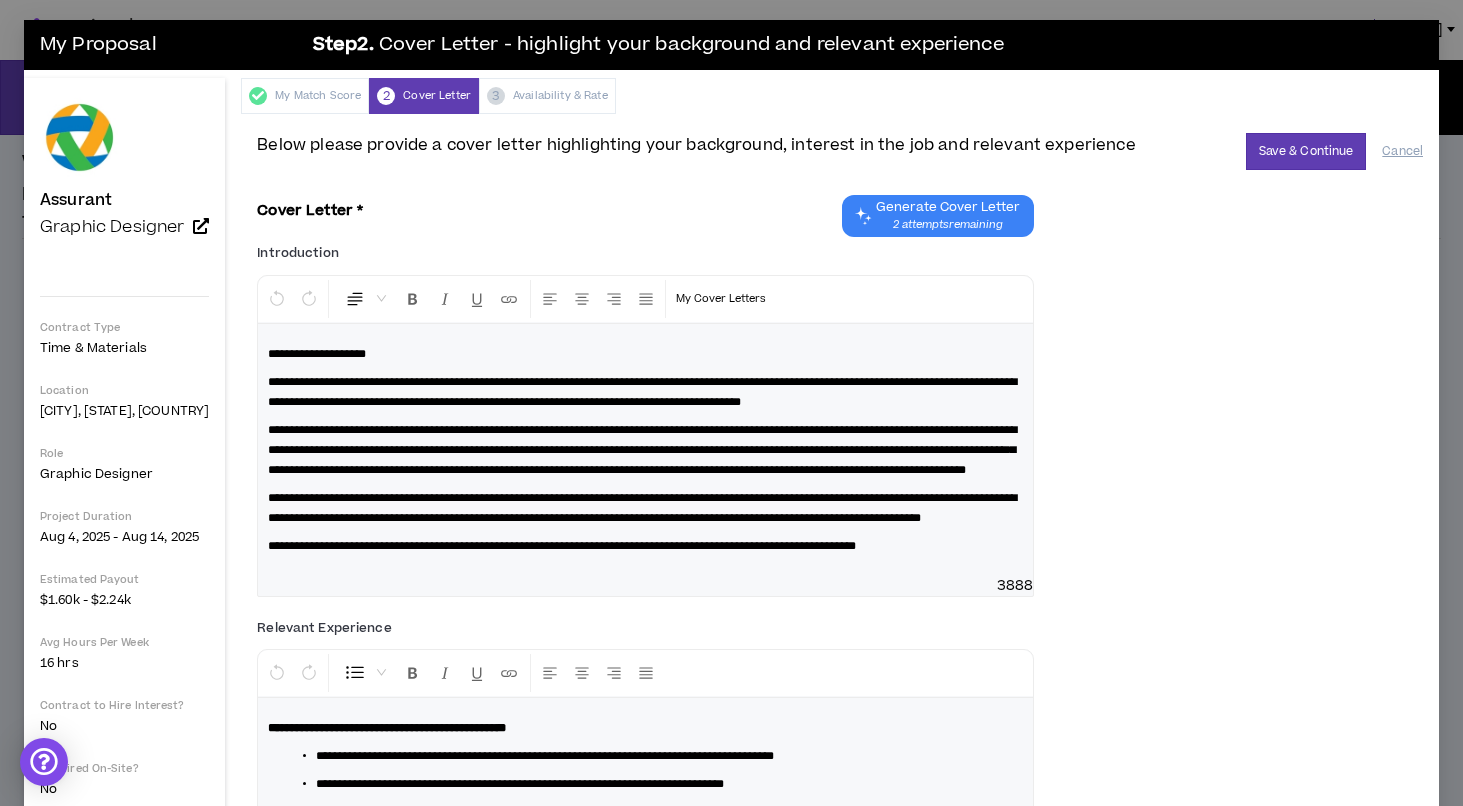 scroll, scrollTop: 318, scrollLeft: 0, axis: vertical 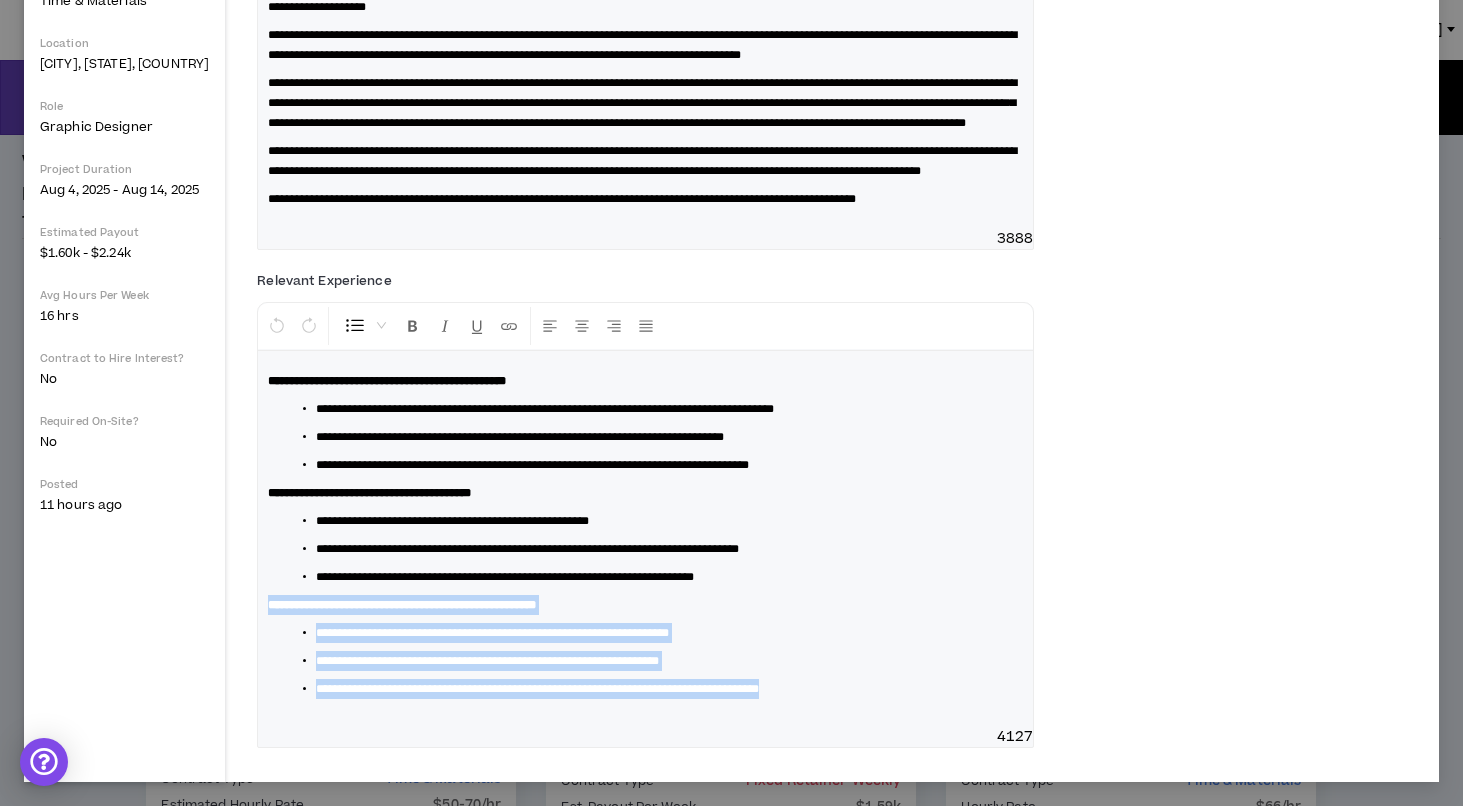 drag, startPoint x: 947, startPoint y: 692, endPoint x: 283, endPoint y: 599, distance: 670.48114 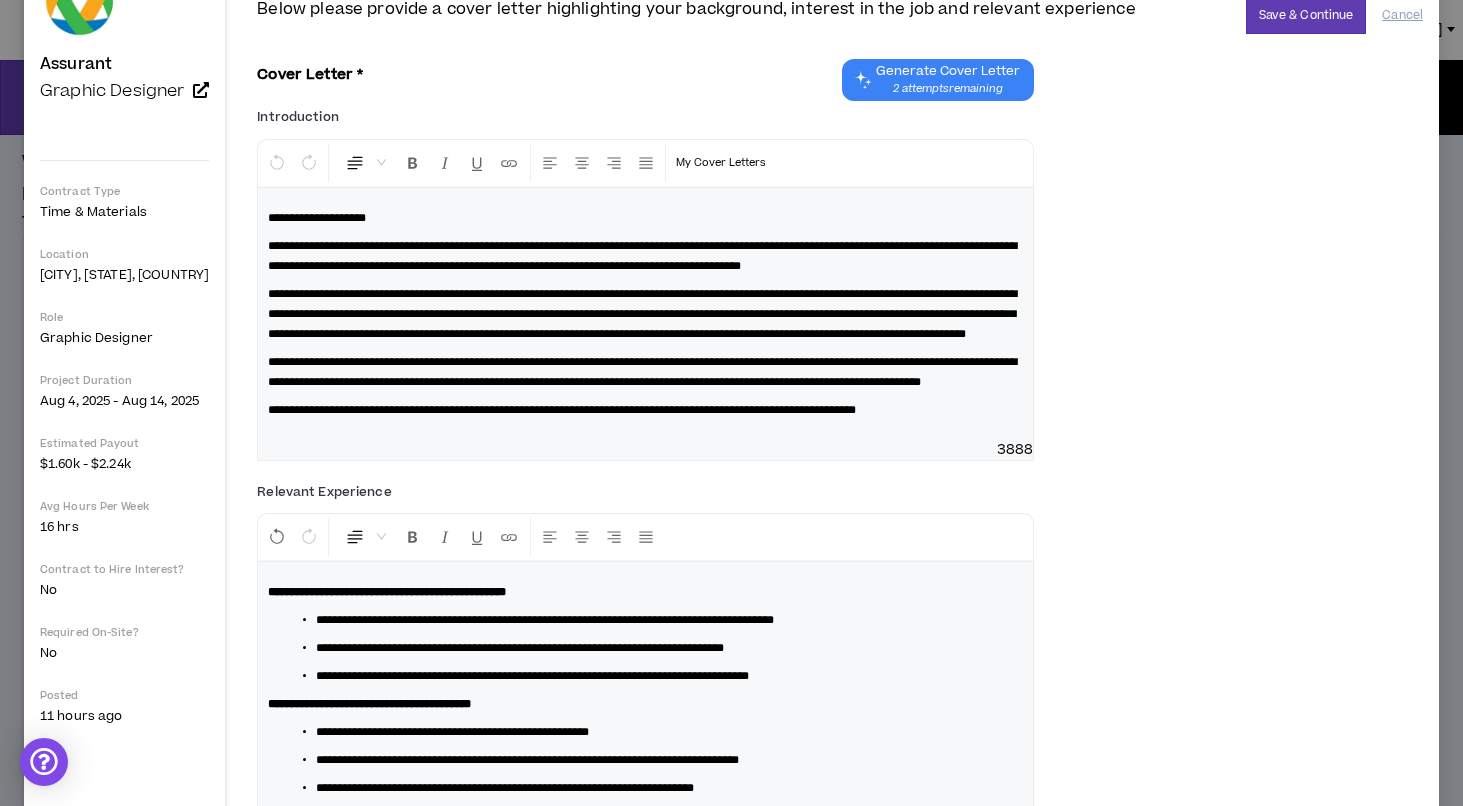 scroll, scrollTop: 129, scrollLeft: 0, axis: vertical 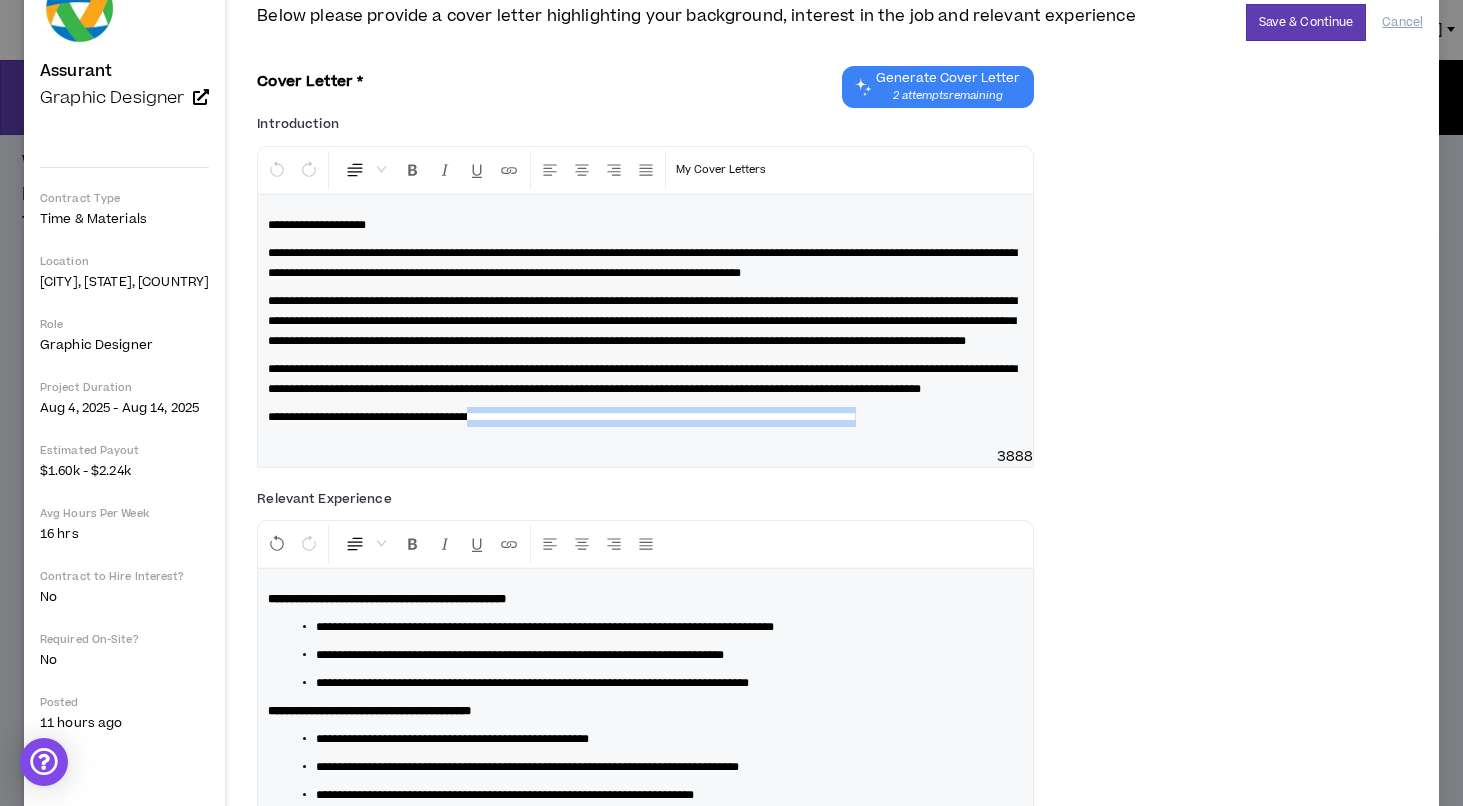 drag, startPoint x: 406, startPoint y: 490, endPoint x: 560, endPoint y: 478, distance: 154.46683 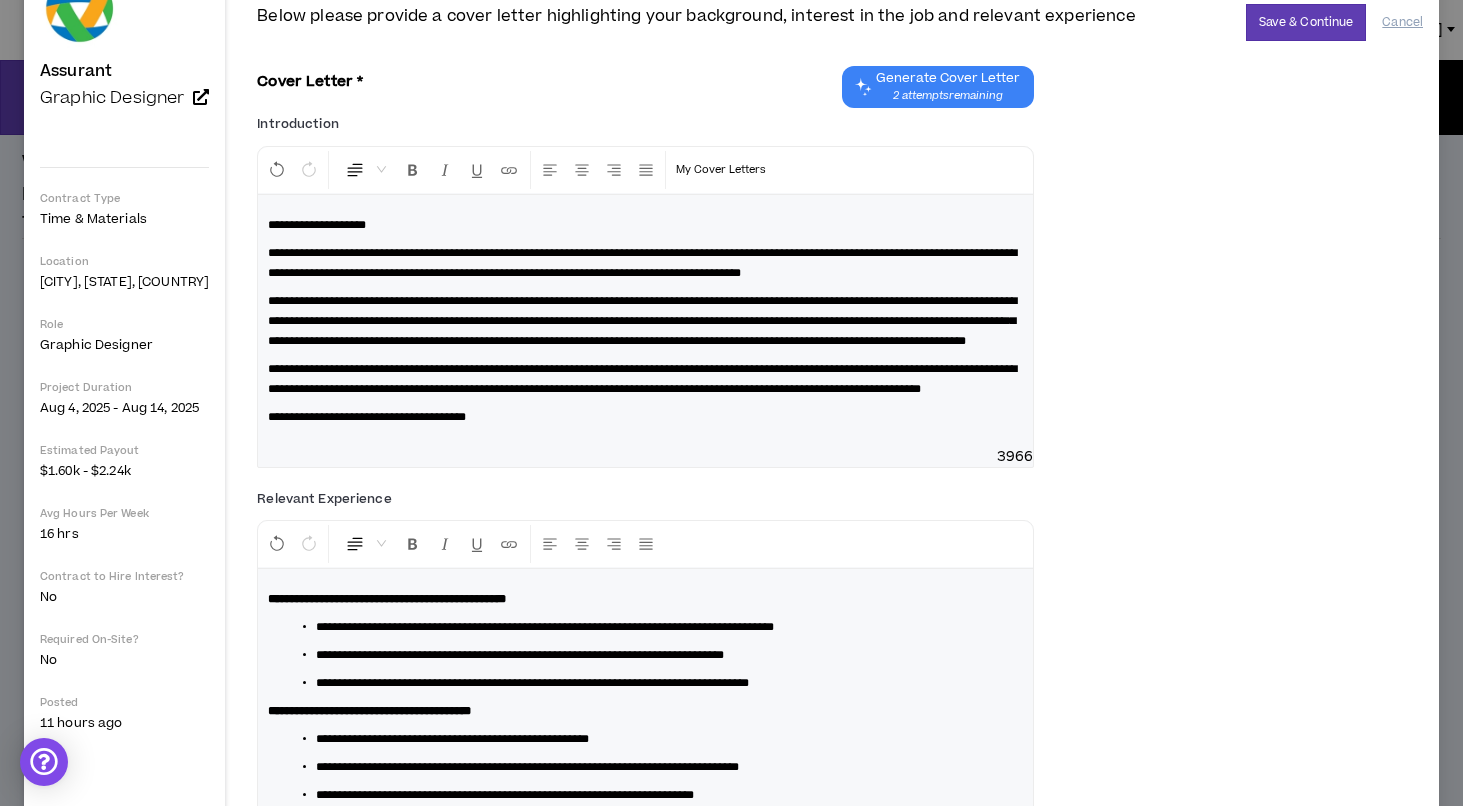 click on "**********" at bounding box center [367, 417] 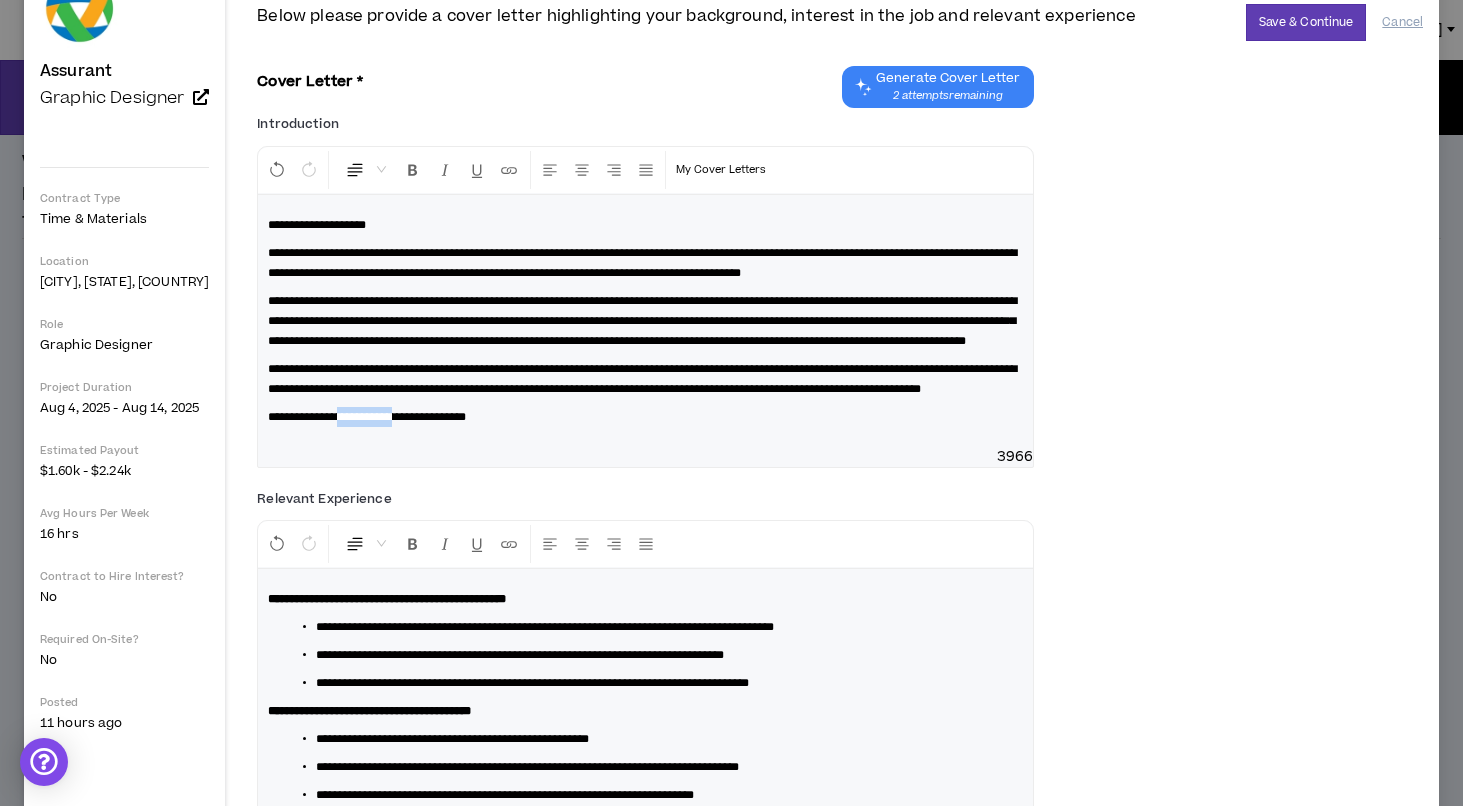 click on "**********" at bounding box center (367, 417) 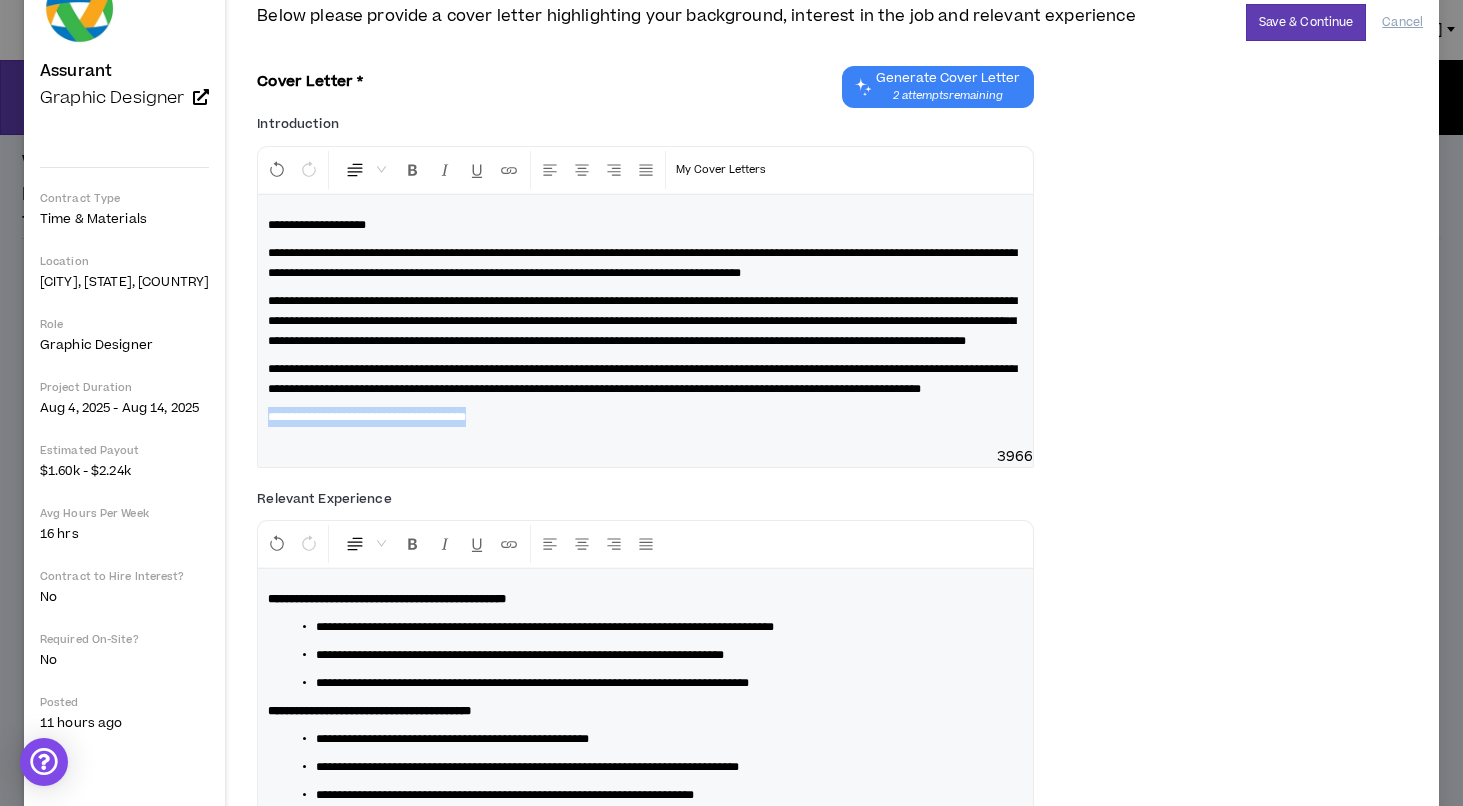 click on "**********" at bounding box center [367, 417] 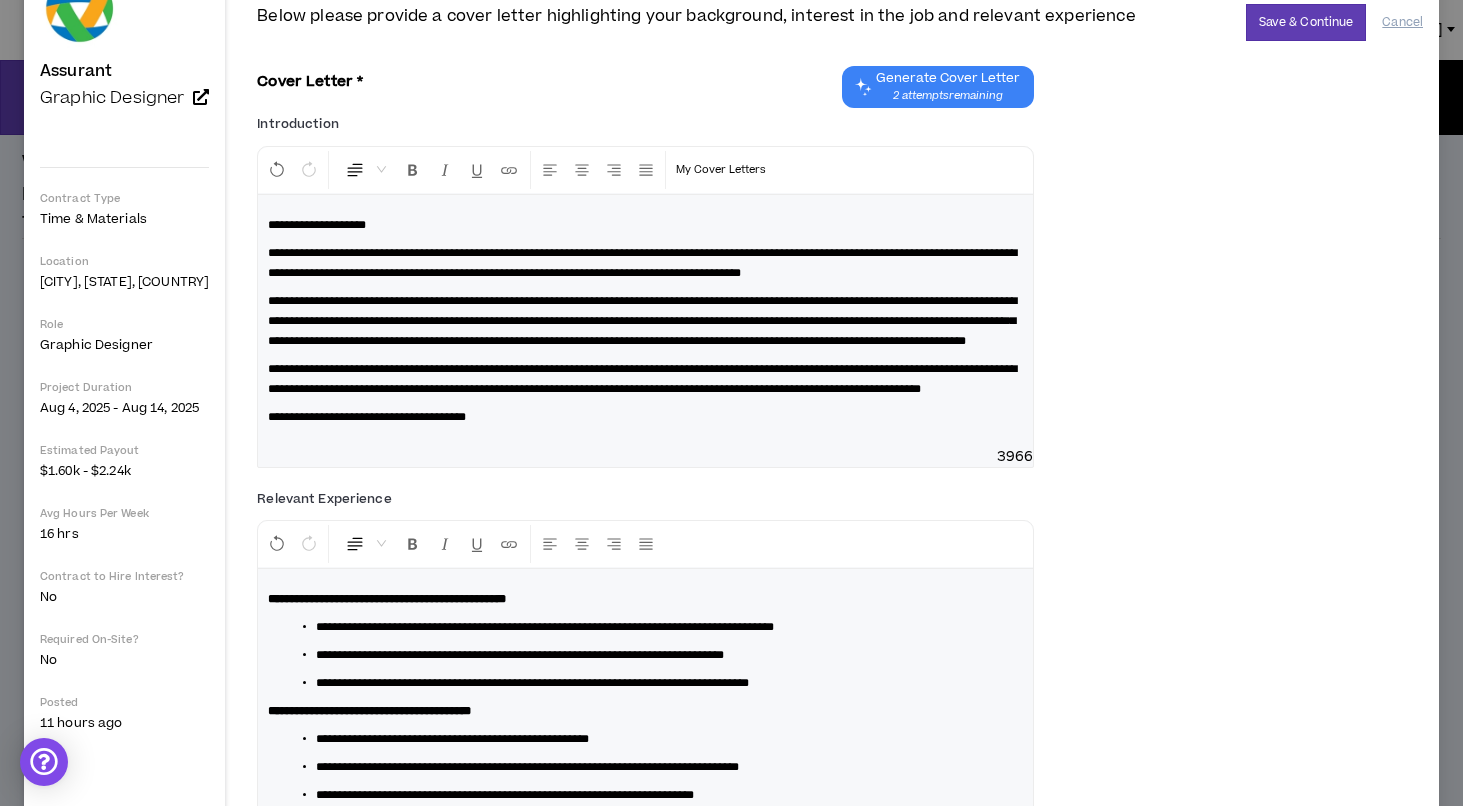click on "**********" at bounding box center [367, 417] 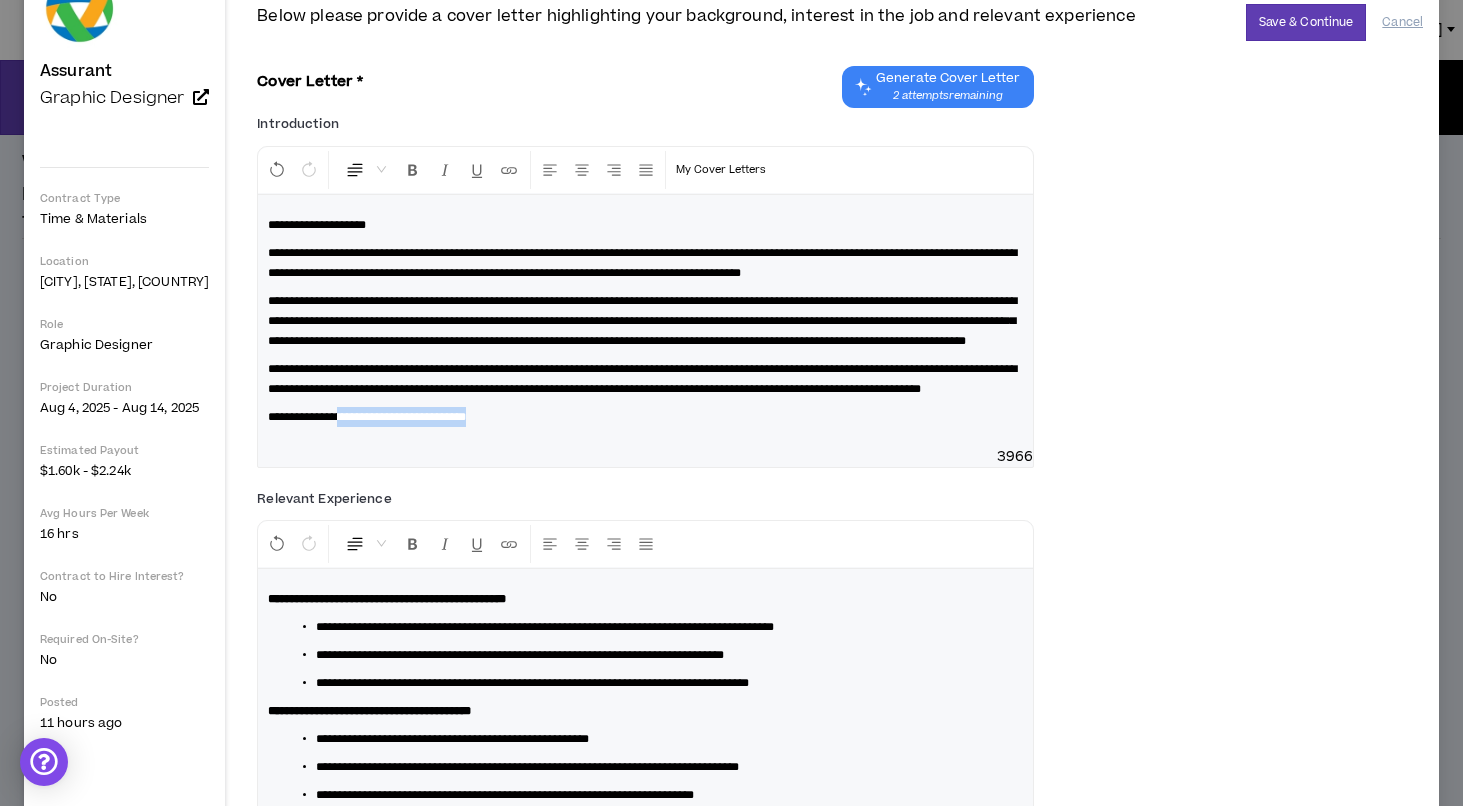 drag, startPoint x: 386, startPoint y: 476, endPoint x: 695, endPoint y: 485, distance: 309.13104 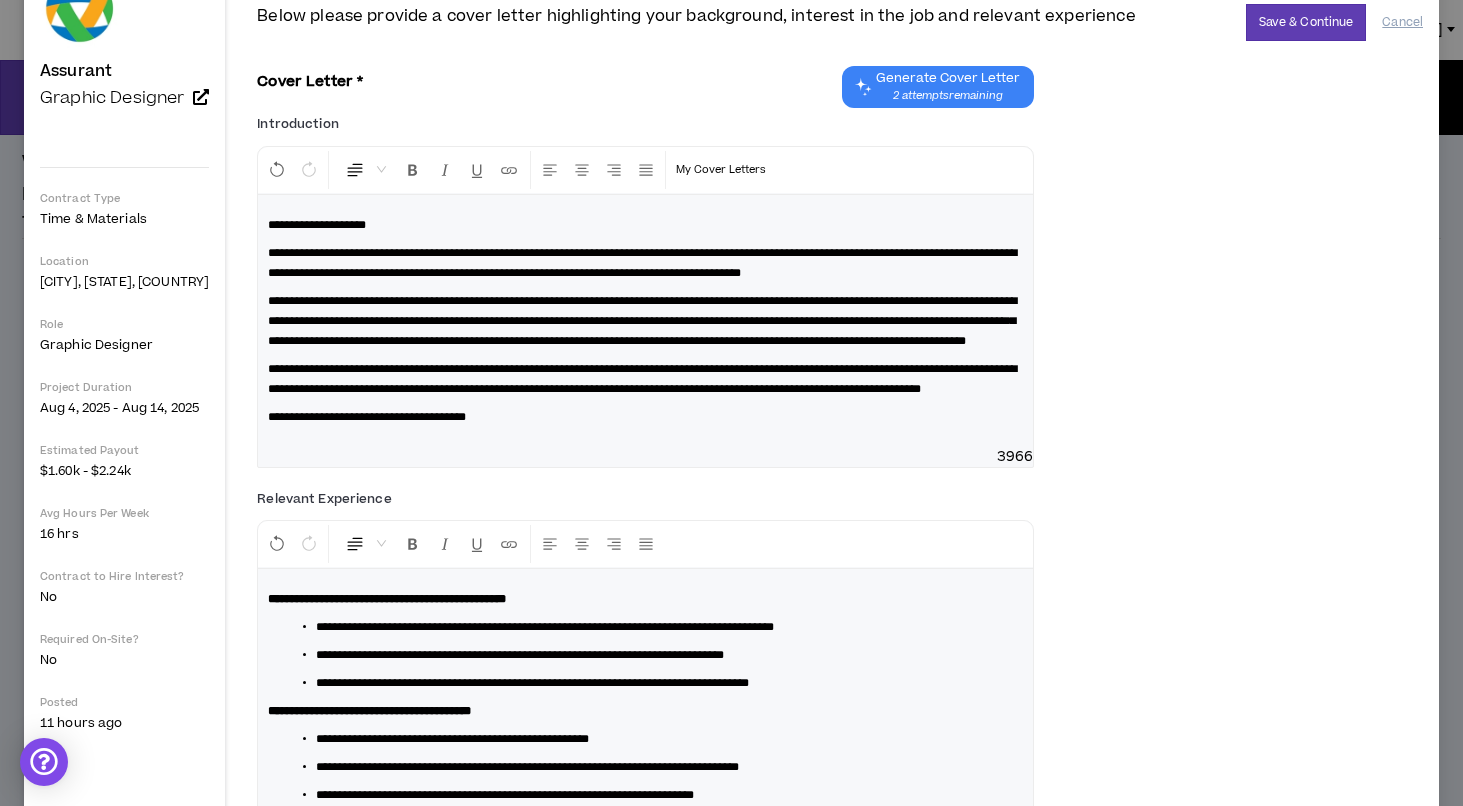 type 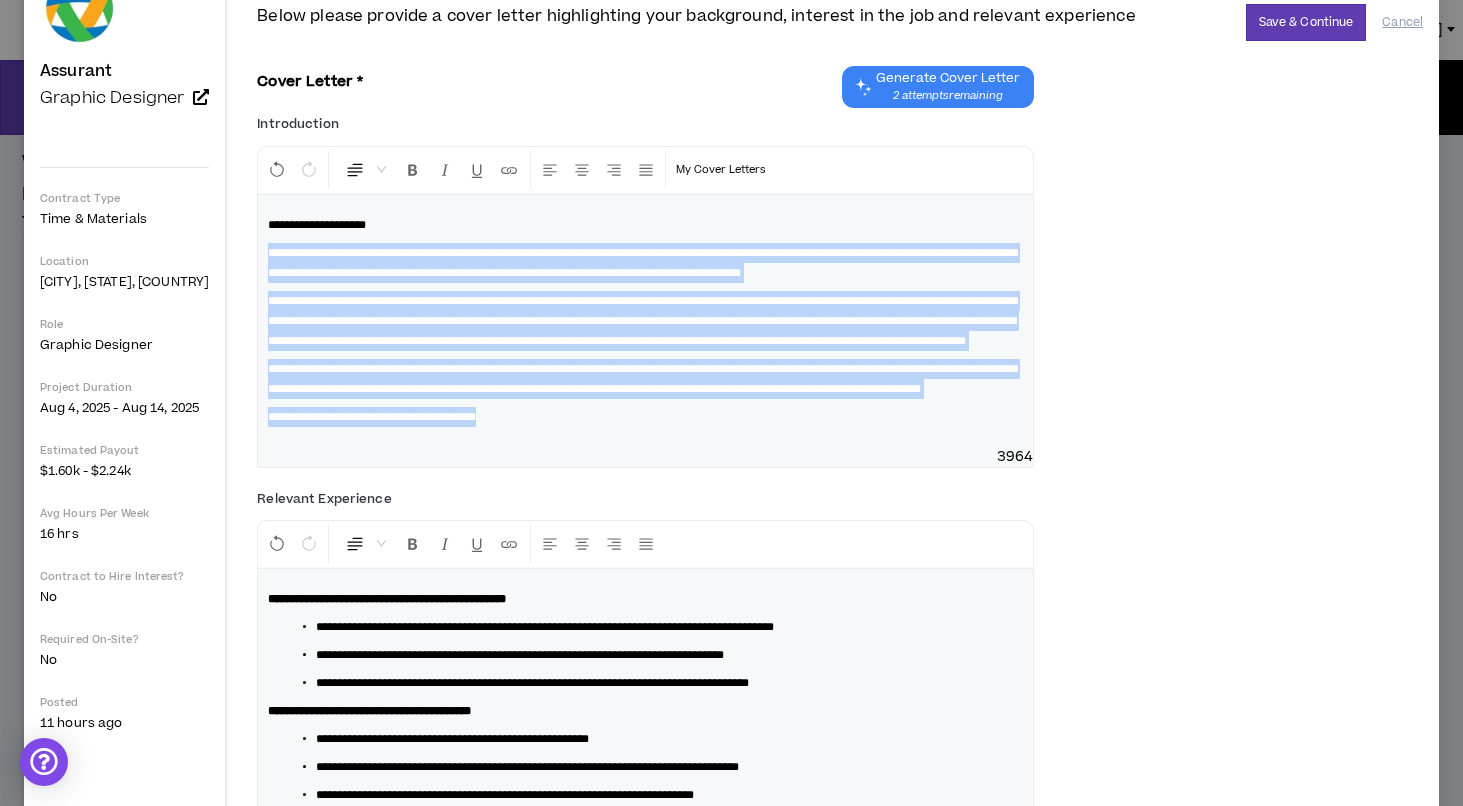 drag, startPoint x: 706, startPoint y: 486, endPoint x: 192, endPoint y: 245, distance: 567.69446 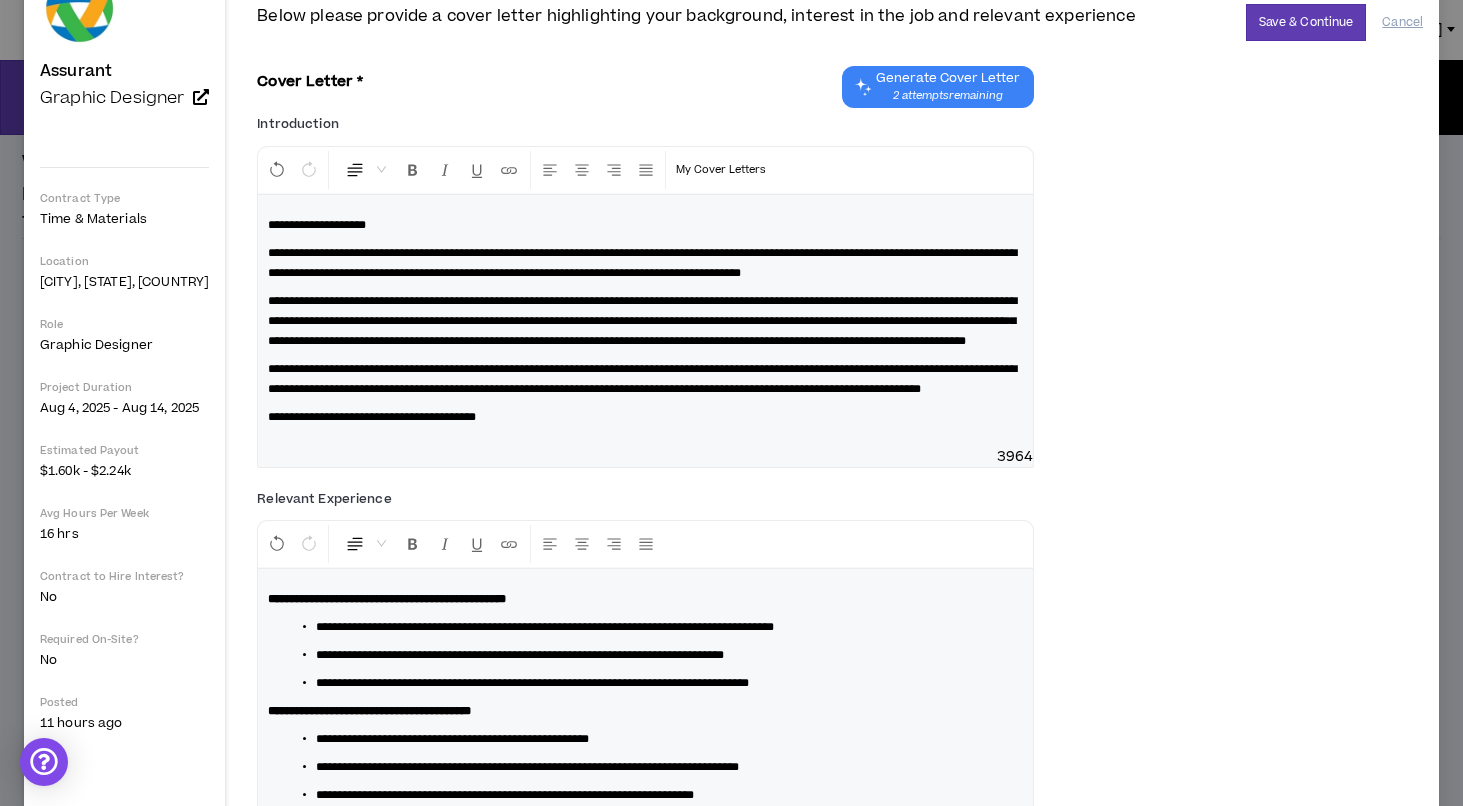 click on "Assurant Graphic Designer   Contract Type Time & Materials Location [CITY], [STATE], United States Role Graphic Designer Project Duration [DATE] - [DATE] Estimated Payout $1.60k - $2.24k Avg Hours Per Week 16 hrs Contract to Hire Interest? No Required On-Site? No Posted 11 hours ago" at bounding box center (124, 359) 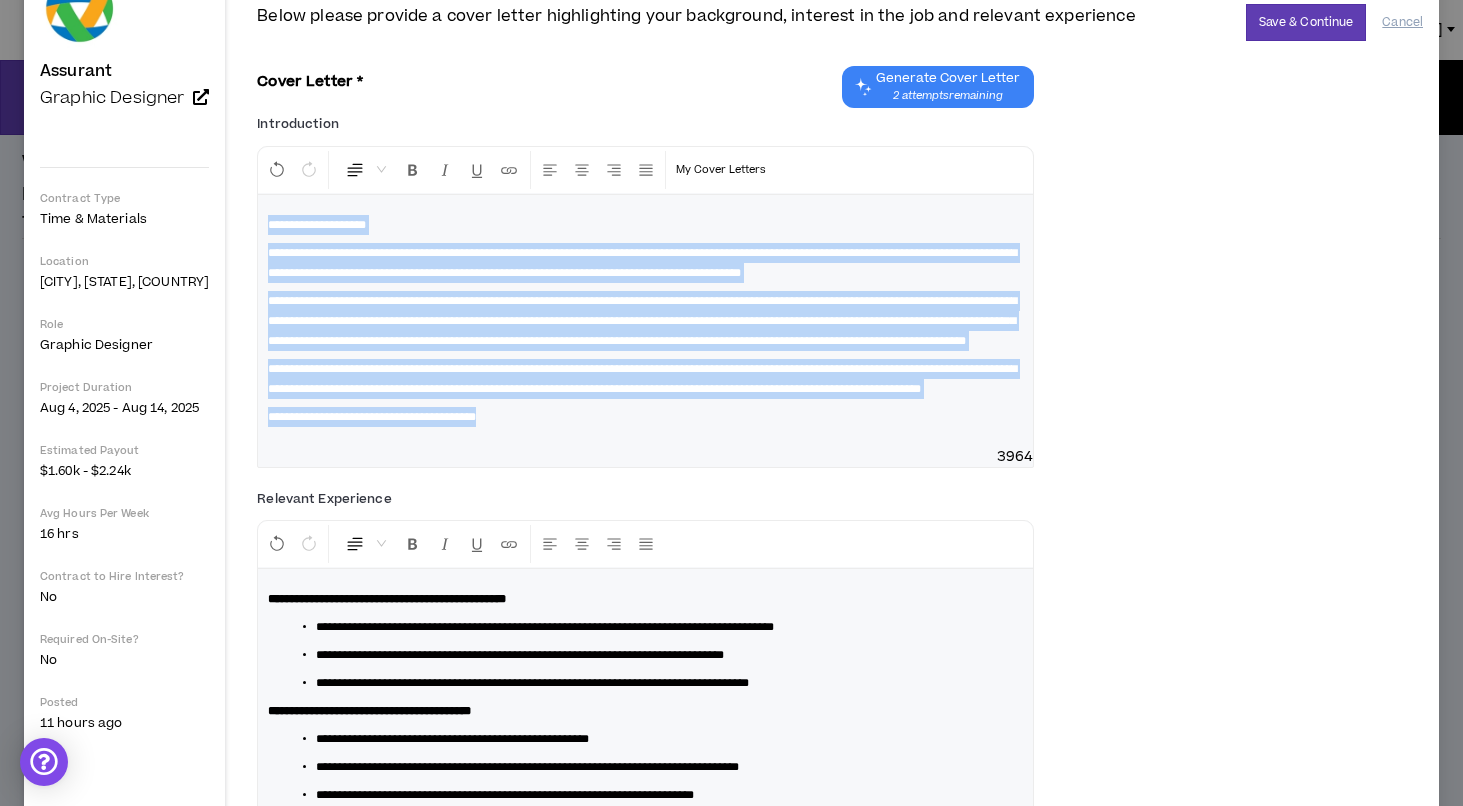 drag, startPoint x: 588, startPoint y: 469, endPoint x: 287, endPoint y: 216, distance: 393.20477 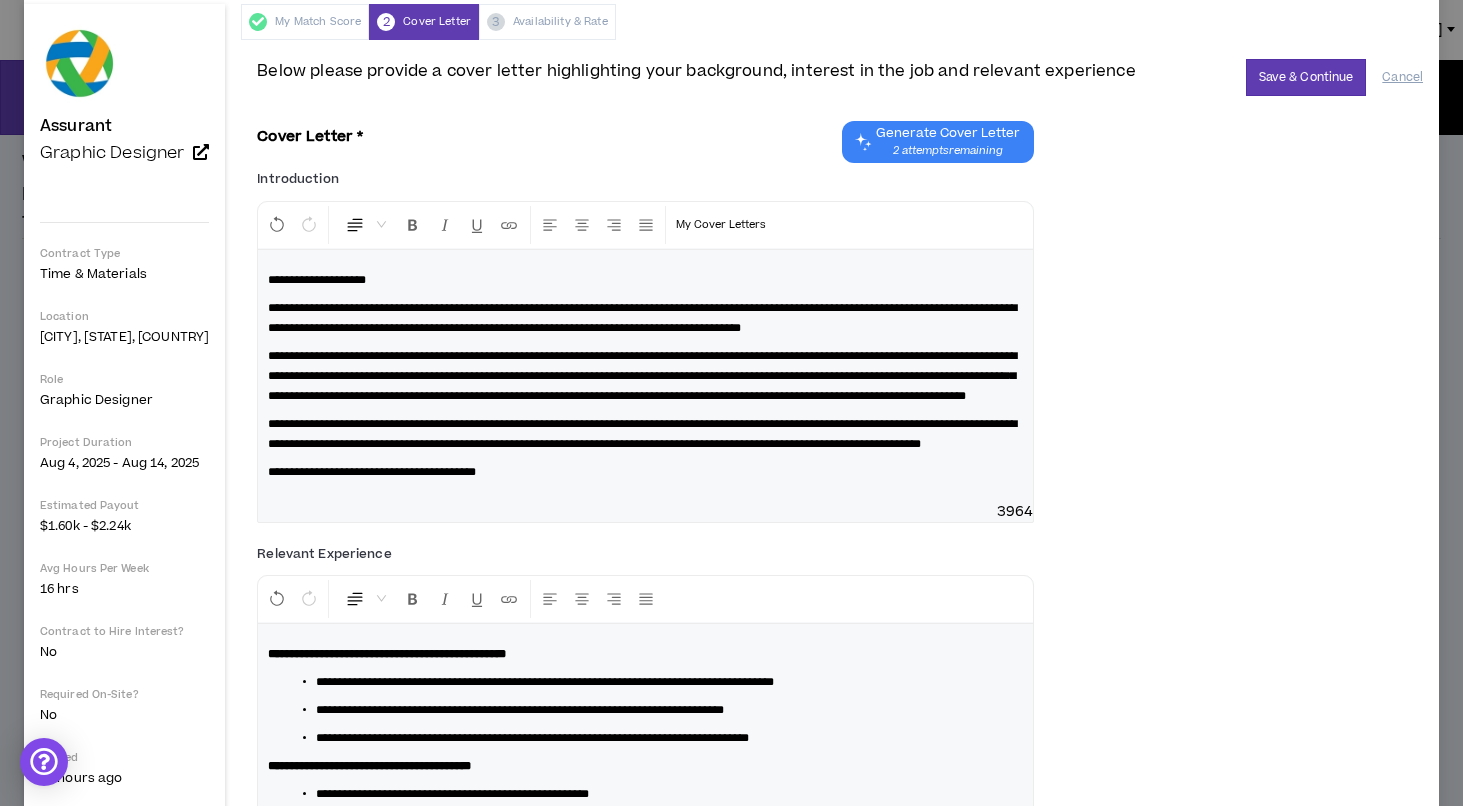 scroll, scrollTop: 60, scrollLeft: 0, axis: vertical 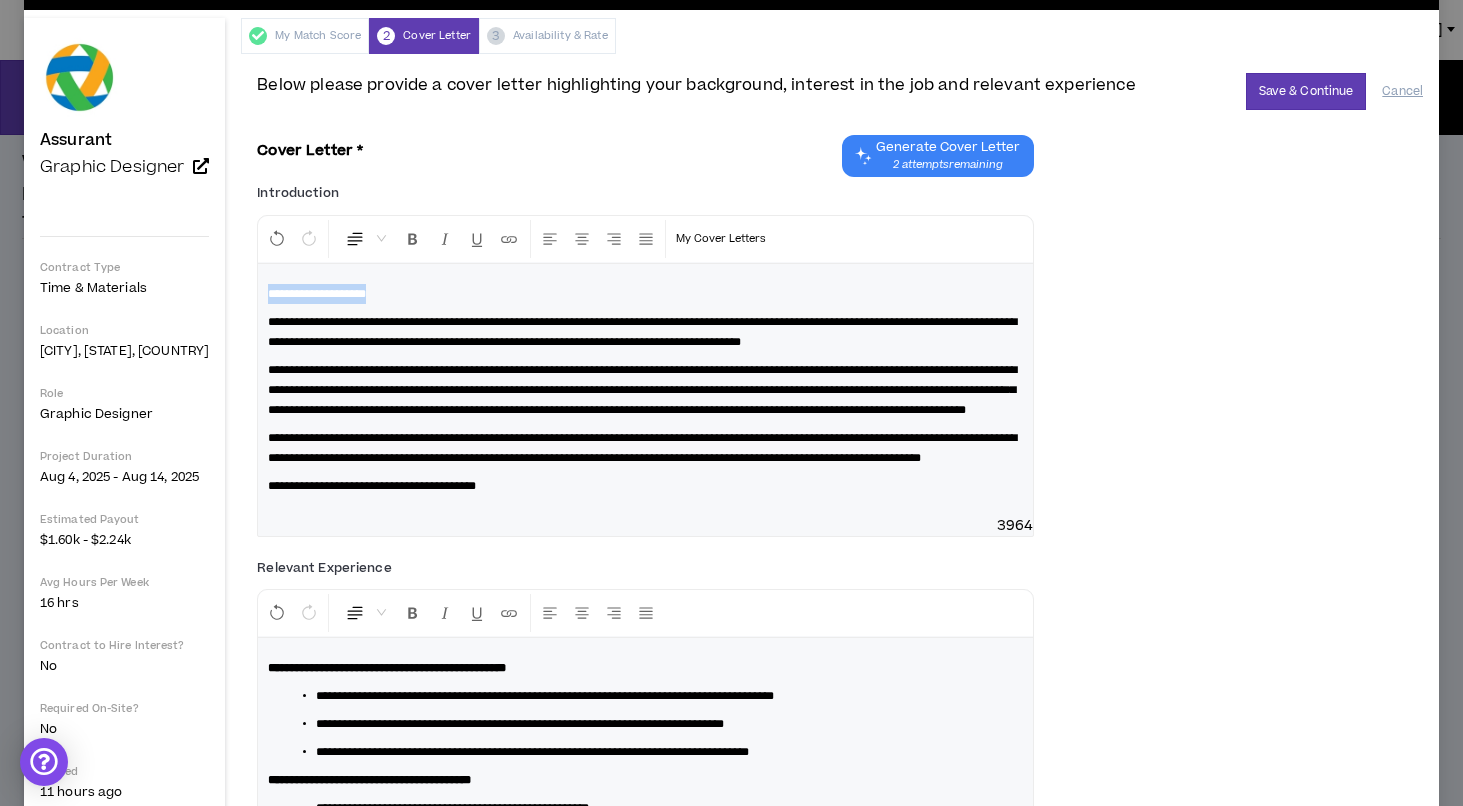 drag, startPoint x: 445, startPoint y: 296, endPoint x: 292, endPoint y: 291, distance: 153.08168 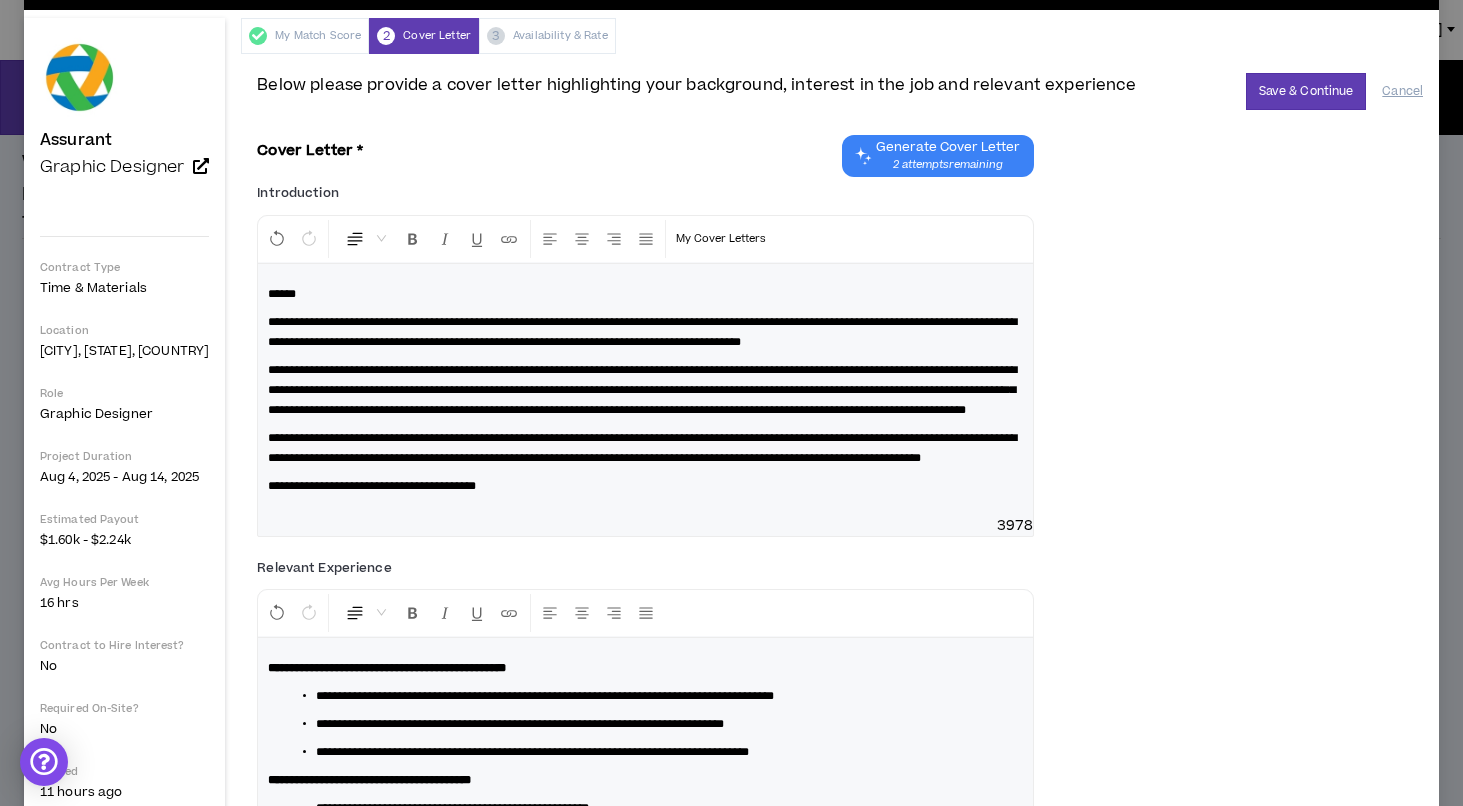 click on "**********" at bounding box center [642, 332] 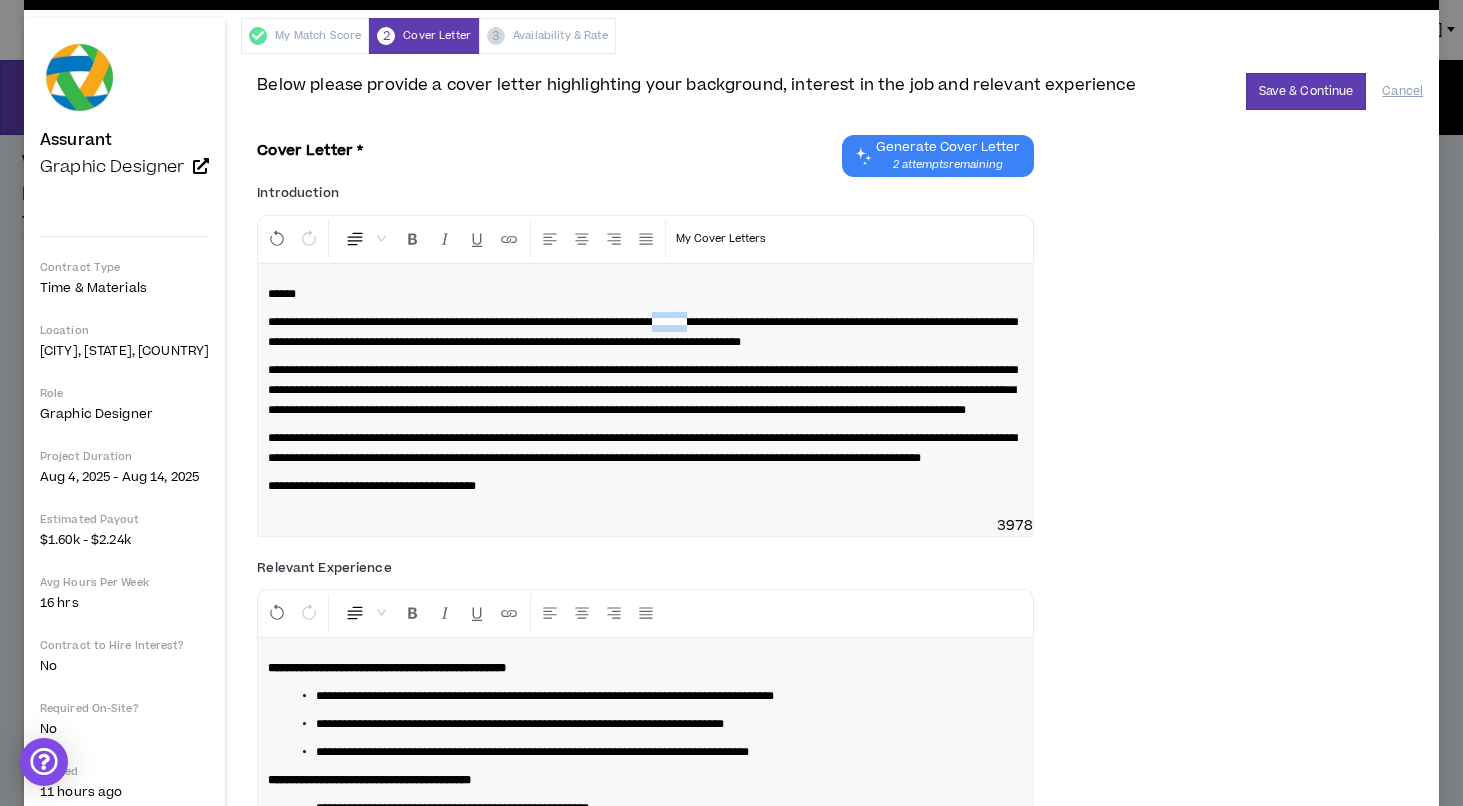 click on "**********" at bounding box center [642, 332] 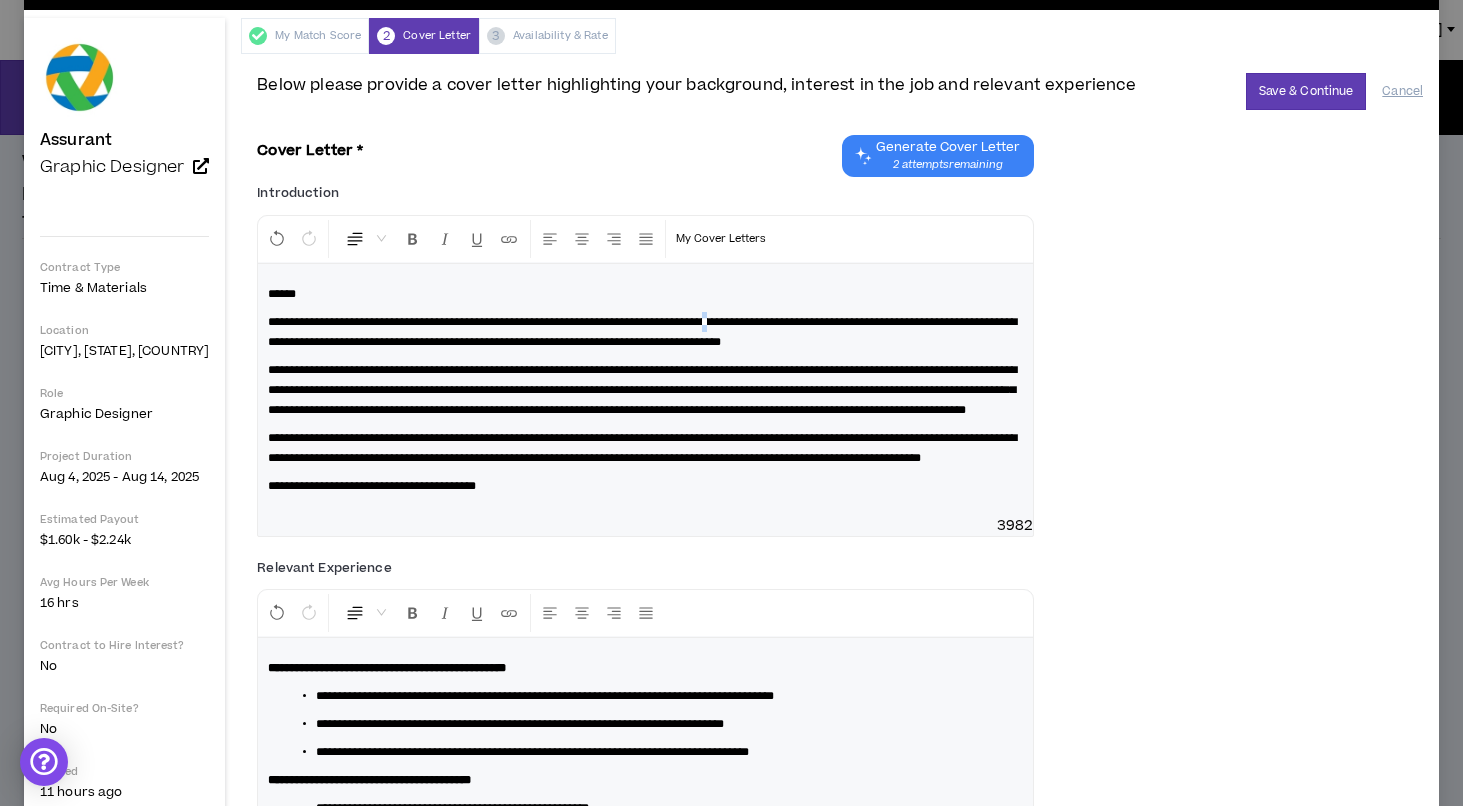 click on "**********" at bounding box center [642, 332] 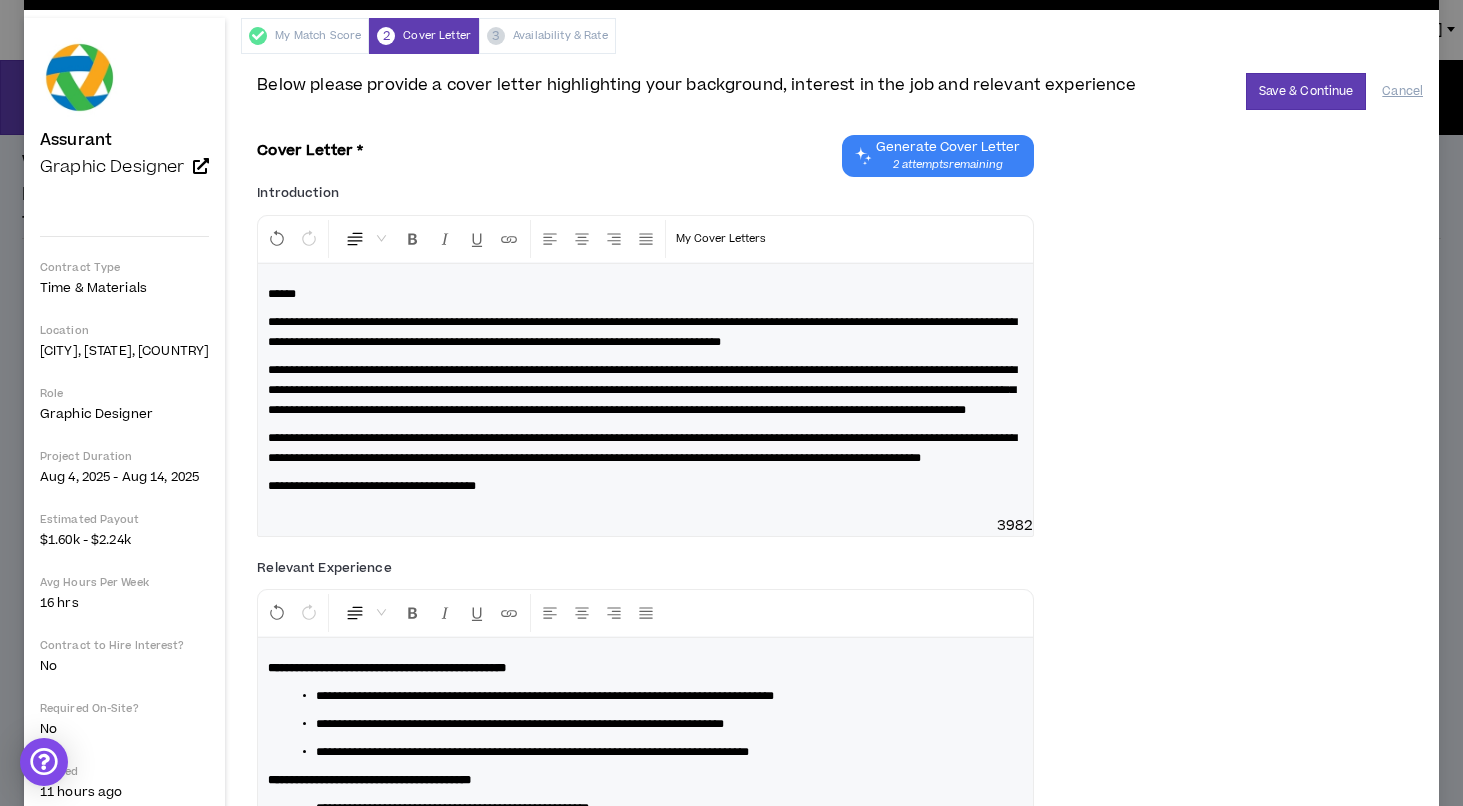 click on "**********" at bounding box center [642, 332] 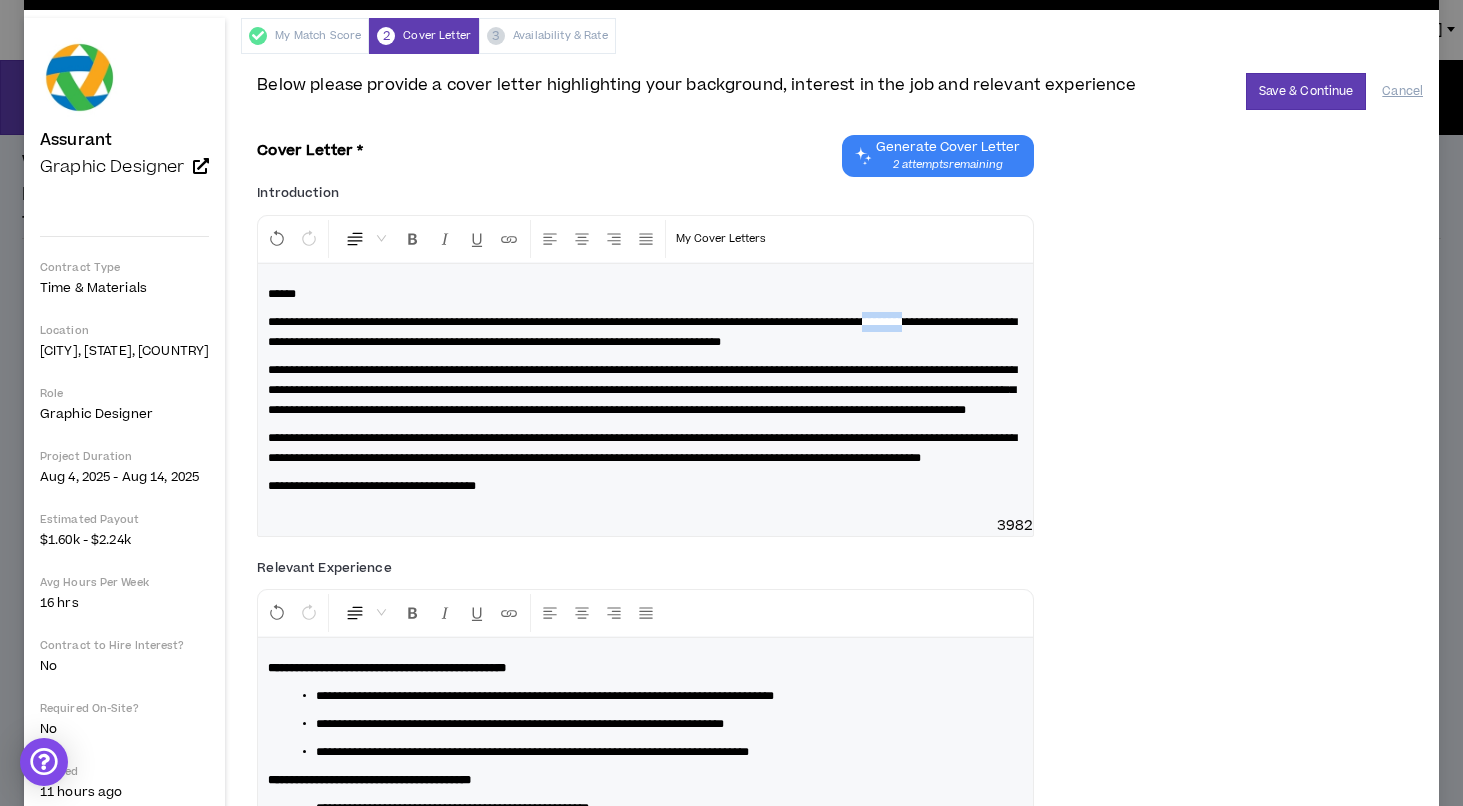 click on "**********" at bounding box center [642, 332] 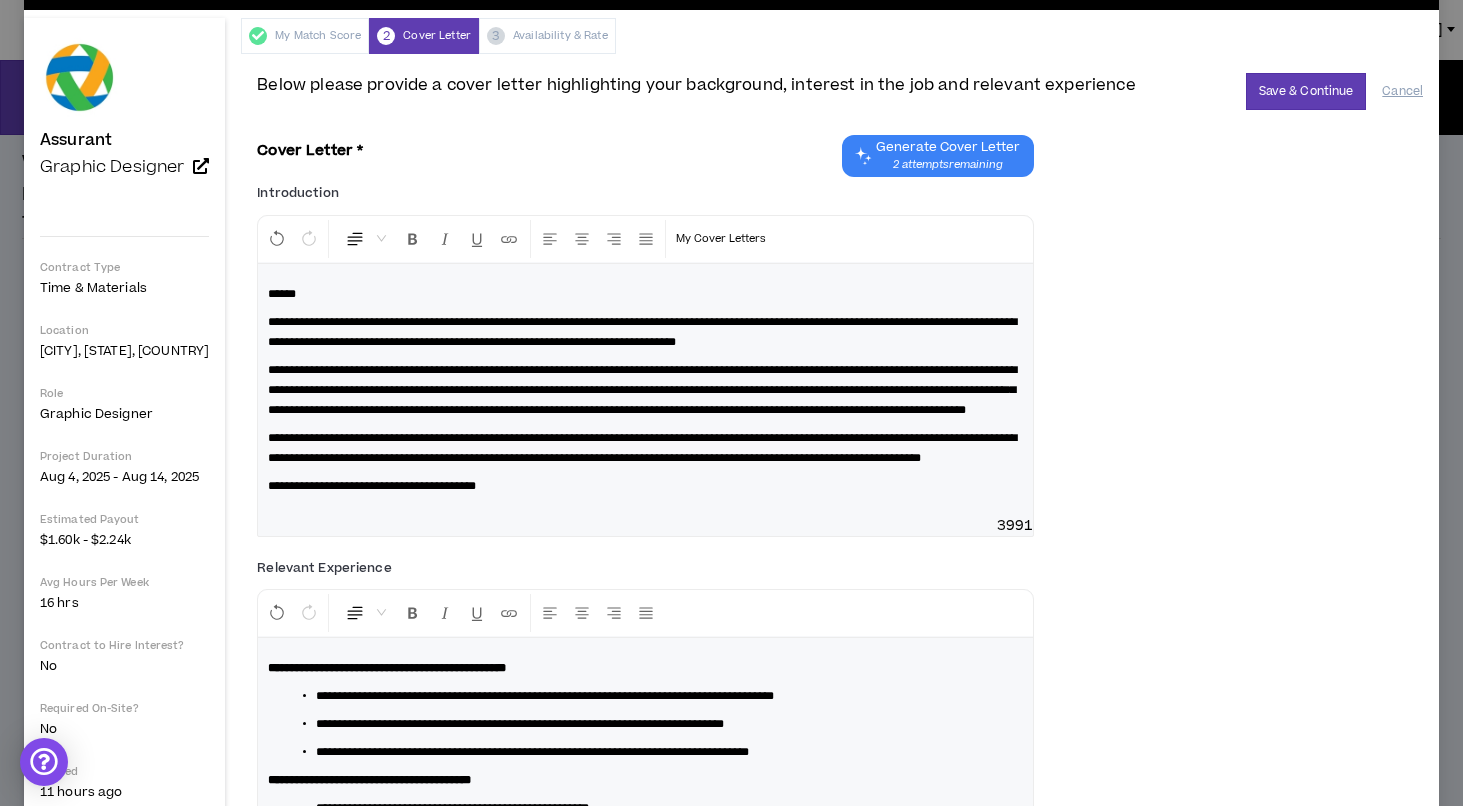 click on "**********" at bounding box center (642, 332) 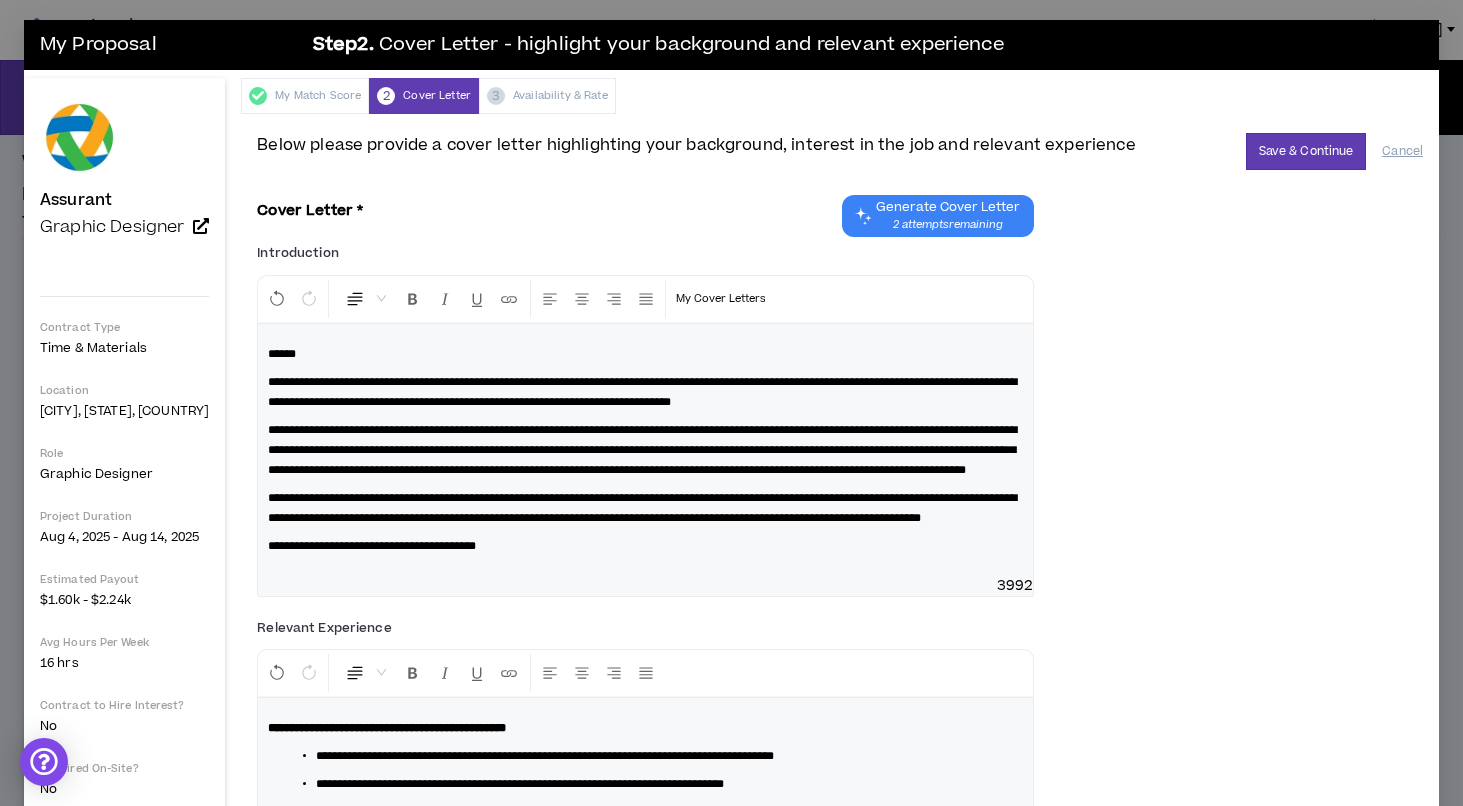 scroll, scrollTop: 3, scrollLeft: 0, axis: vertical 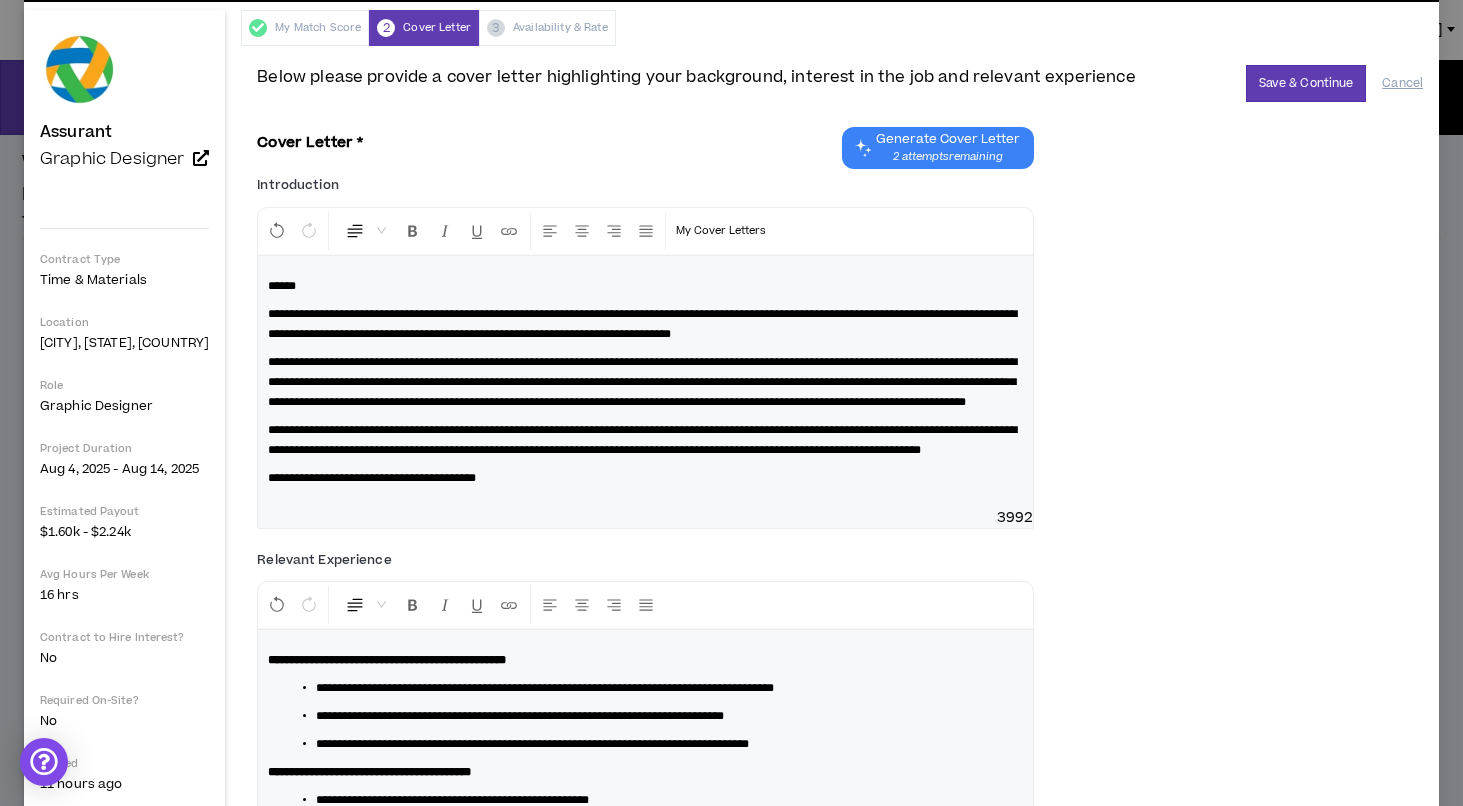 click on "**********" at bounding box center [642, 382] 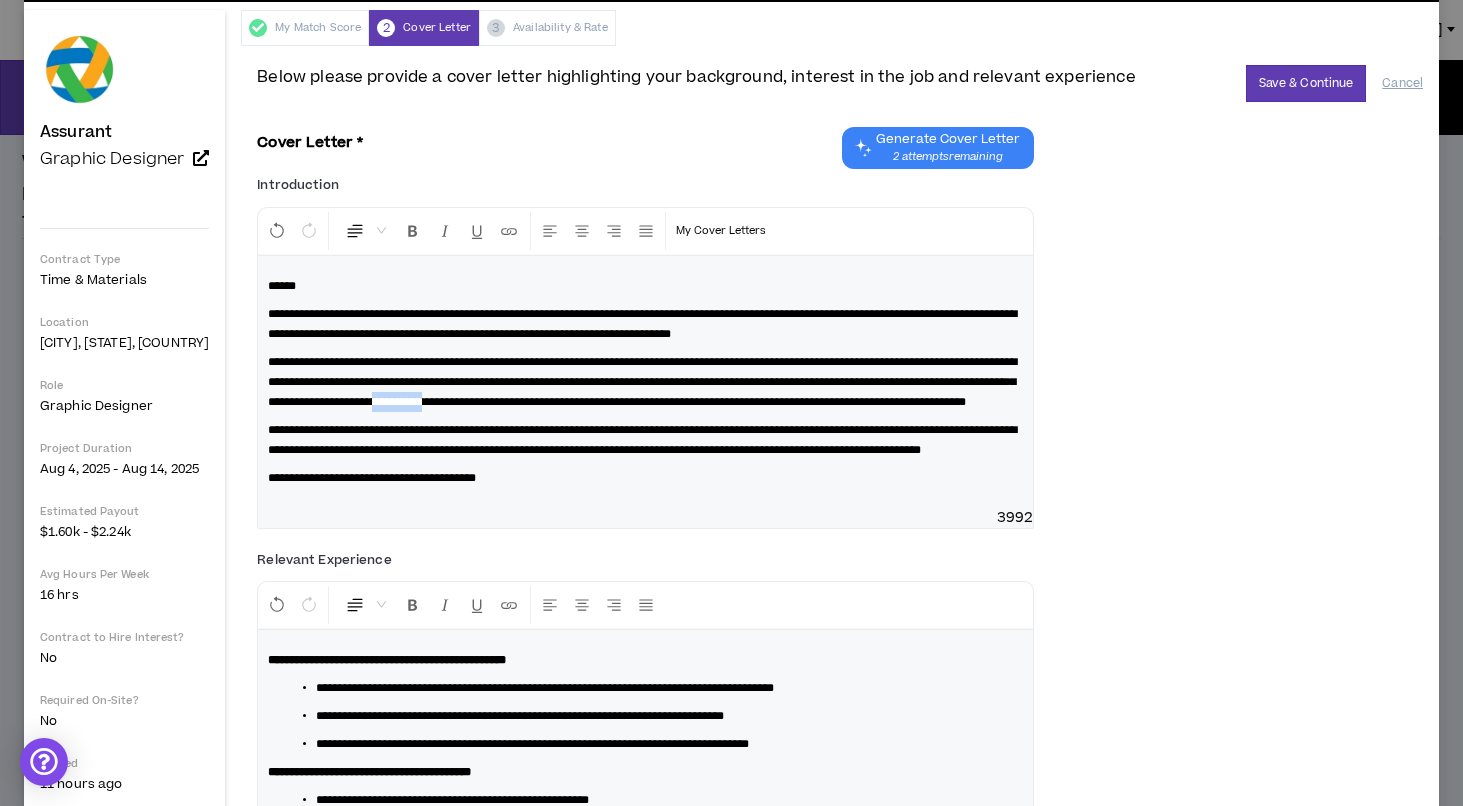click on "**********" at bounding box center [642, 382] 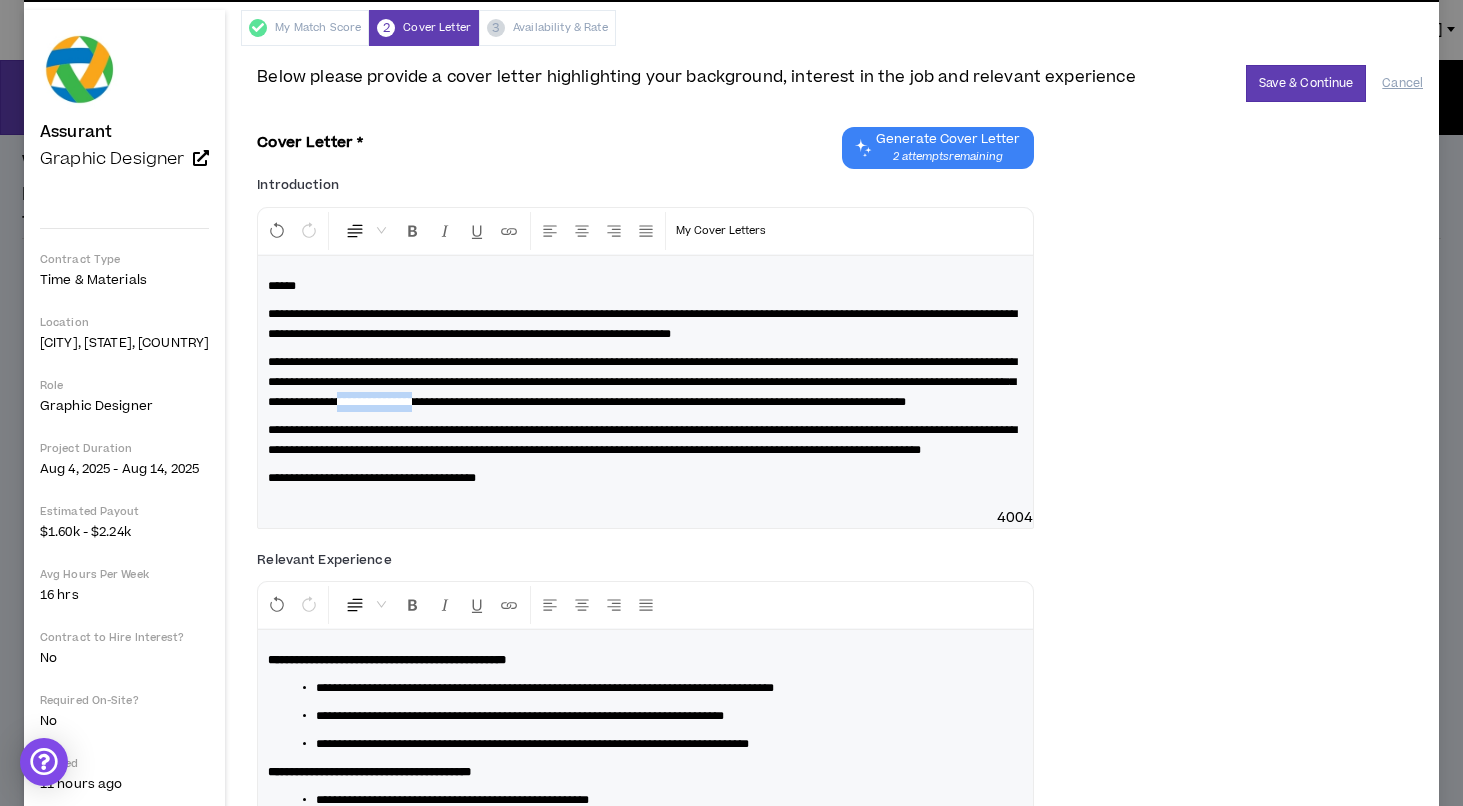 drag, startPoint x: 969, startPoint y: 401, endPoint x: 876, endPoint y: 399, distance: 93.0215 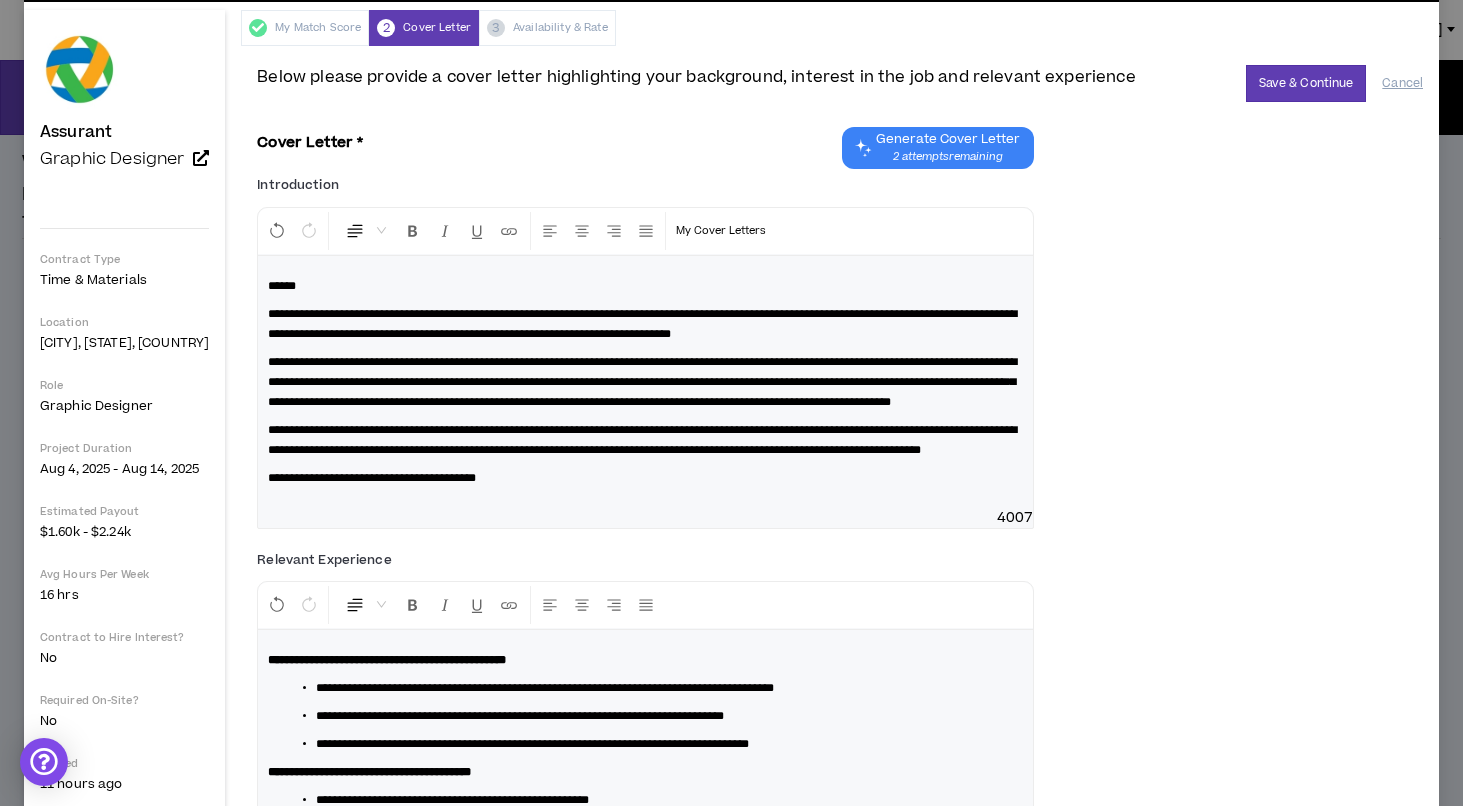 click on "**********" at bounding box center [642, 382] 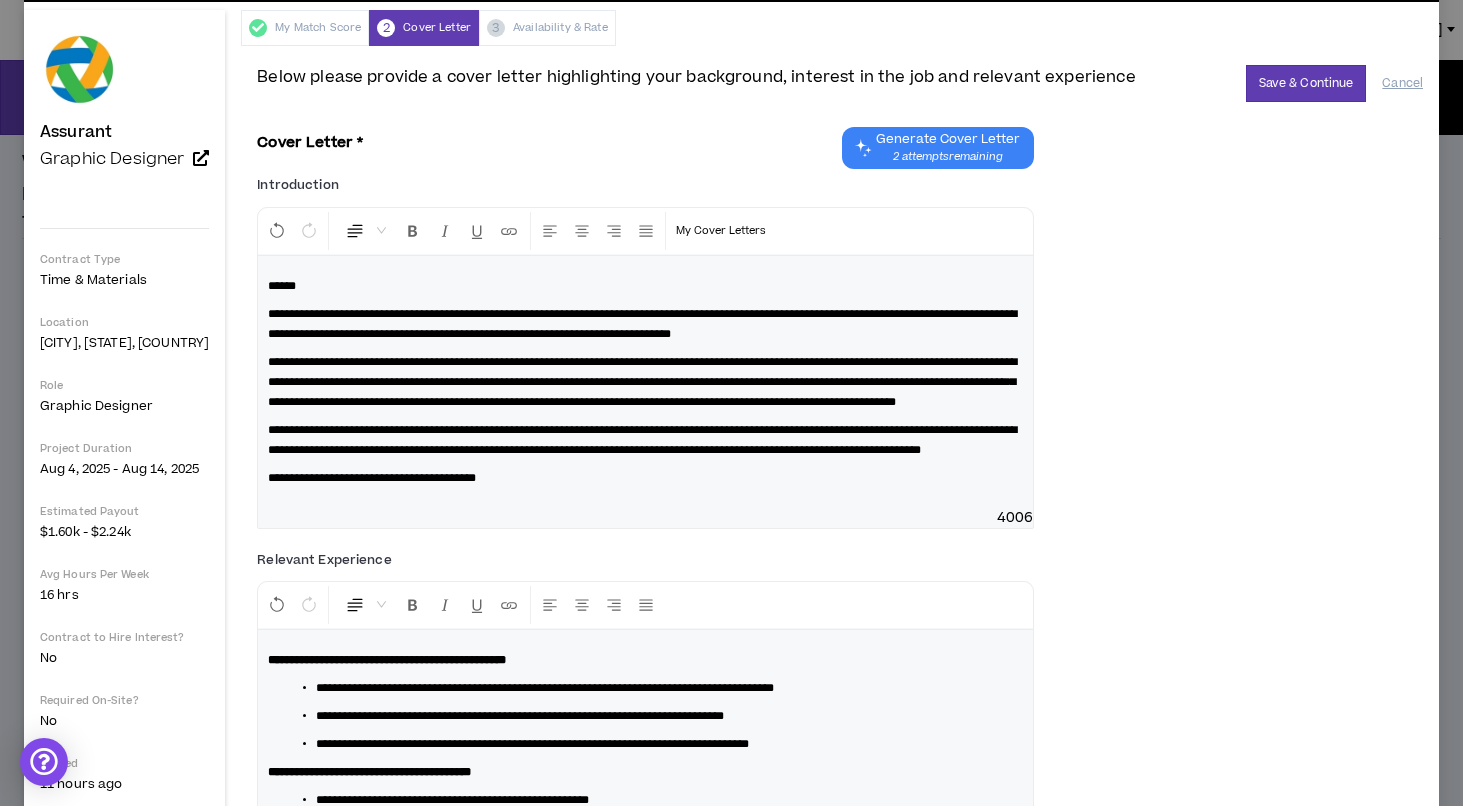 click on "**********" at bounding box center (645, 382) 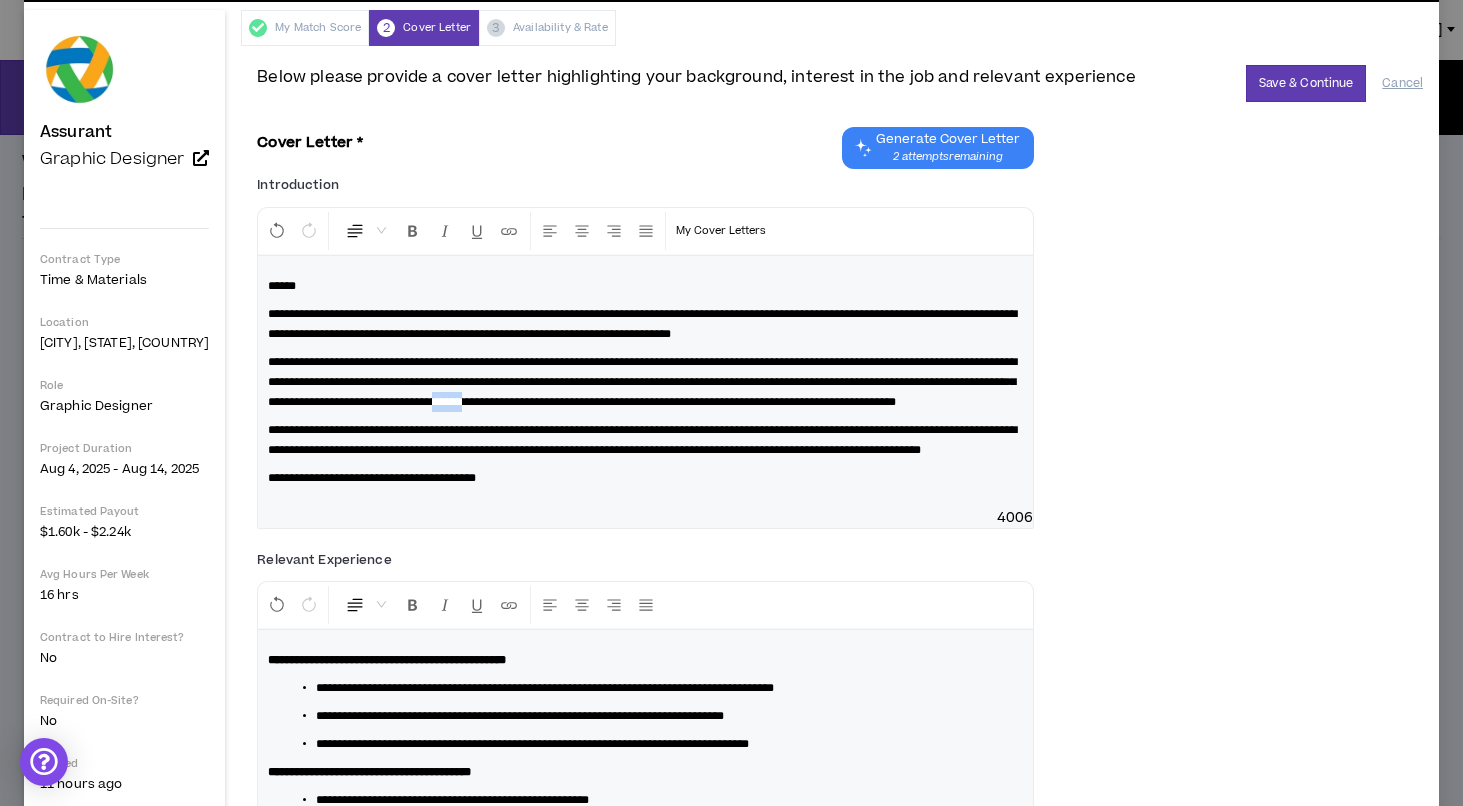 click on "**********" at bounding box center (645, 382) 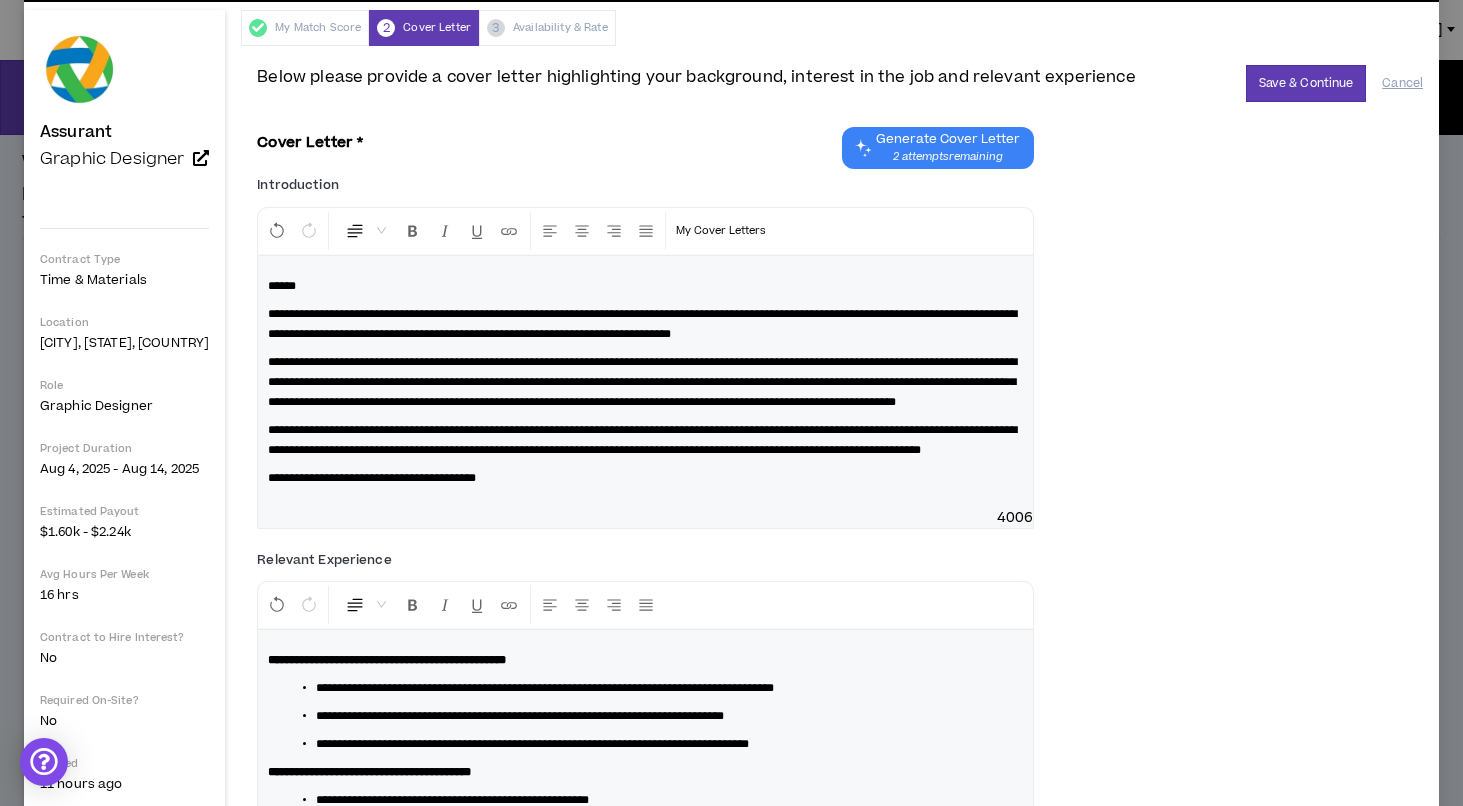 click on "**********" at bounding box center [642, 382] 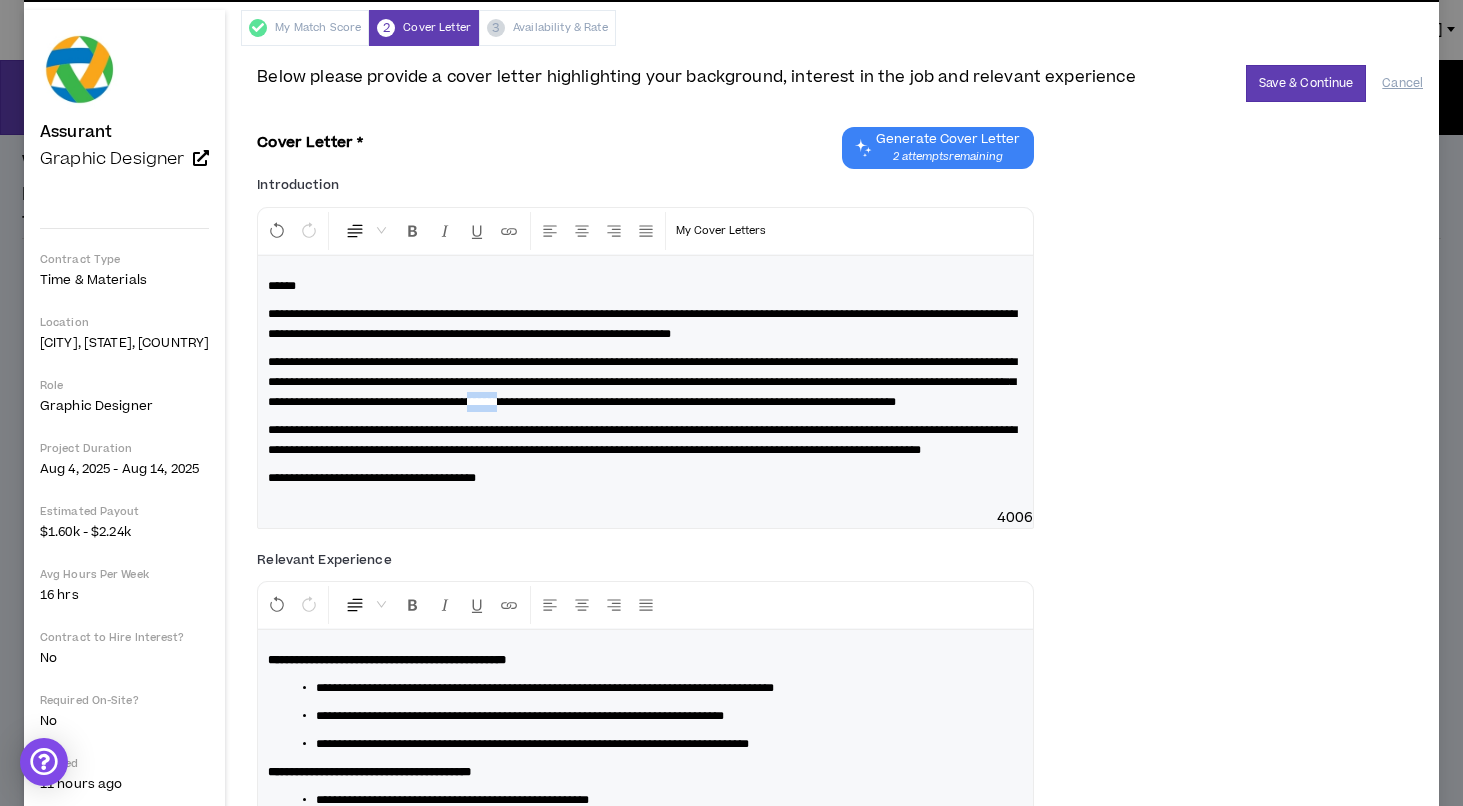 click on "**********" at bounding box center (642, 382) 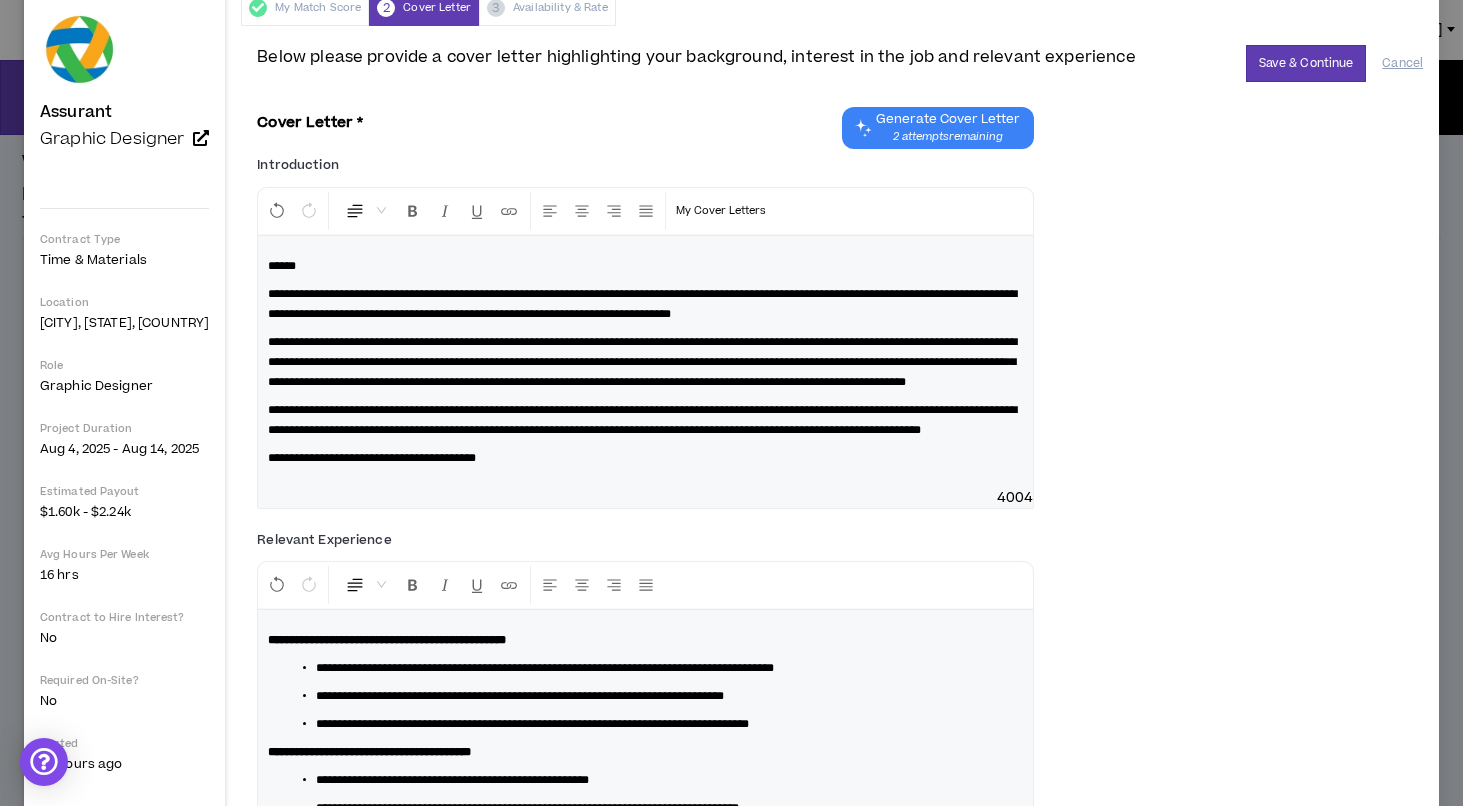 scroll, scrollTop: 90, scrollLeft: 0, axis: vertical 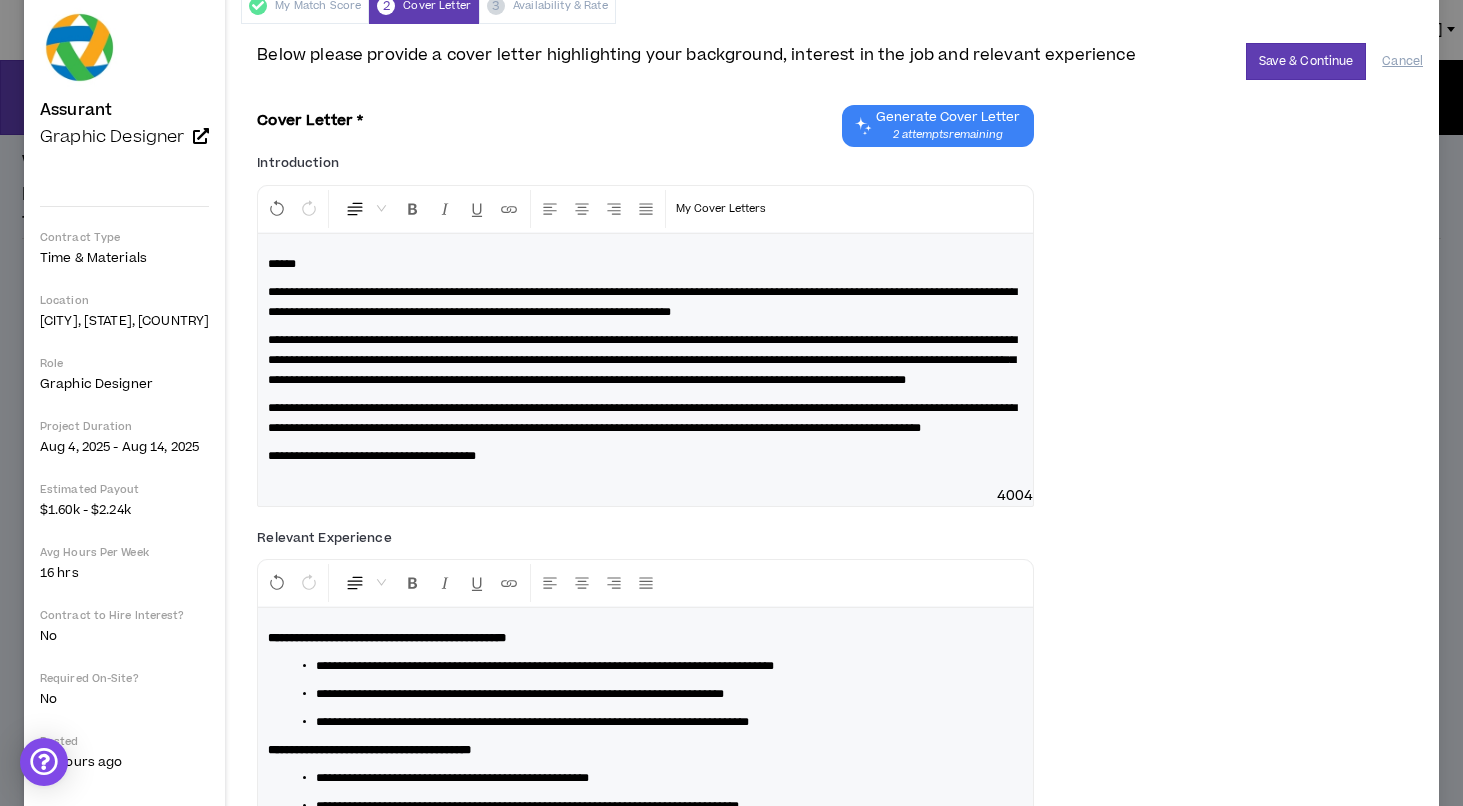 click on "**********" at bounding box center [642, 360] 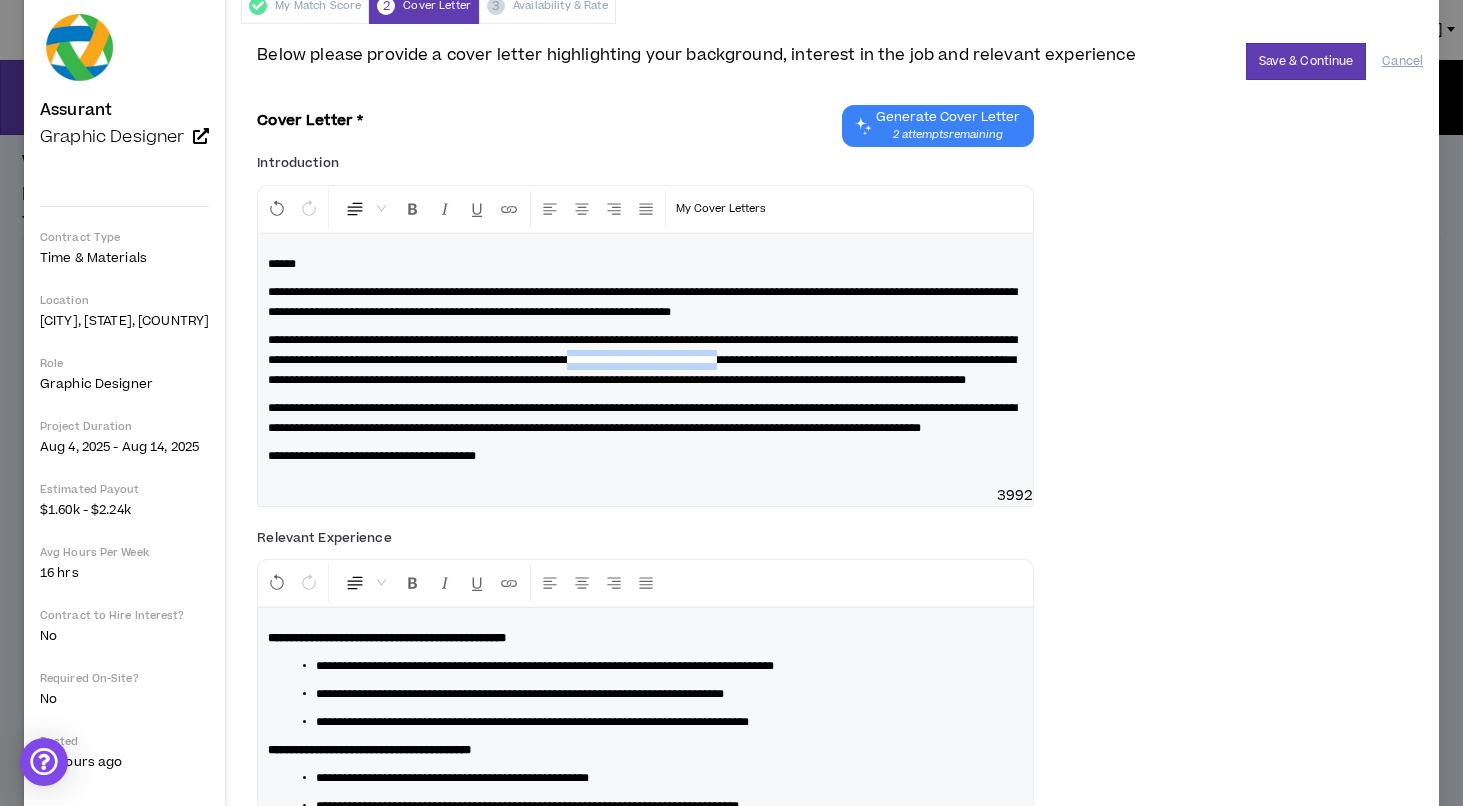 drag, startPoint x: 930, startPoint y: 358, endPoint x: 399, endPoint y: 383, distance: 531.5882 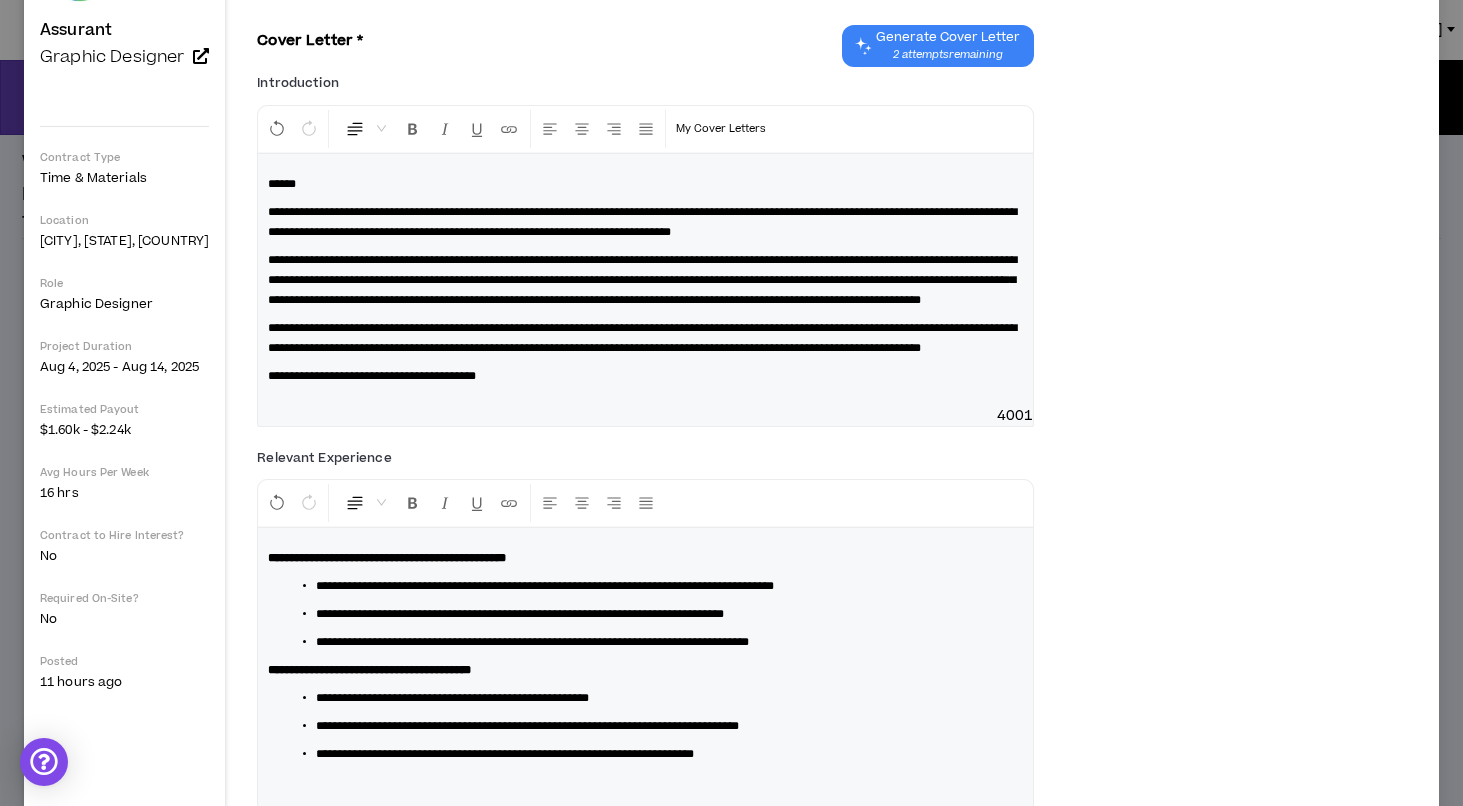 scroll, scrollTop: 177, scrollLeft: 0, axis: vertical 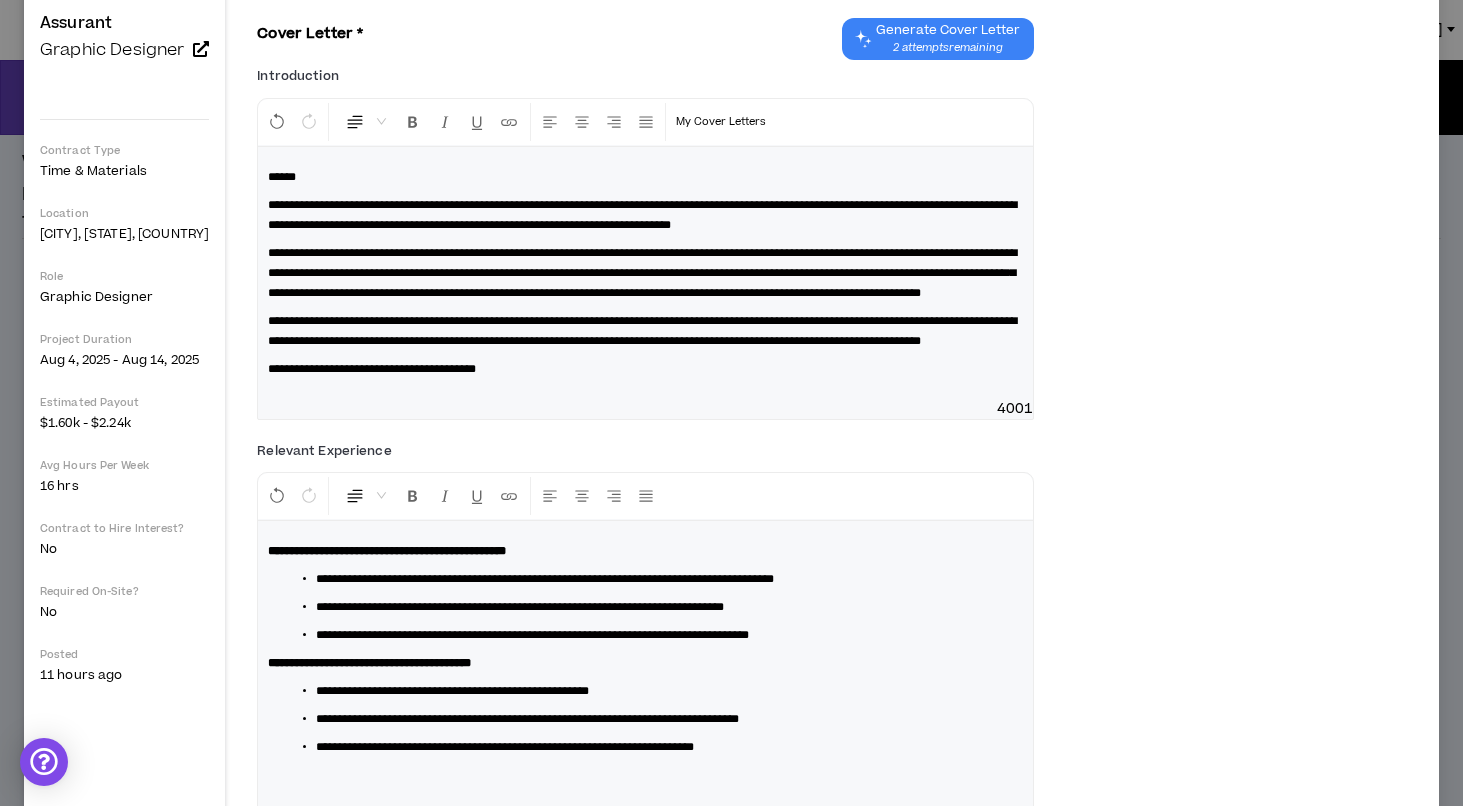 click on "**********" at bounding box center (642, 331) 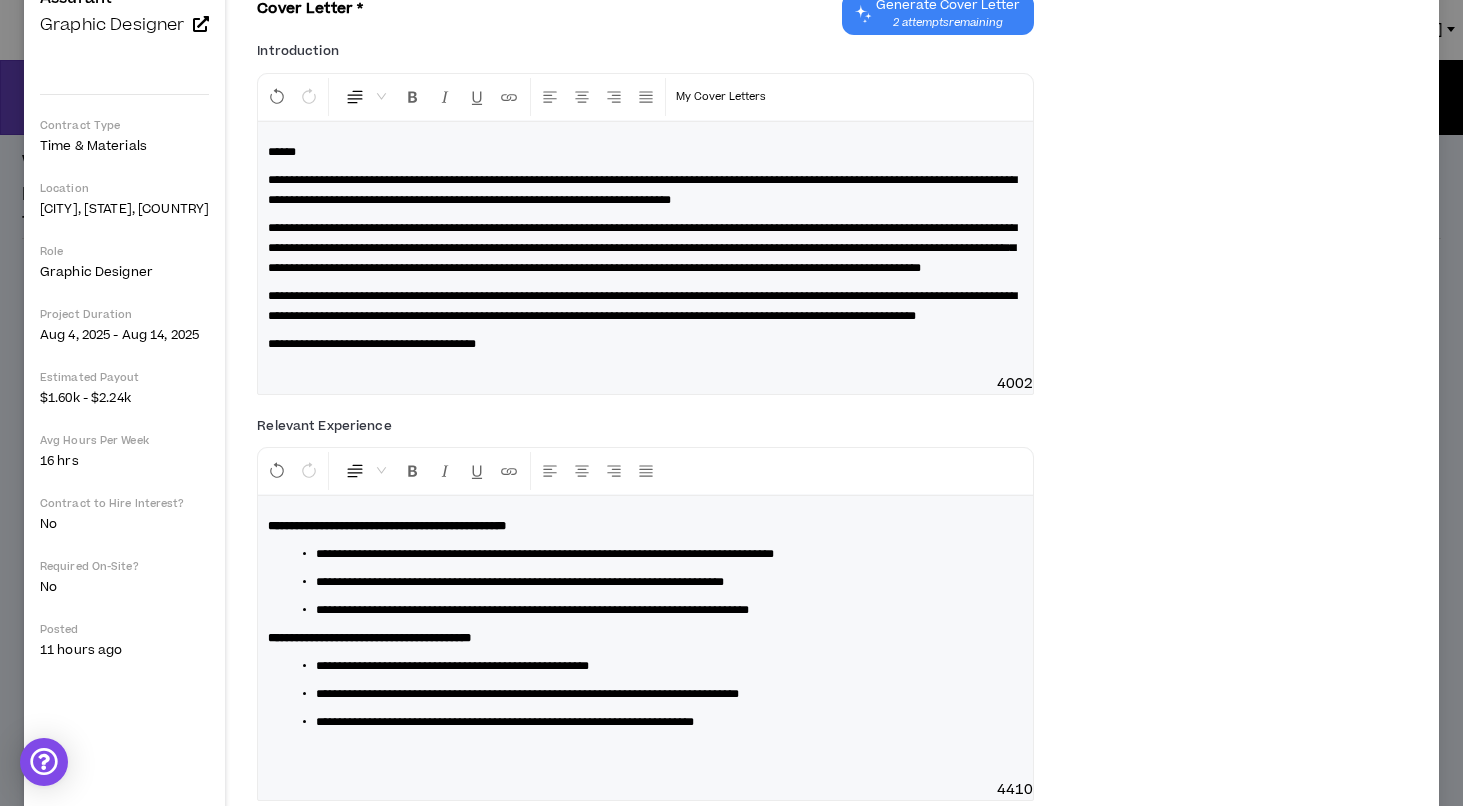 scroll, scrollTop: 209, scrollLeft: 0, axis: vertical 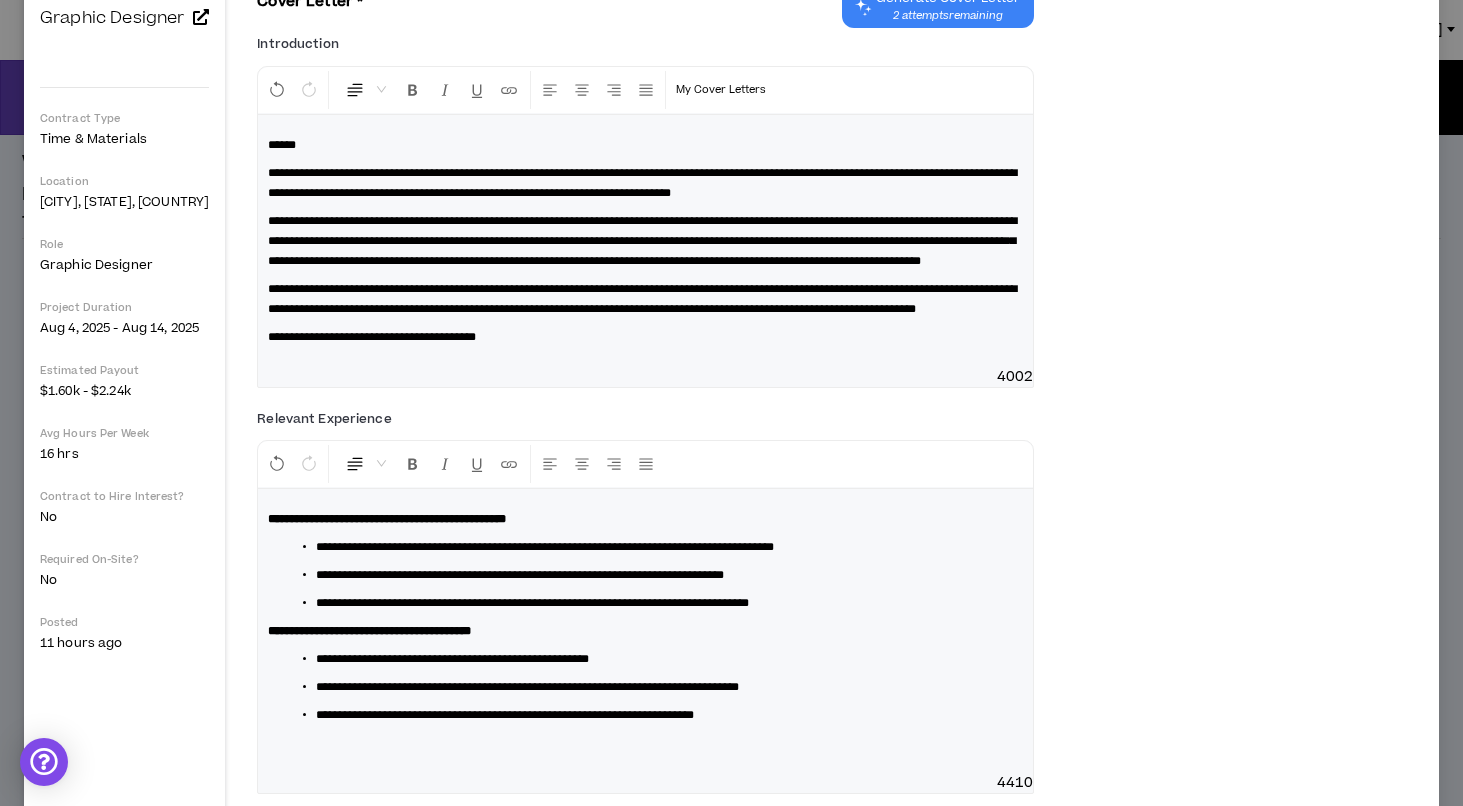 click on "**********" at bounding box center (645, 337) 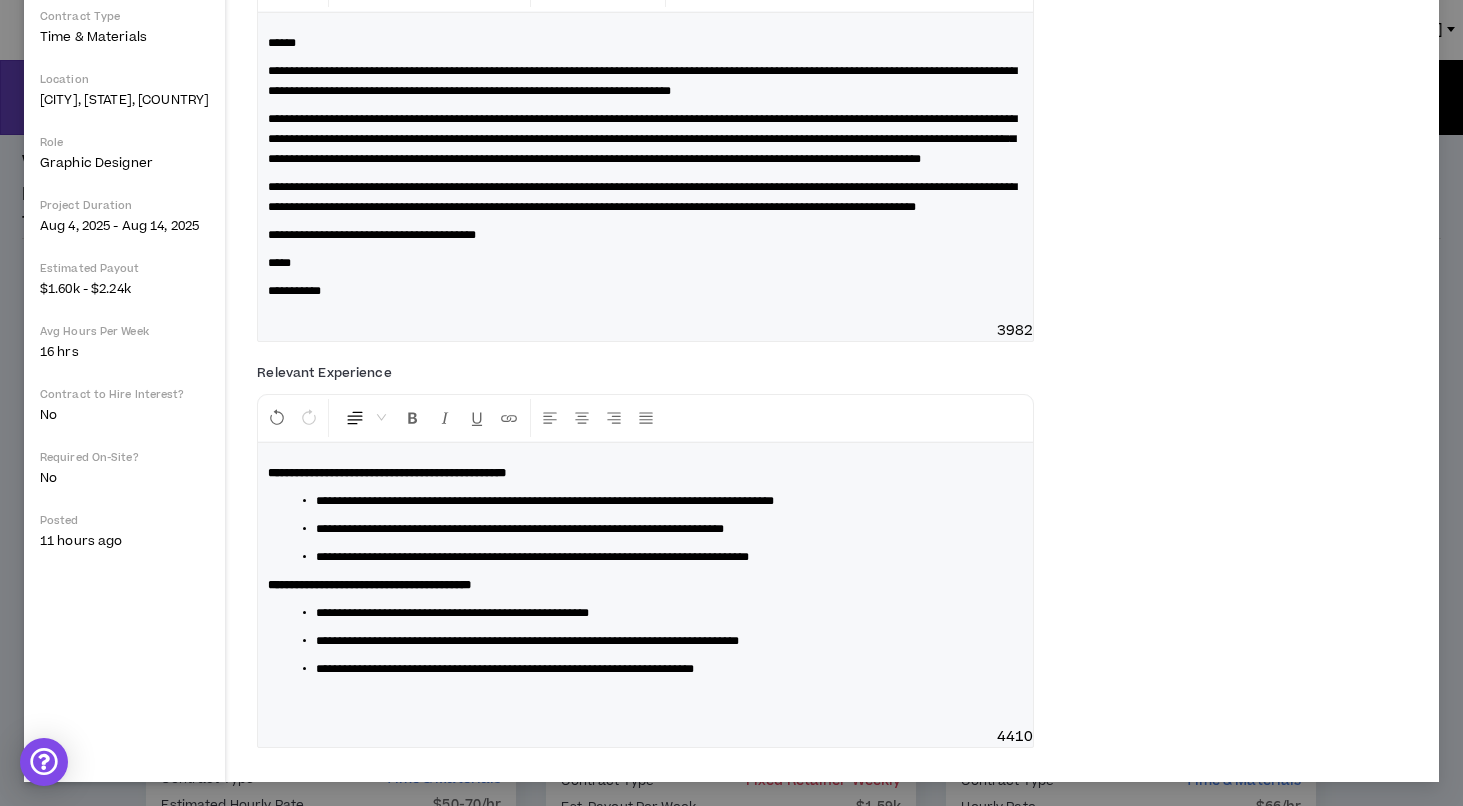scroll, scrollTop: 351, scrollLeft: 0, axis: vertical 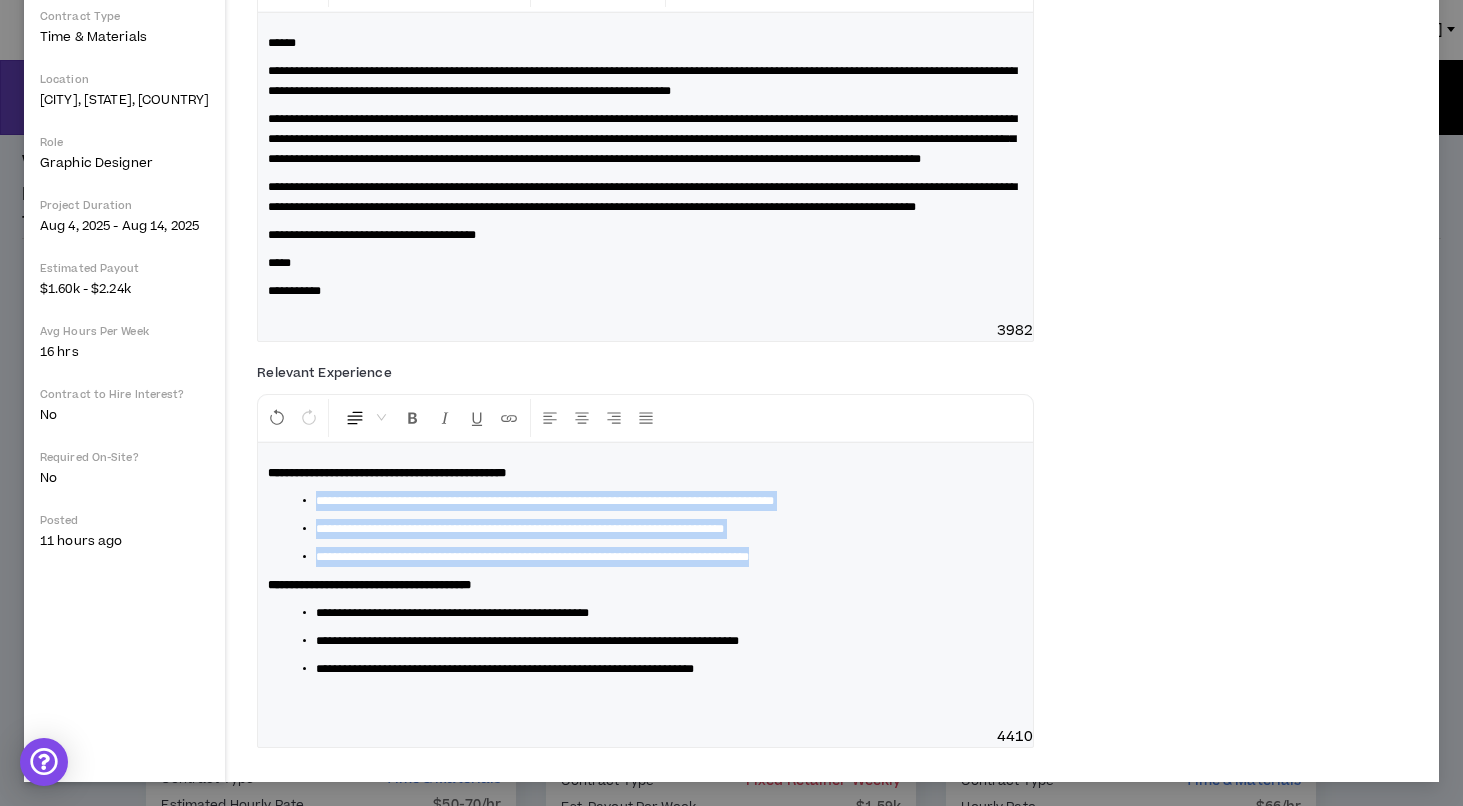 drag, startPoint x: 937, startPoint y: 567, endPoint x: 321, endPoint y: 495, distance: 620.19354 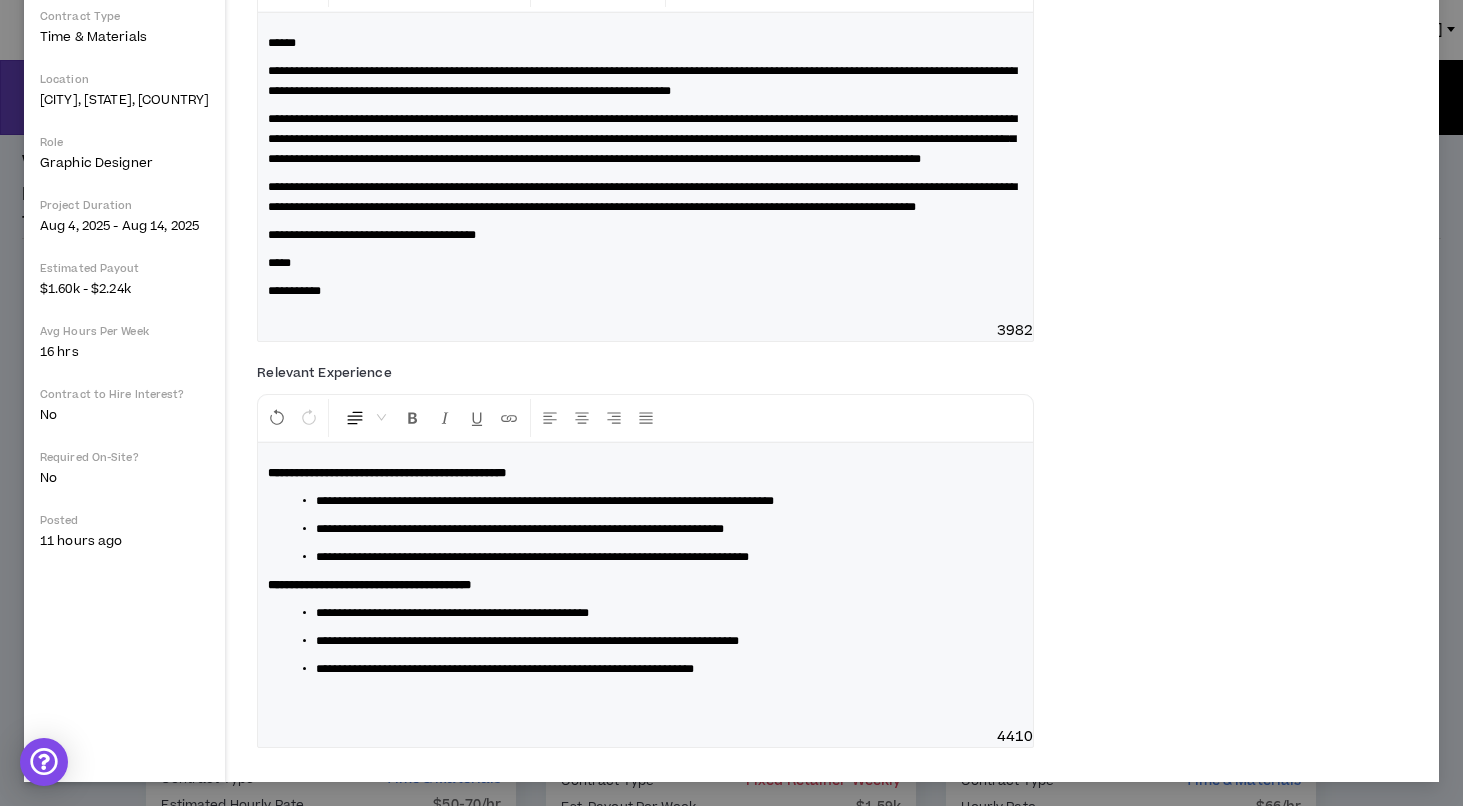 scroll, scrollTop: 502, scrollLeft: 0, axis: vertical 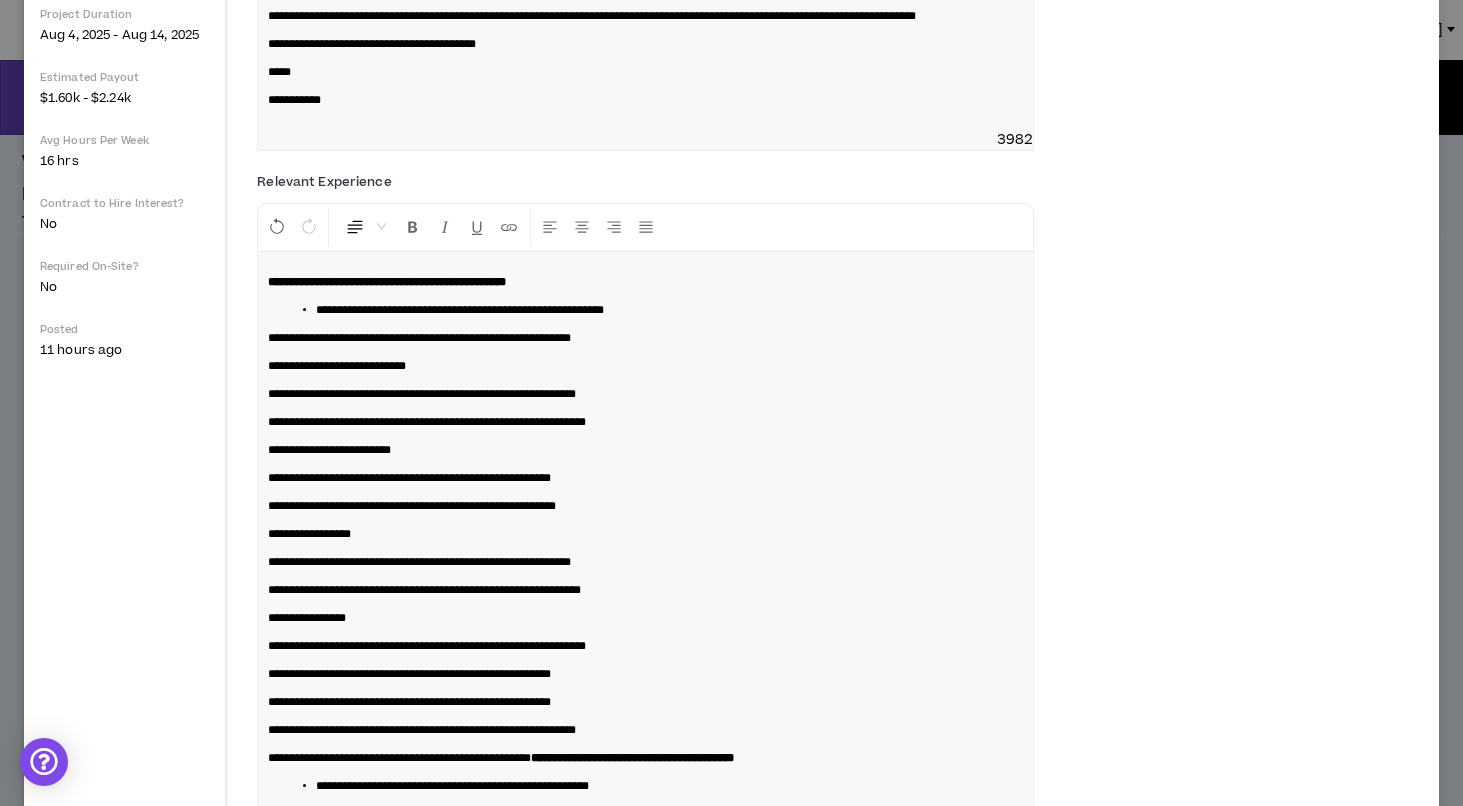 click on "**********" at bounding box center (645, 576) 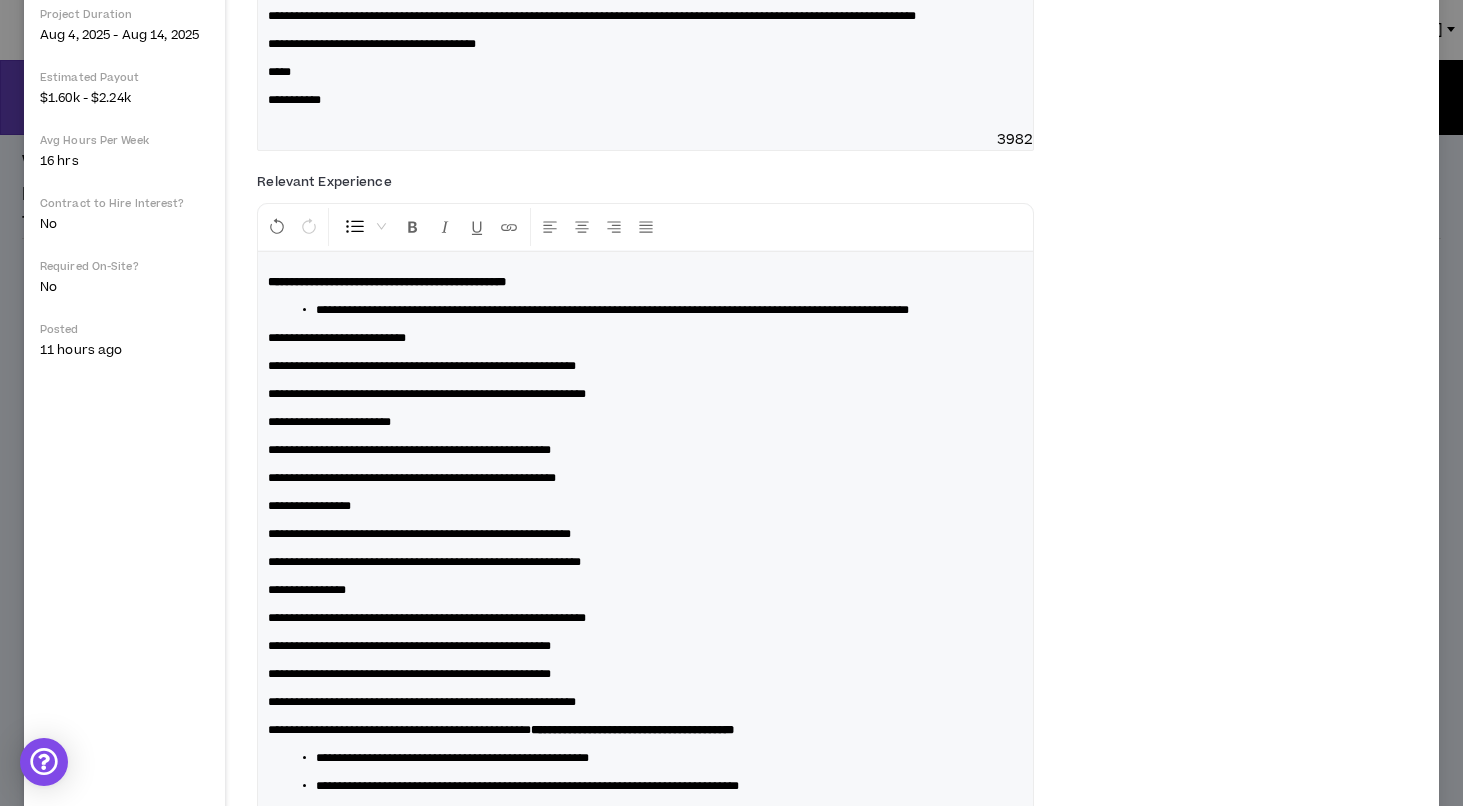 type 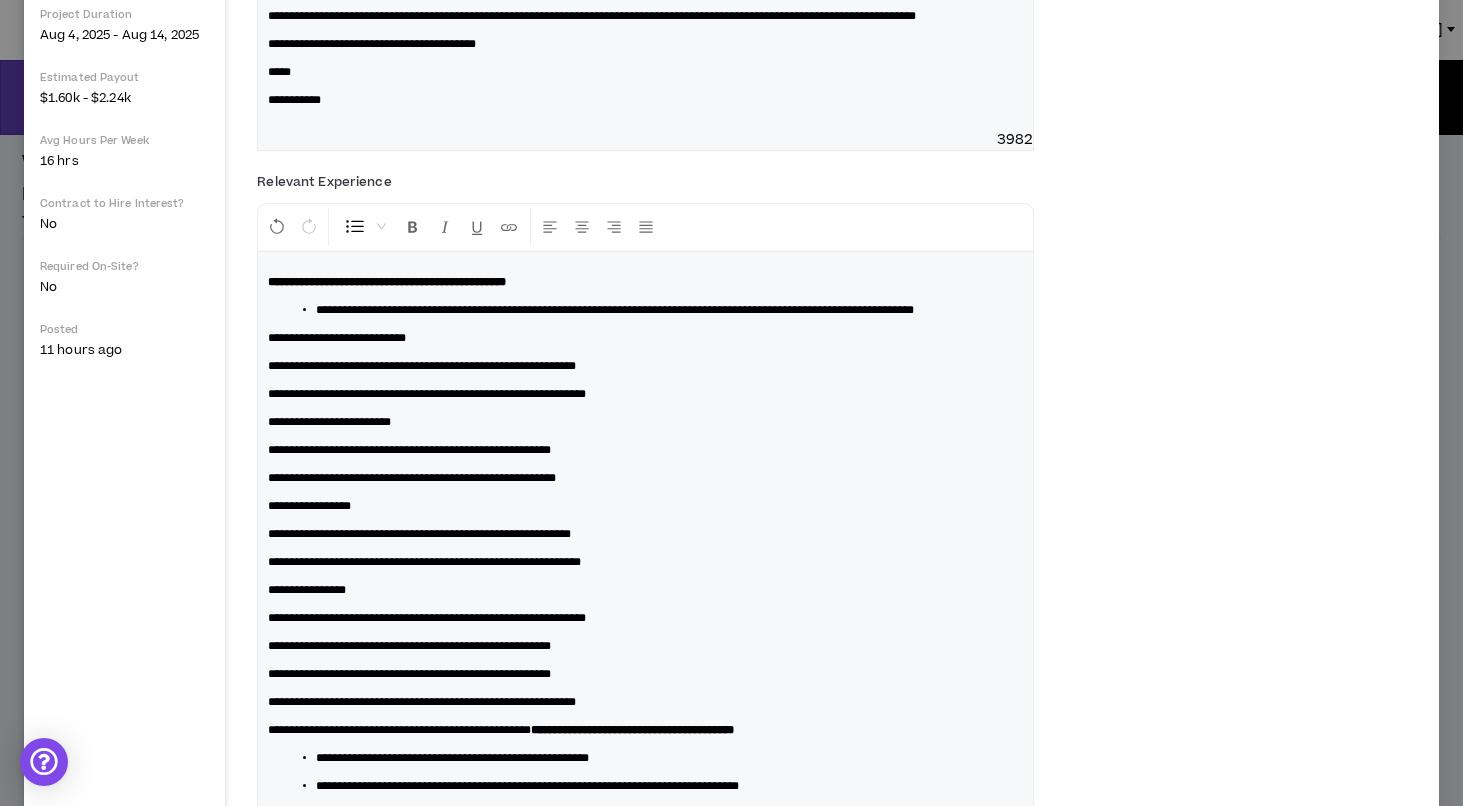 click on "**********" at bounding box center [653, 310] 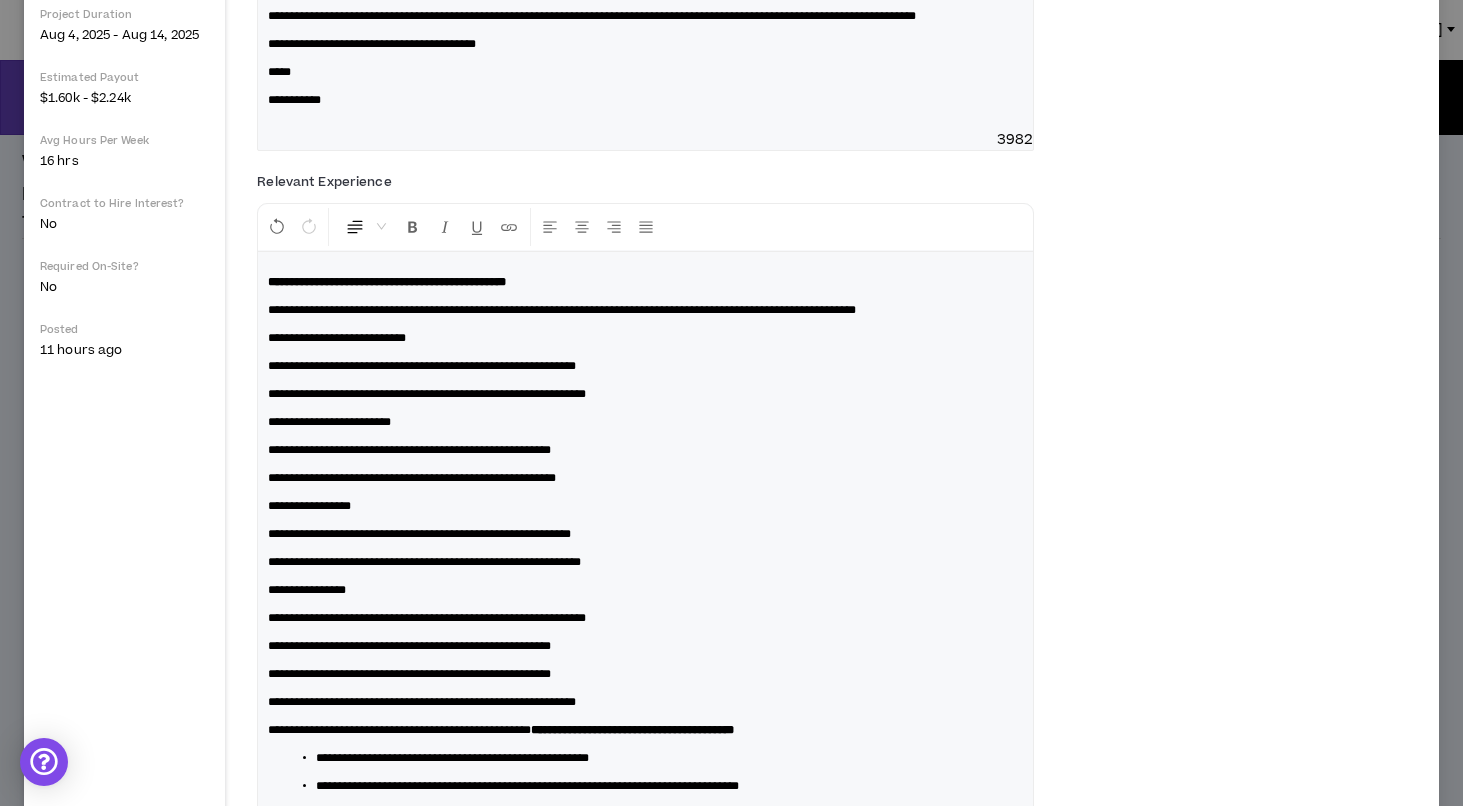 click on "**********" at bounding box center (422, 366) 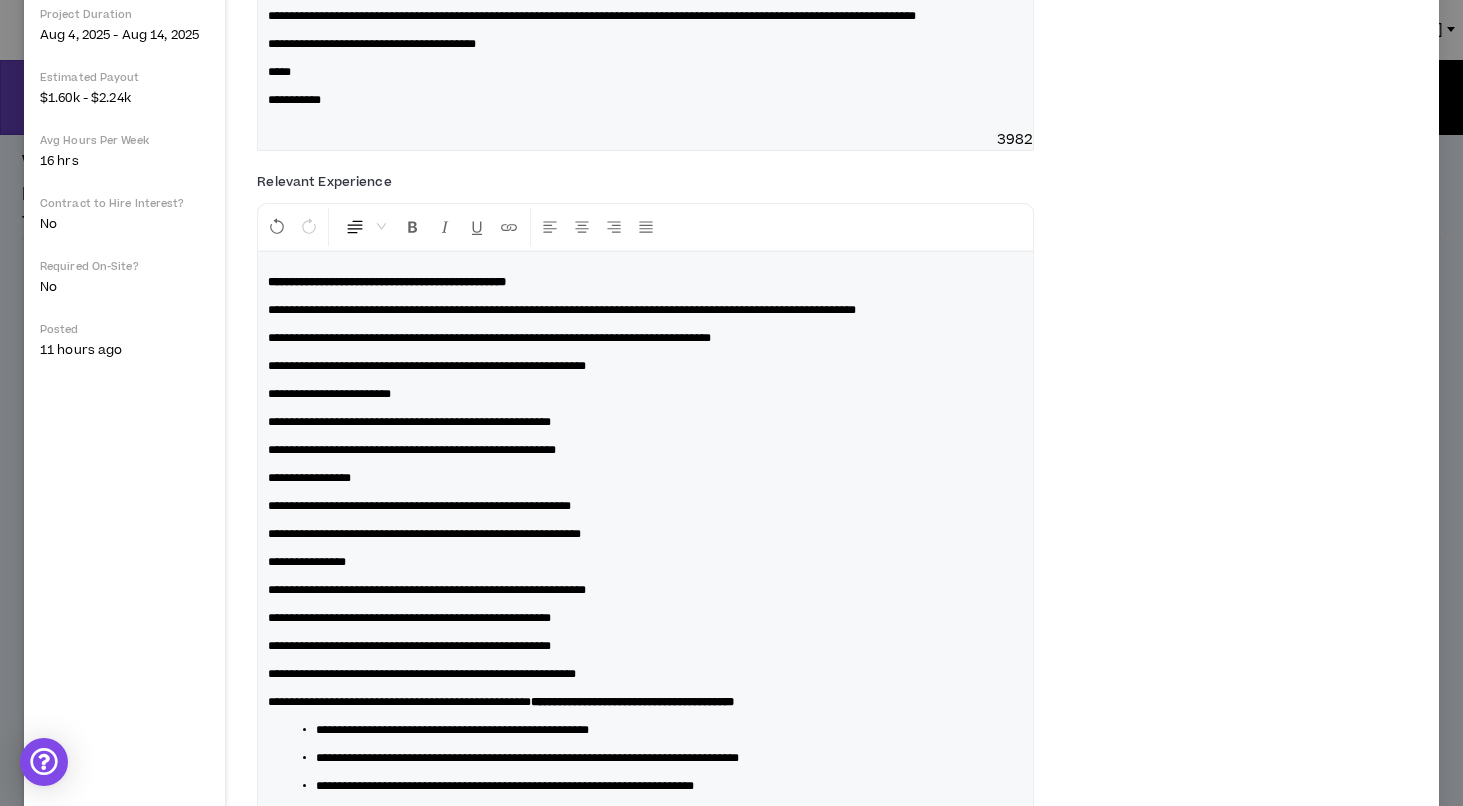 click on "**********" at bounding box center (645, 548) 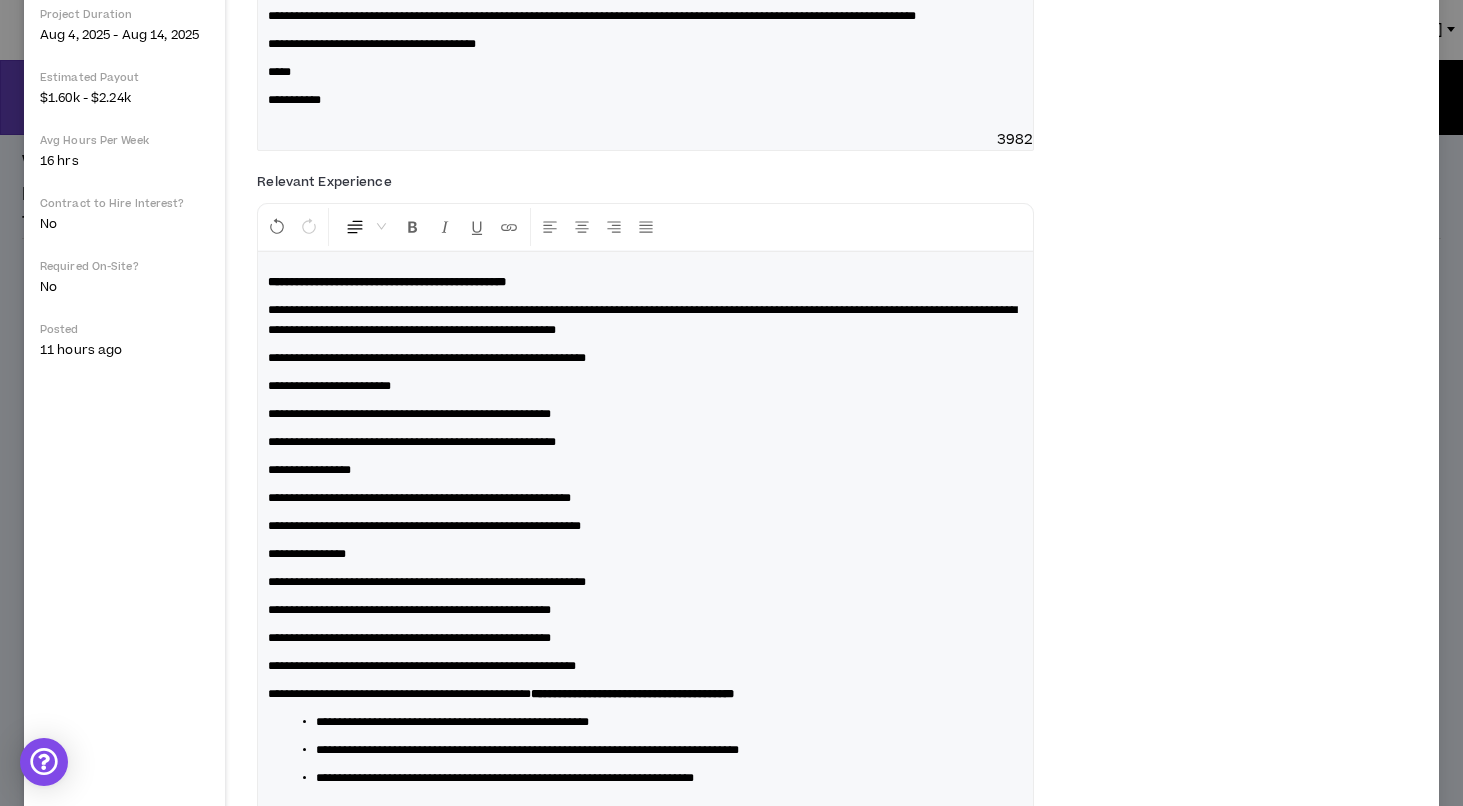 click on "**********" at bounding box center [642, 320] 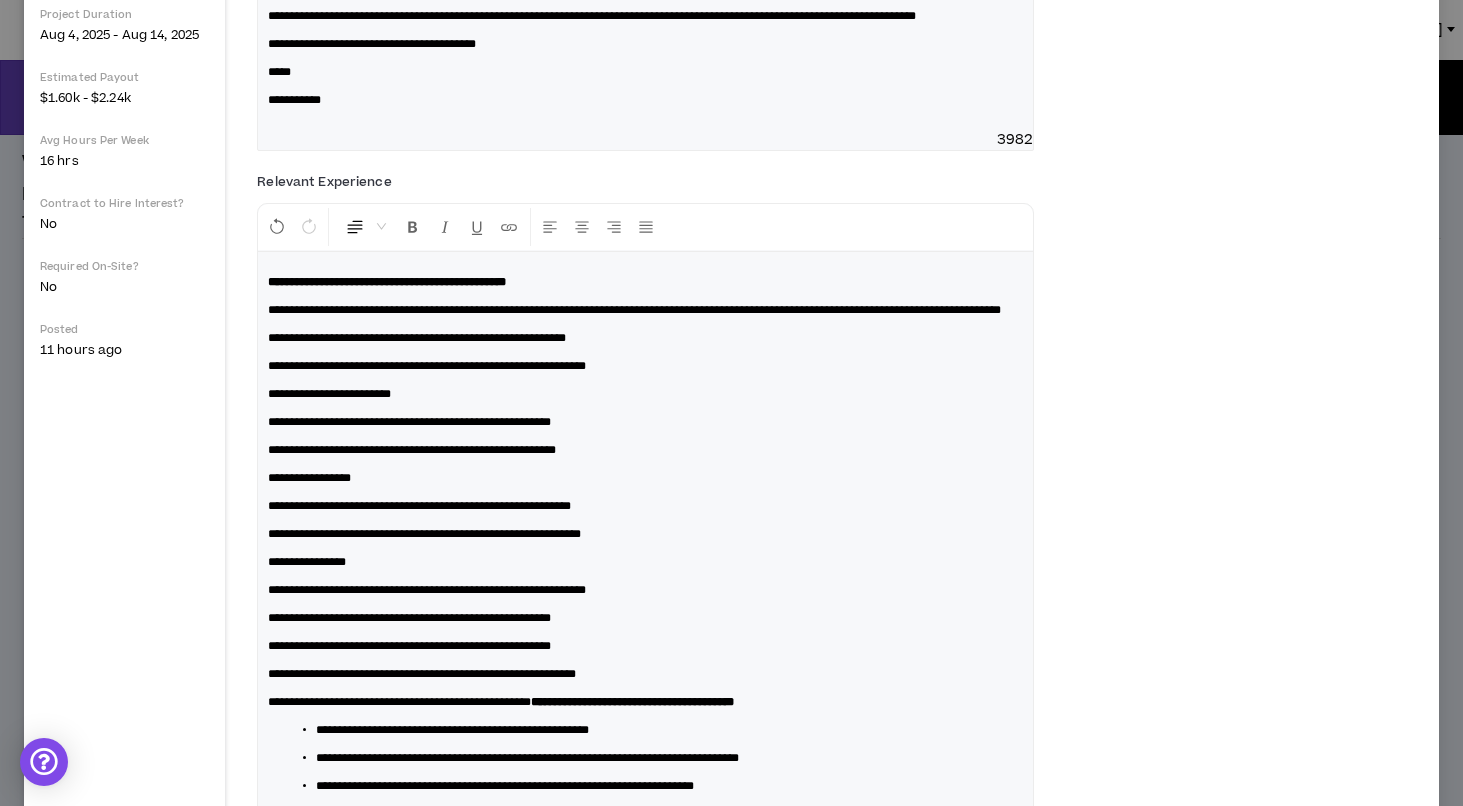 click on "**********" at bounding box center [427, 366] 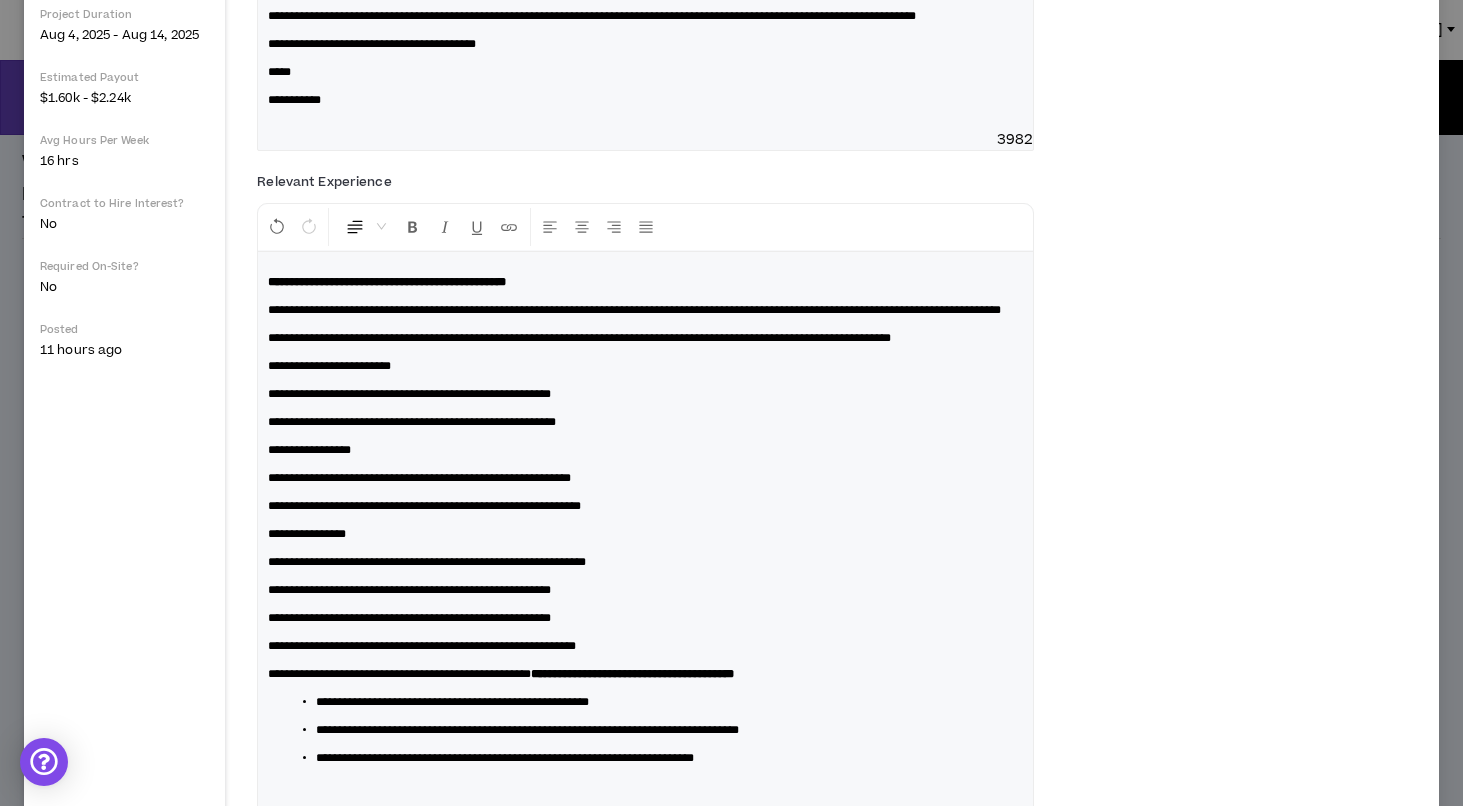 click on "**********" at bounding box center (329, 366) 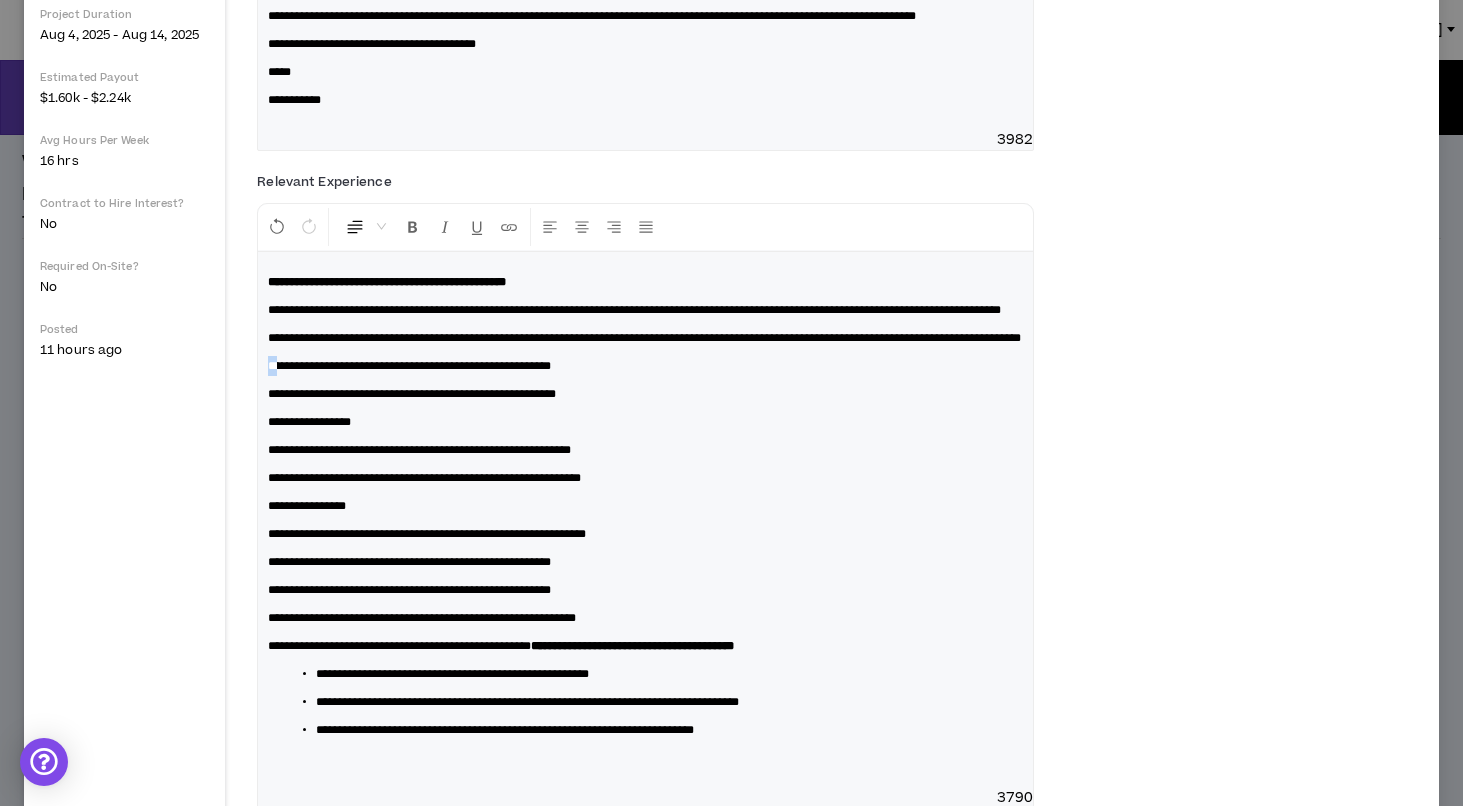 drag, startPoint x: 304, startPoint y: 448, endPoint x: 288, endPoint y: 448, distance: 16 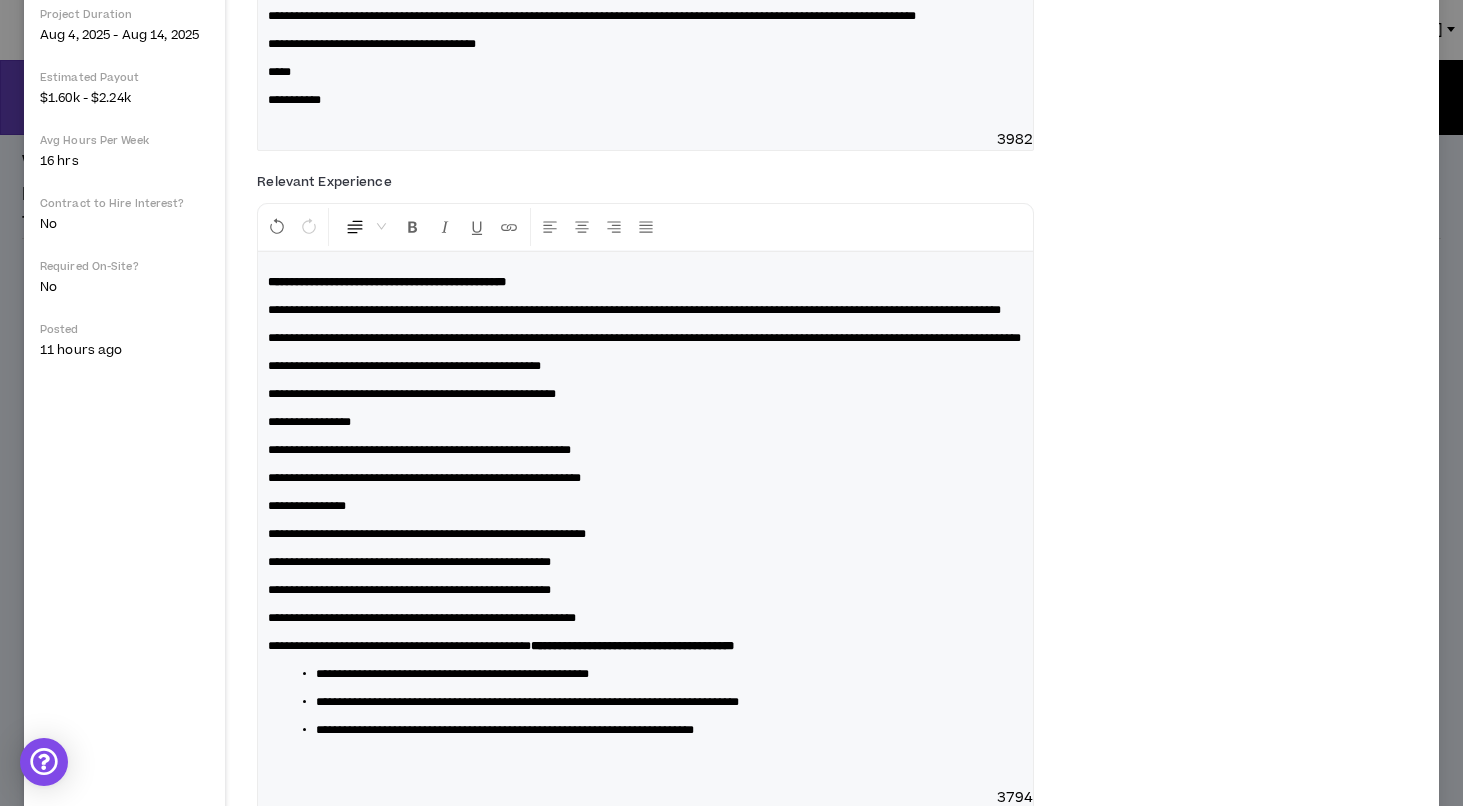 click on "**********" at bounding box center (412, 394) 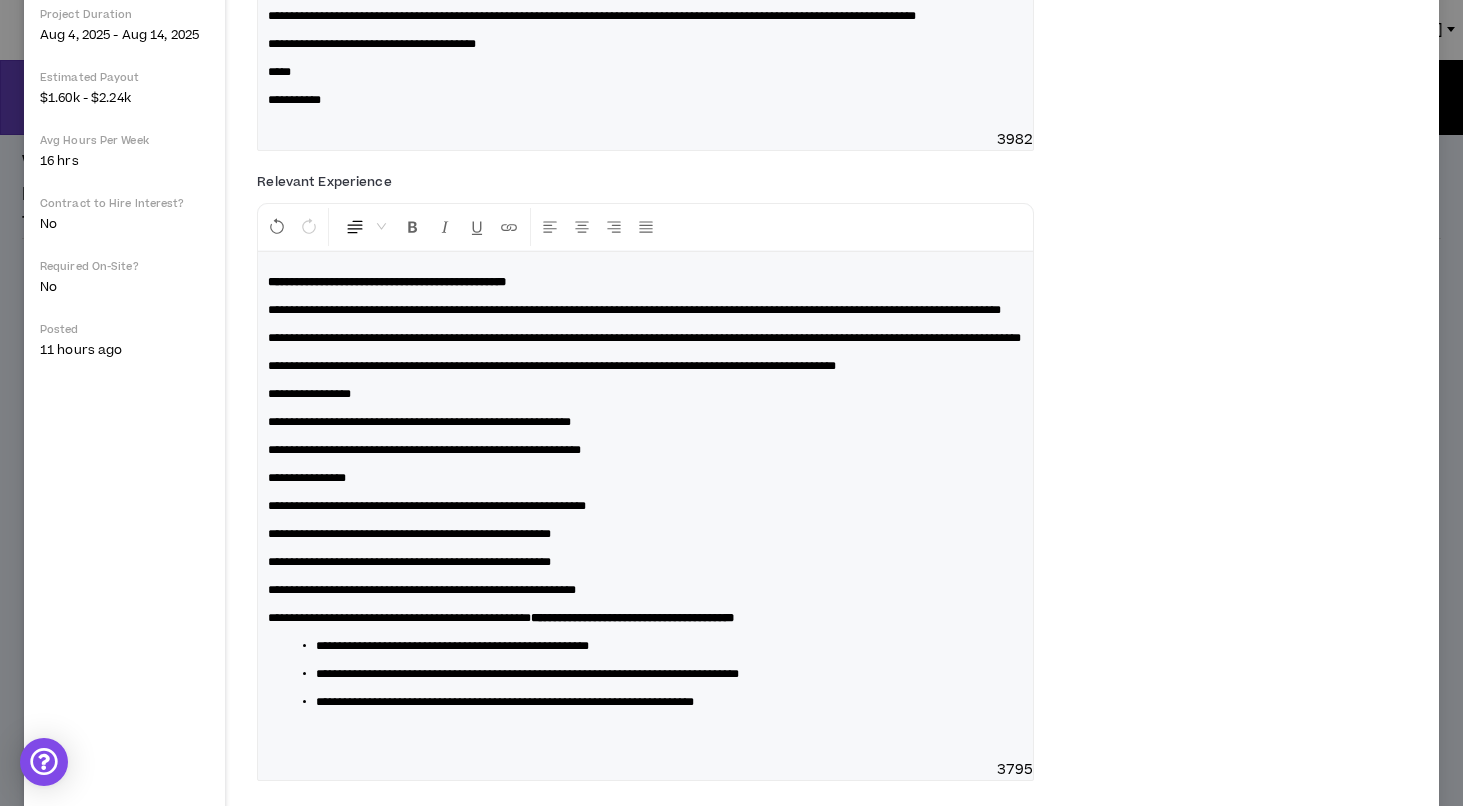click on "**********" at bounding box center [645, 506] 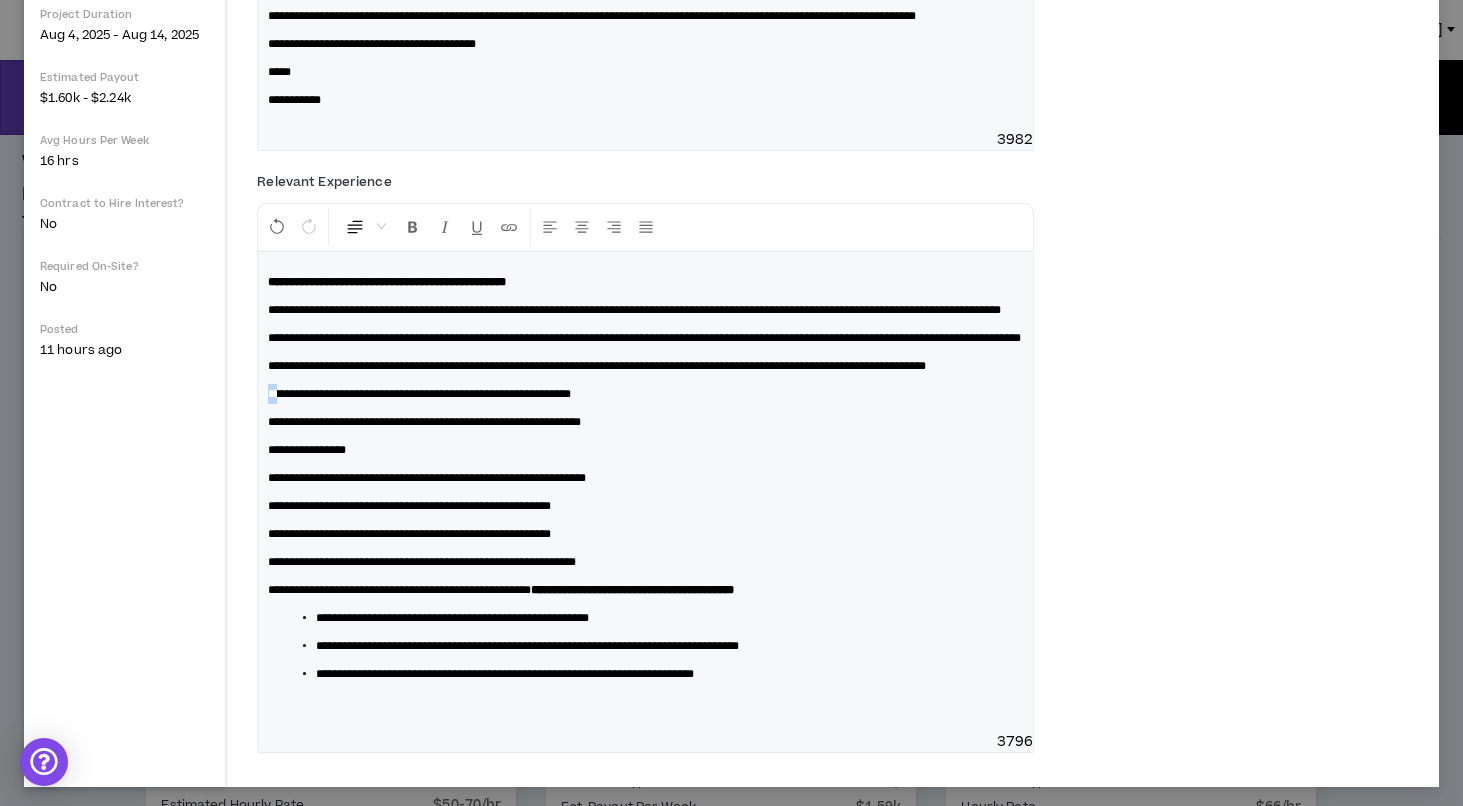 drag, startPoint x: 304, startPoint y: 492, endPoint x: 234, endPoint y: 487, distance: 70.178345 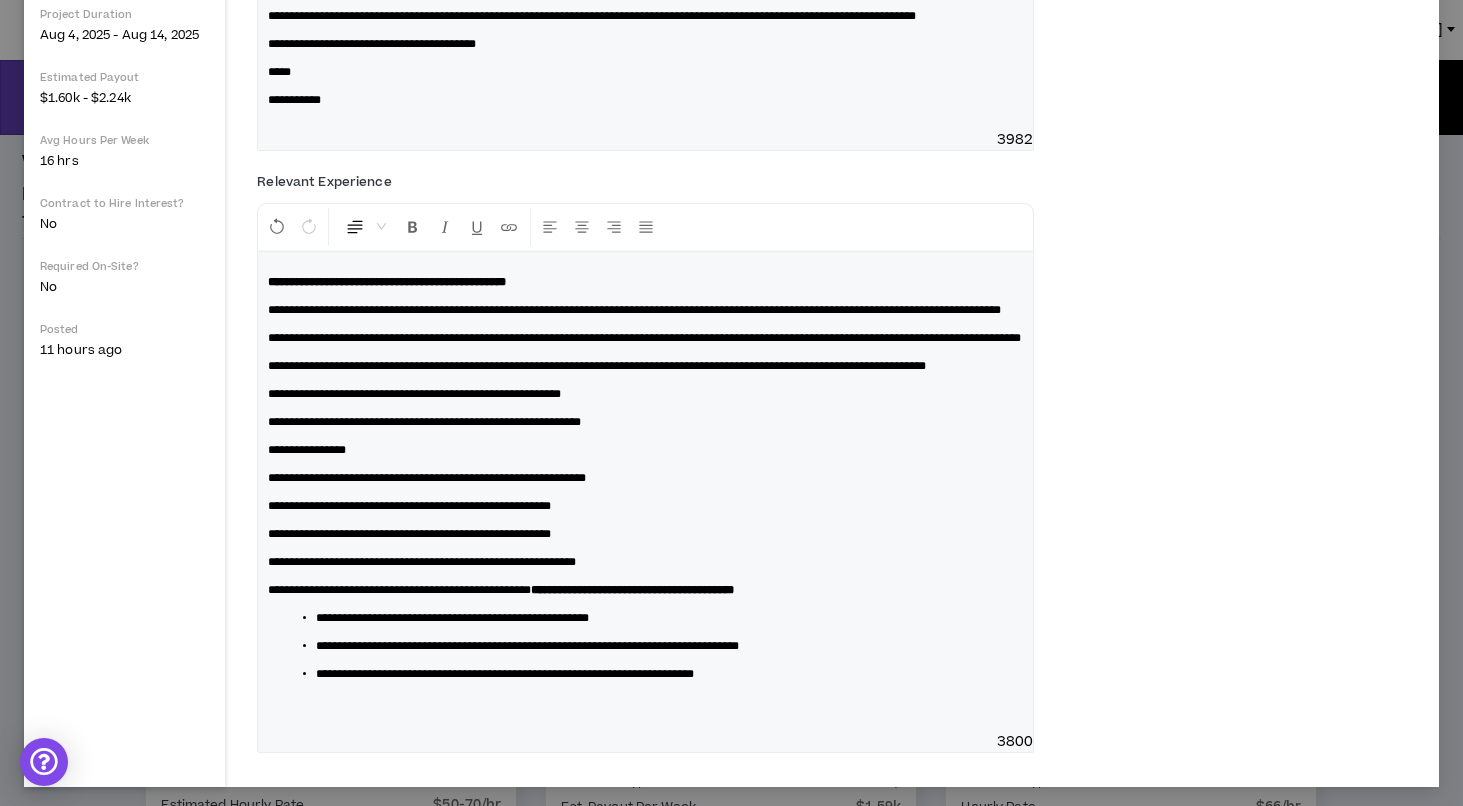 click on "**********" at bounding box center [645, 492] 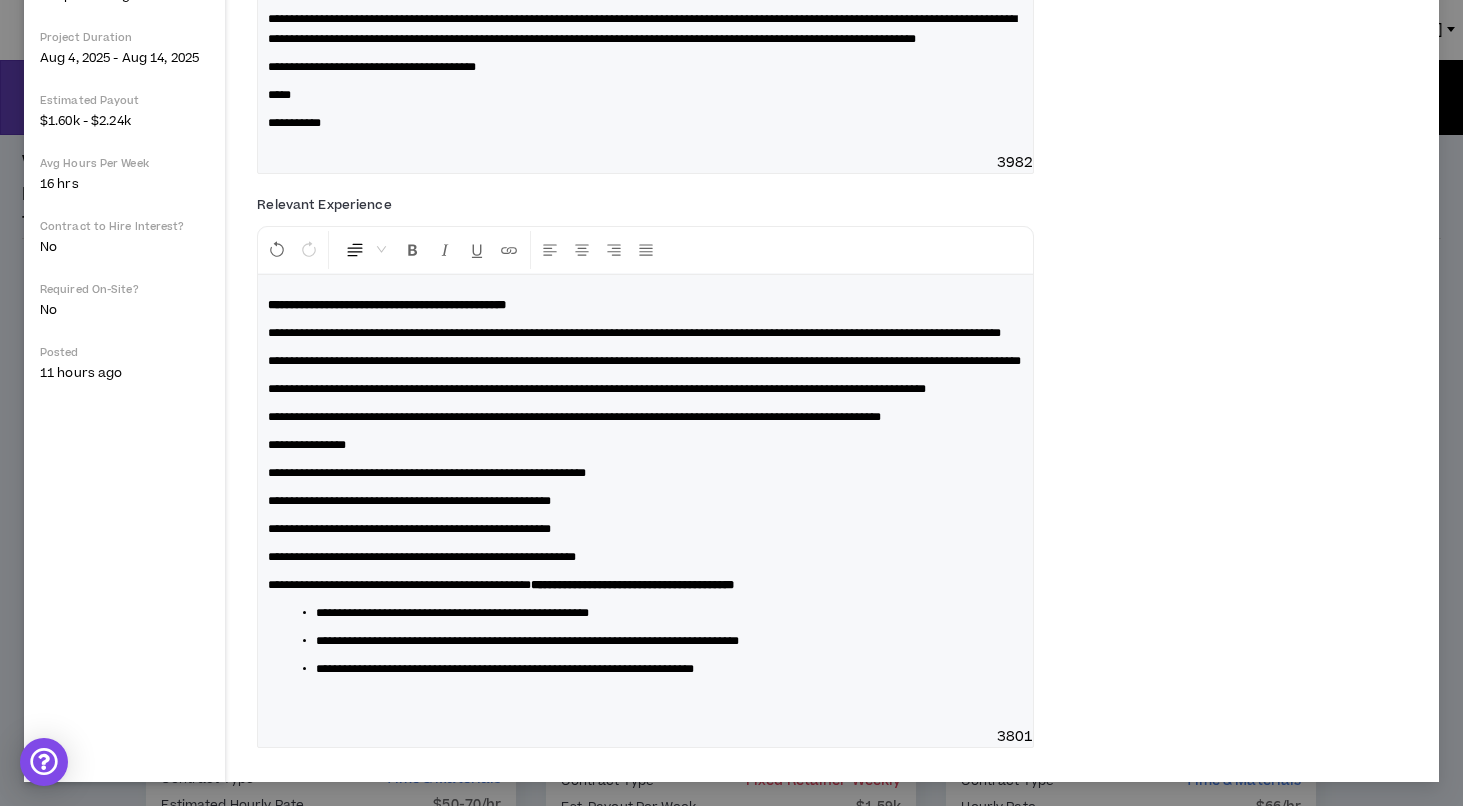 click on "**********" at bounding box center (307, 445) 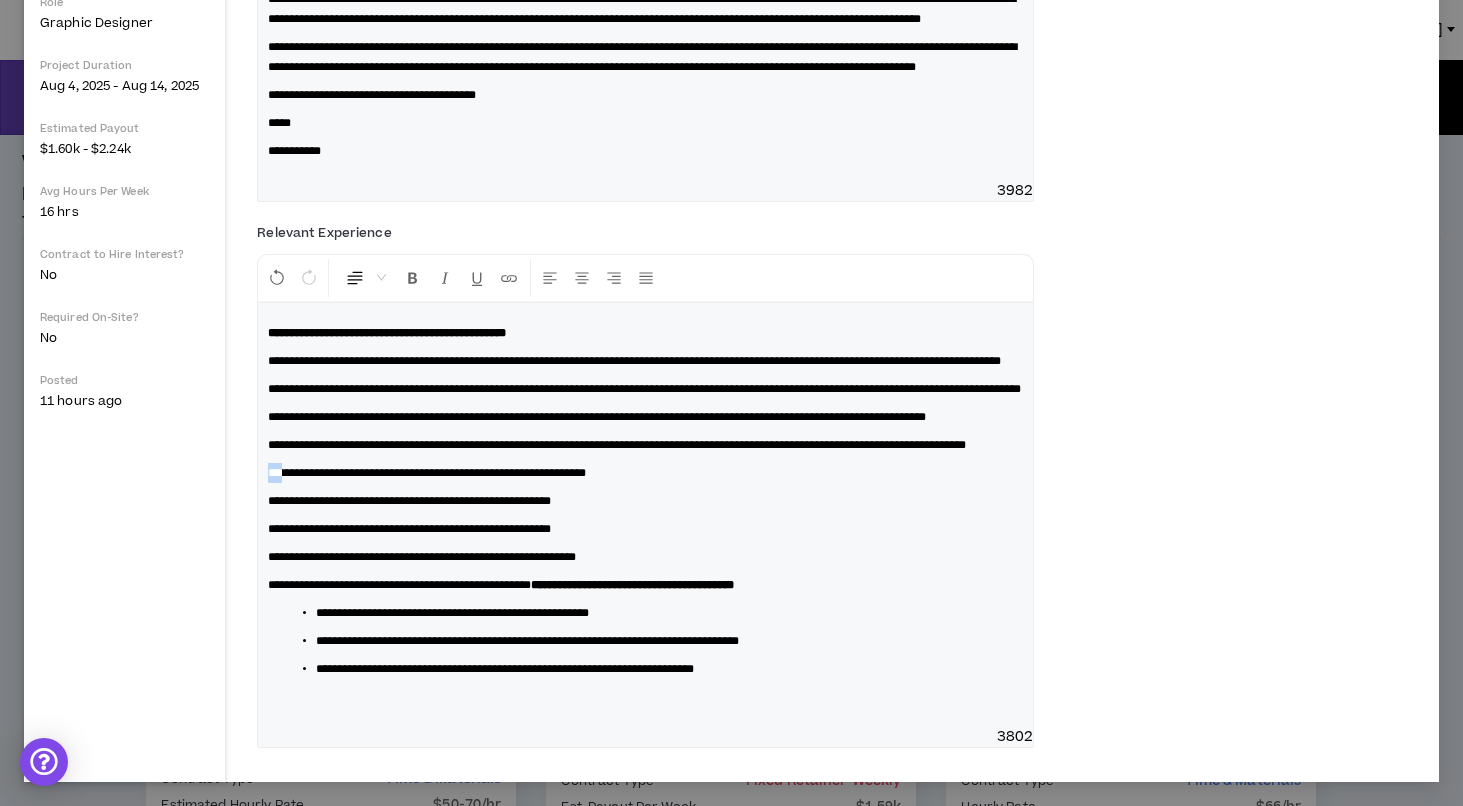 drag, startPoint x: 307, startPoint y: 542, endPoint x: 291, endPoint y: 541, distance: 16.03122 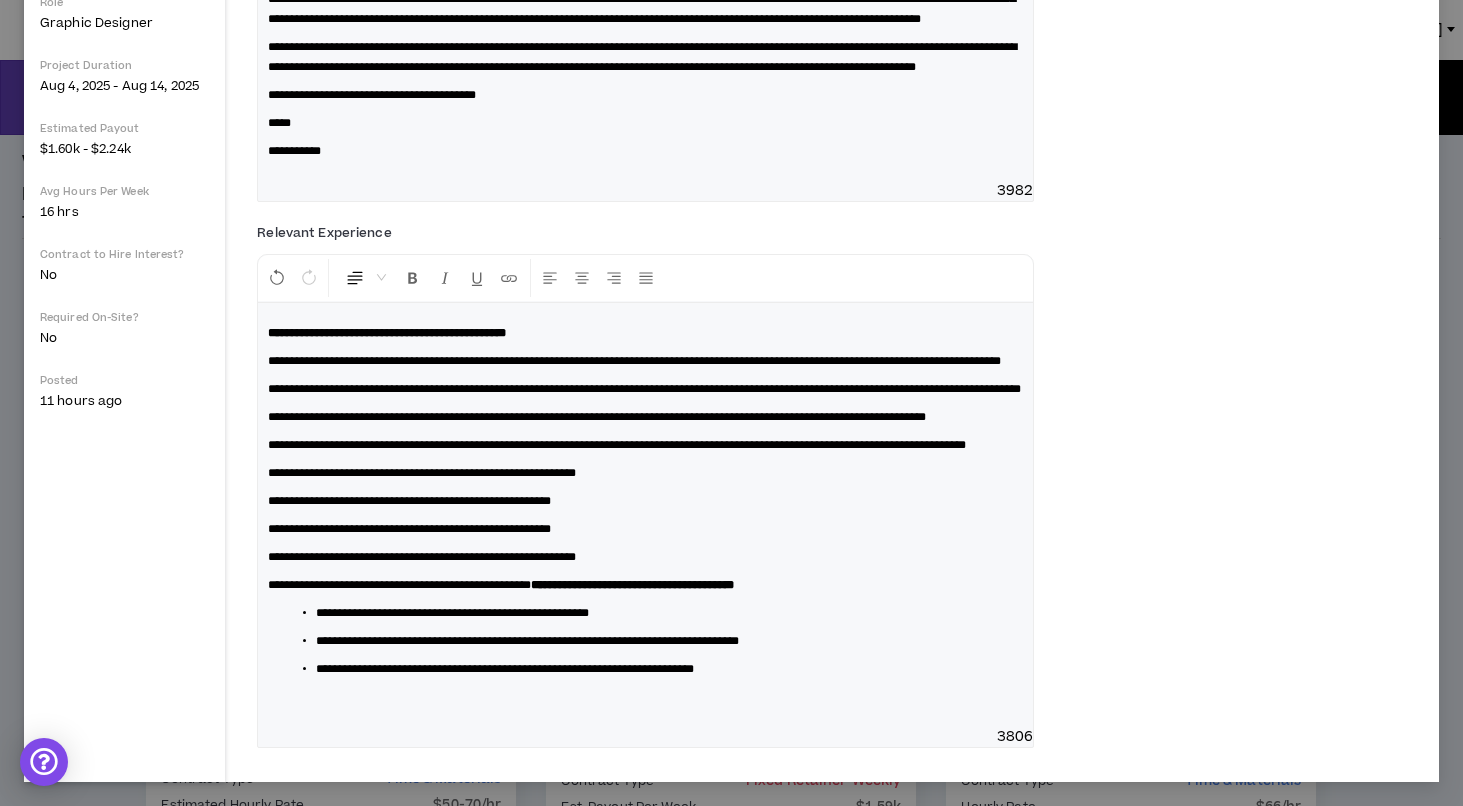 click on "**********" at bounding box center [409, 501] 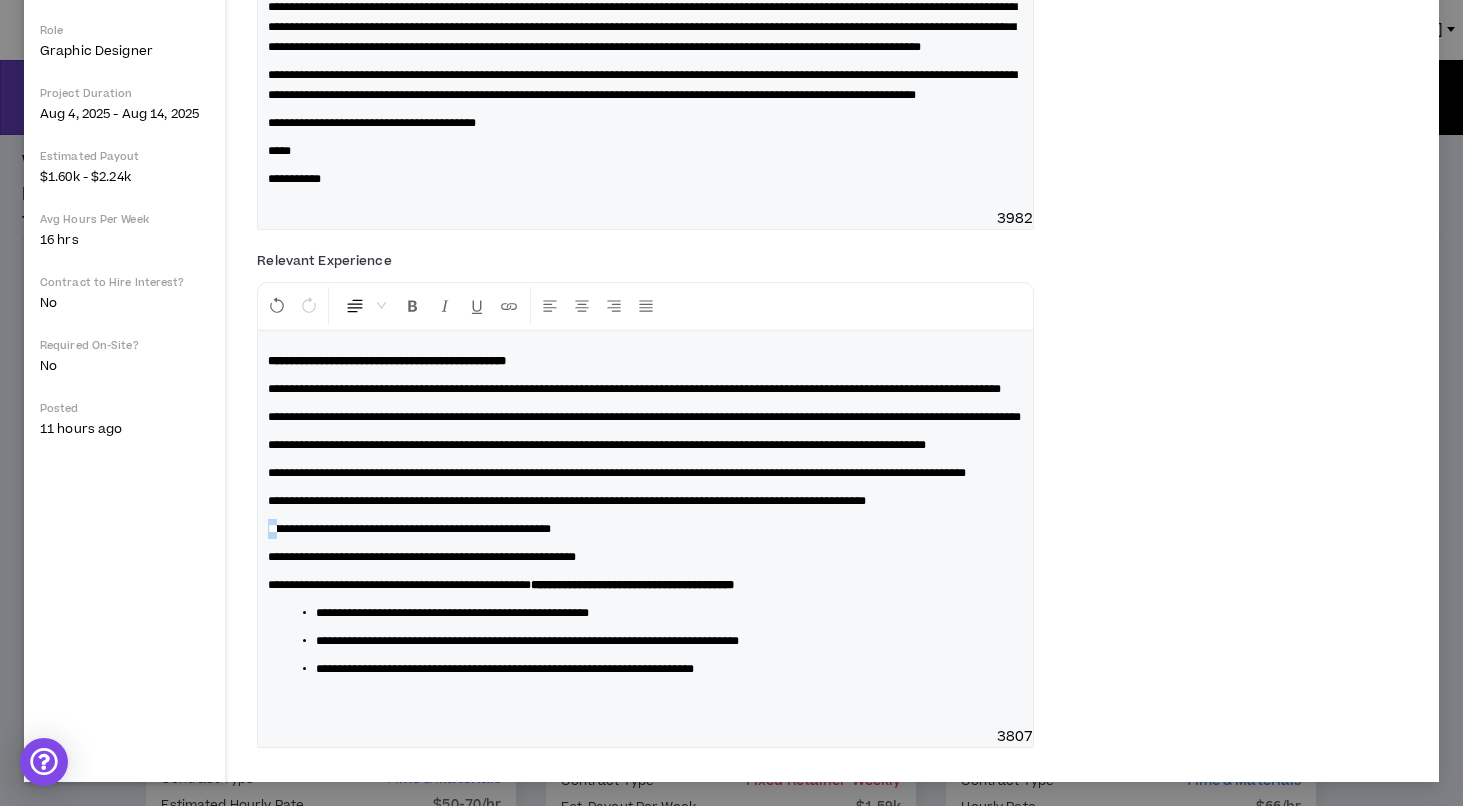 drag, startPoint x: 306, startPoint y: 593, endPoint x: 260, endPoint y: 590, distance: 46.09772 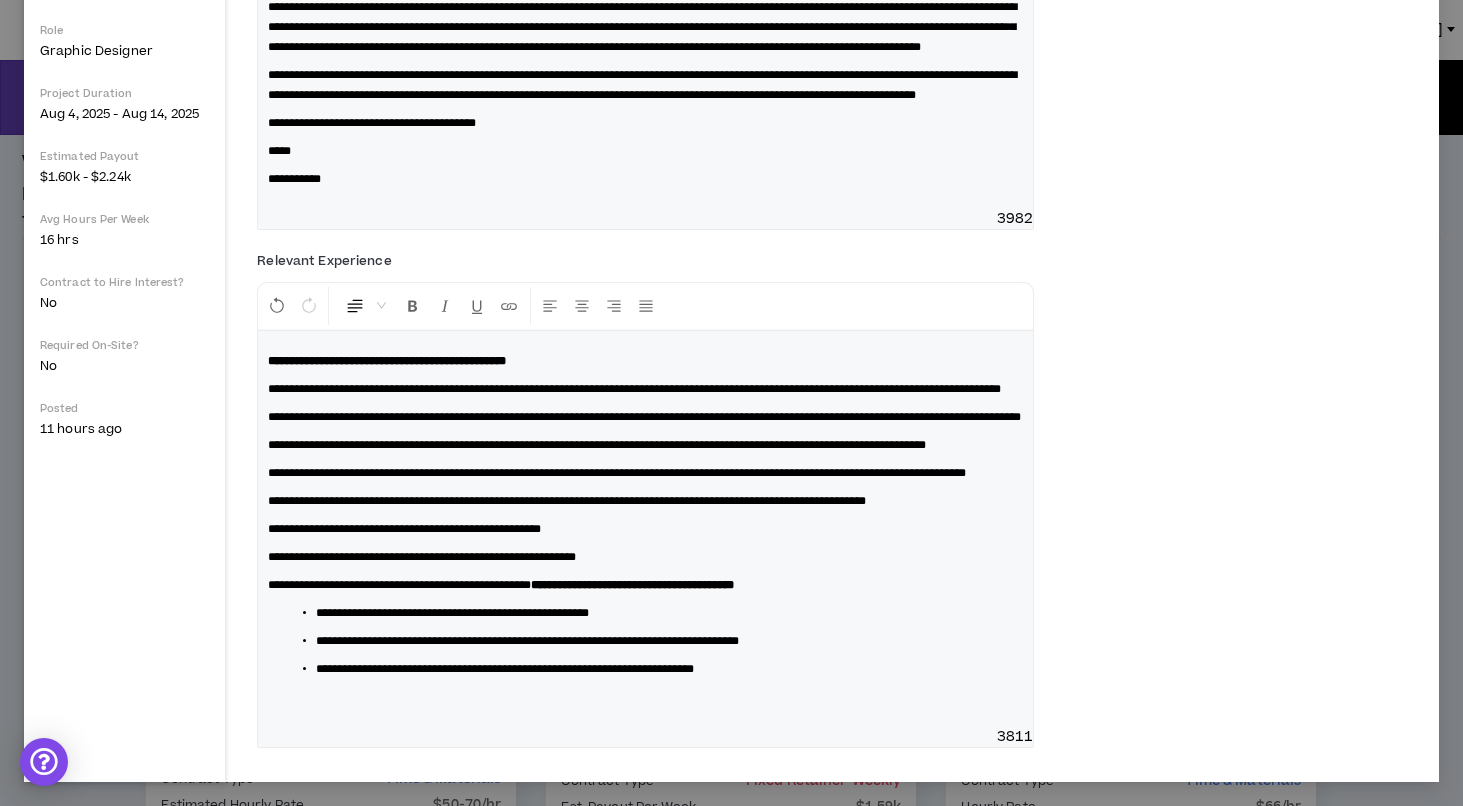 click on "**********" at bounding box center (422, 557) 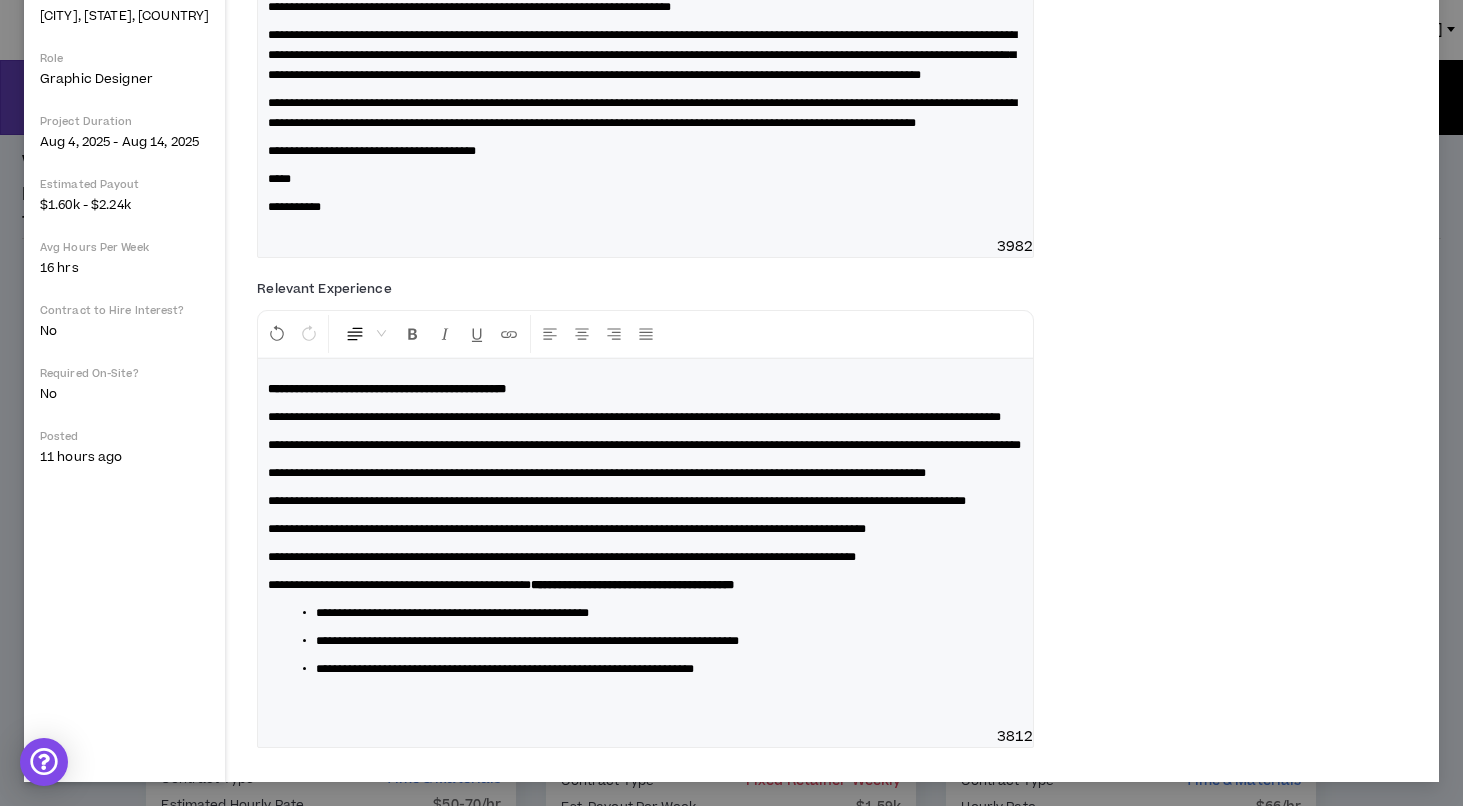 click on "**********" at bounding box center [645, 543] 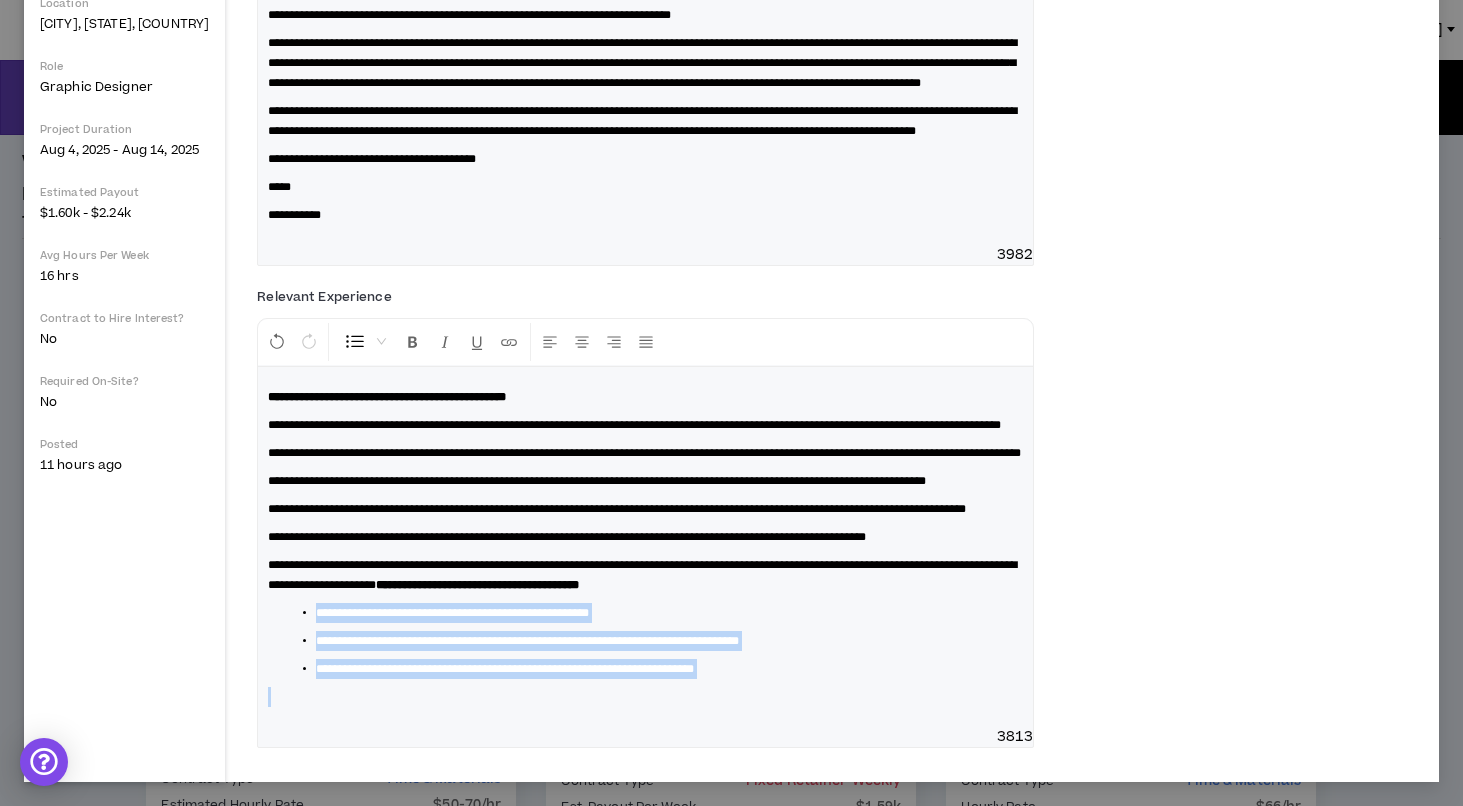 drag, startPoint x: 338, startPoint y: 637, endPoint x: 884, endPoint y: 757, distance: 559.0313 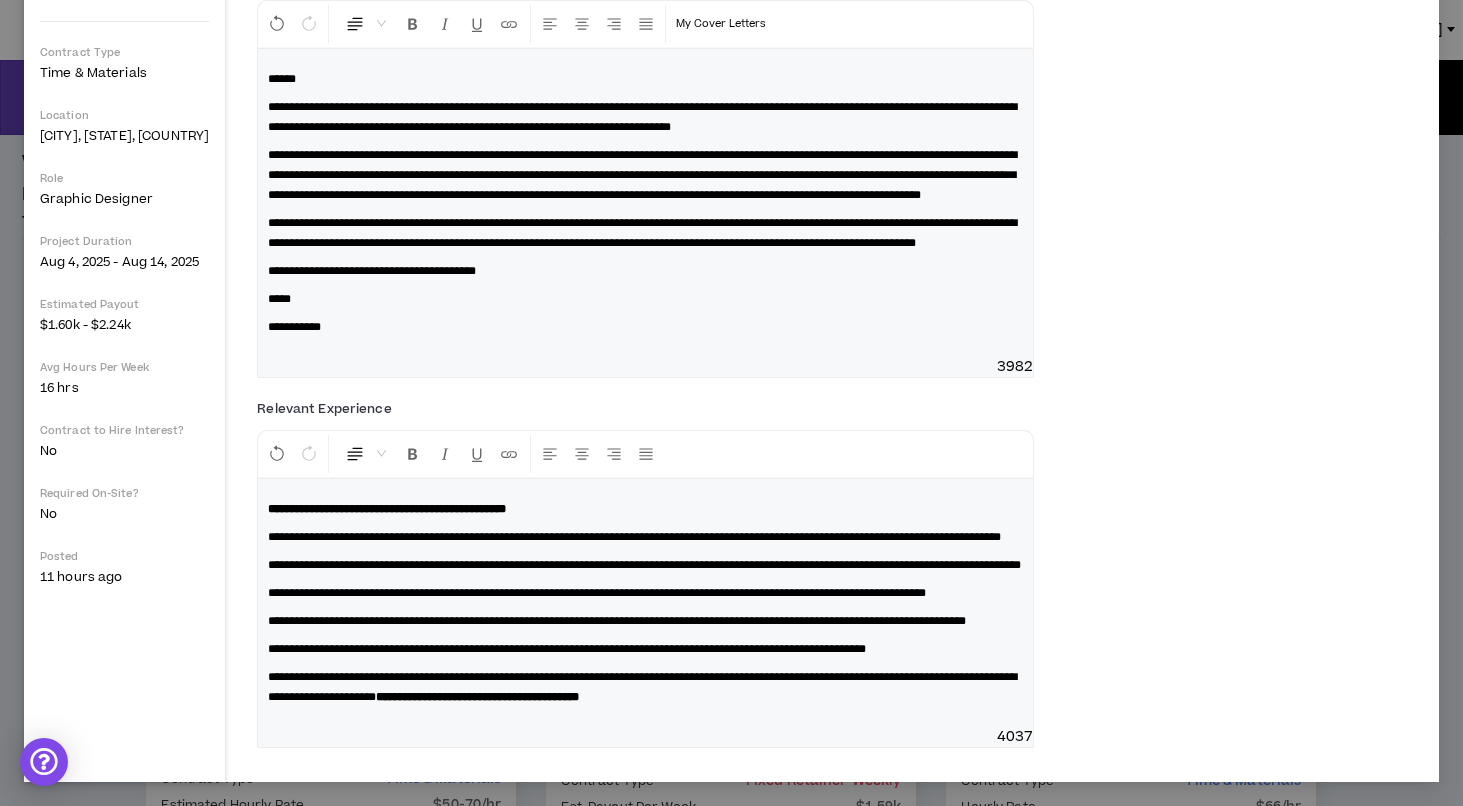 scroll, scrollTop: 415, scrollLeft: 0, axis: vertical 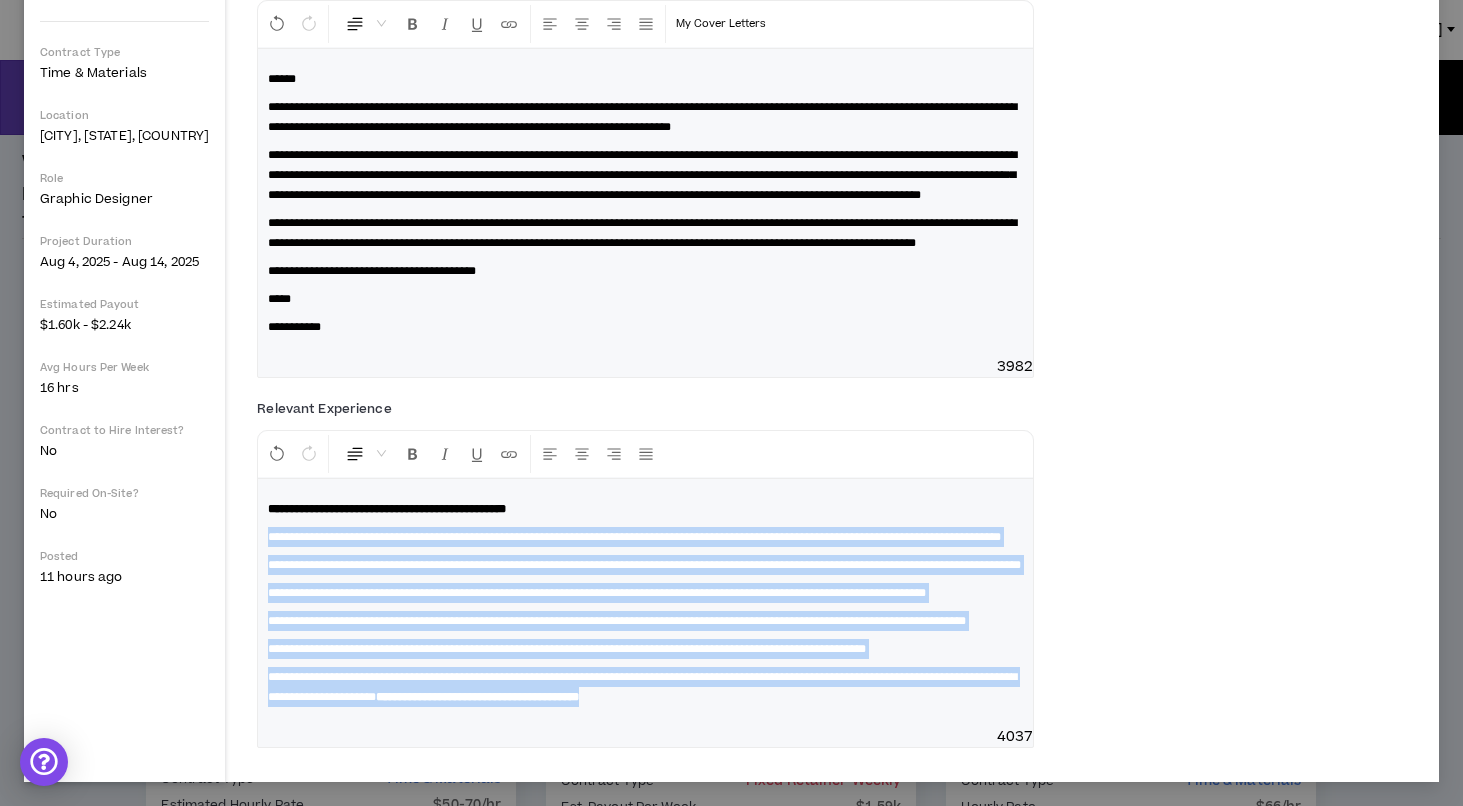 drag, startPoint x: 293, startPoint y: 434, endPoint x: 900, endPoint y: 742, distance: 680.671 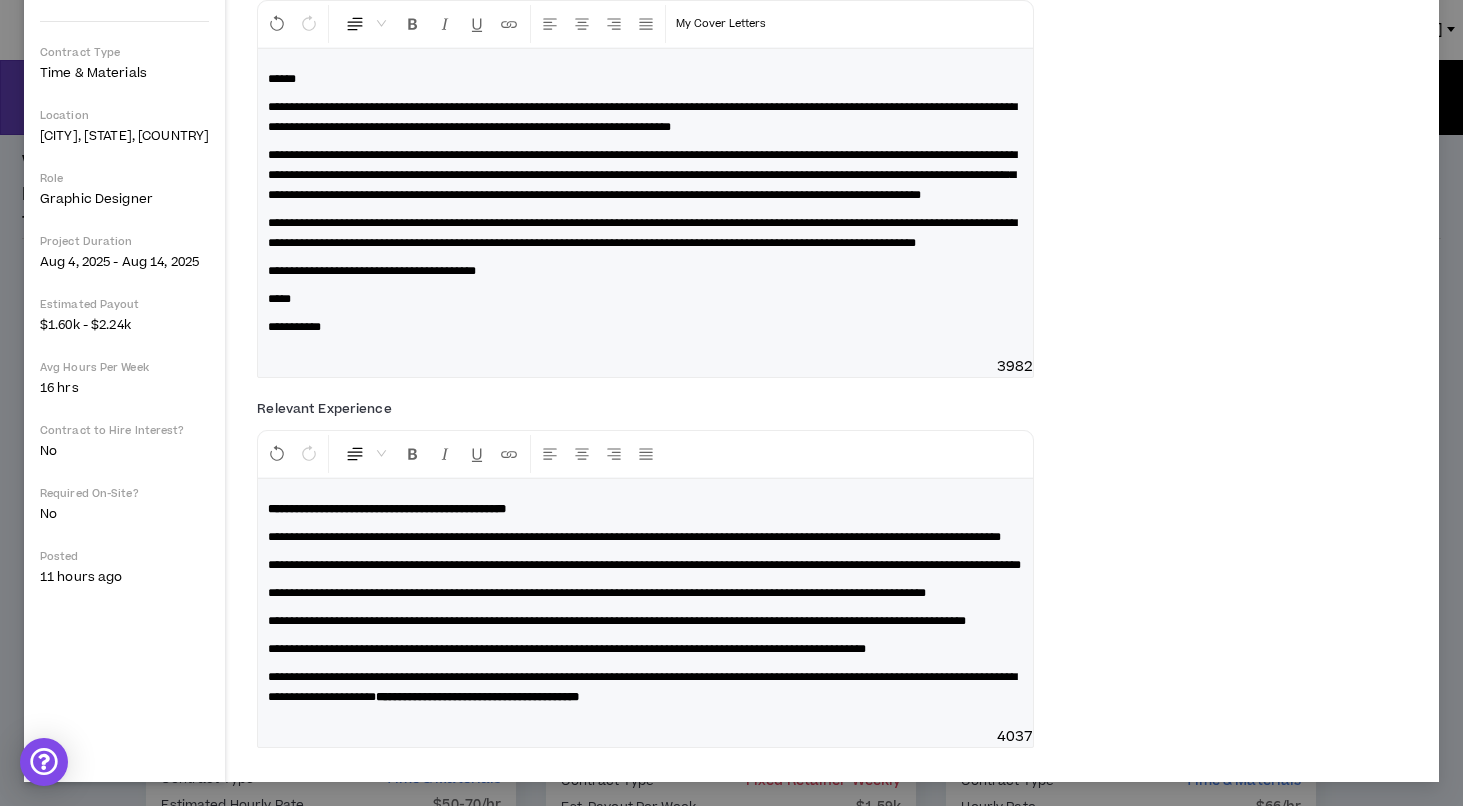 click on "**********" at bounding box center (634, 537) 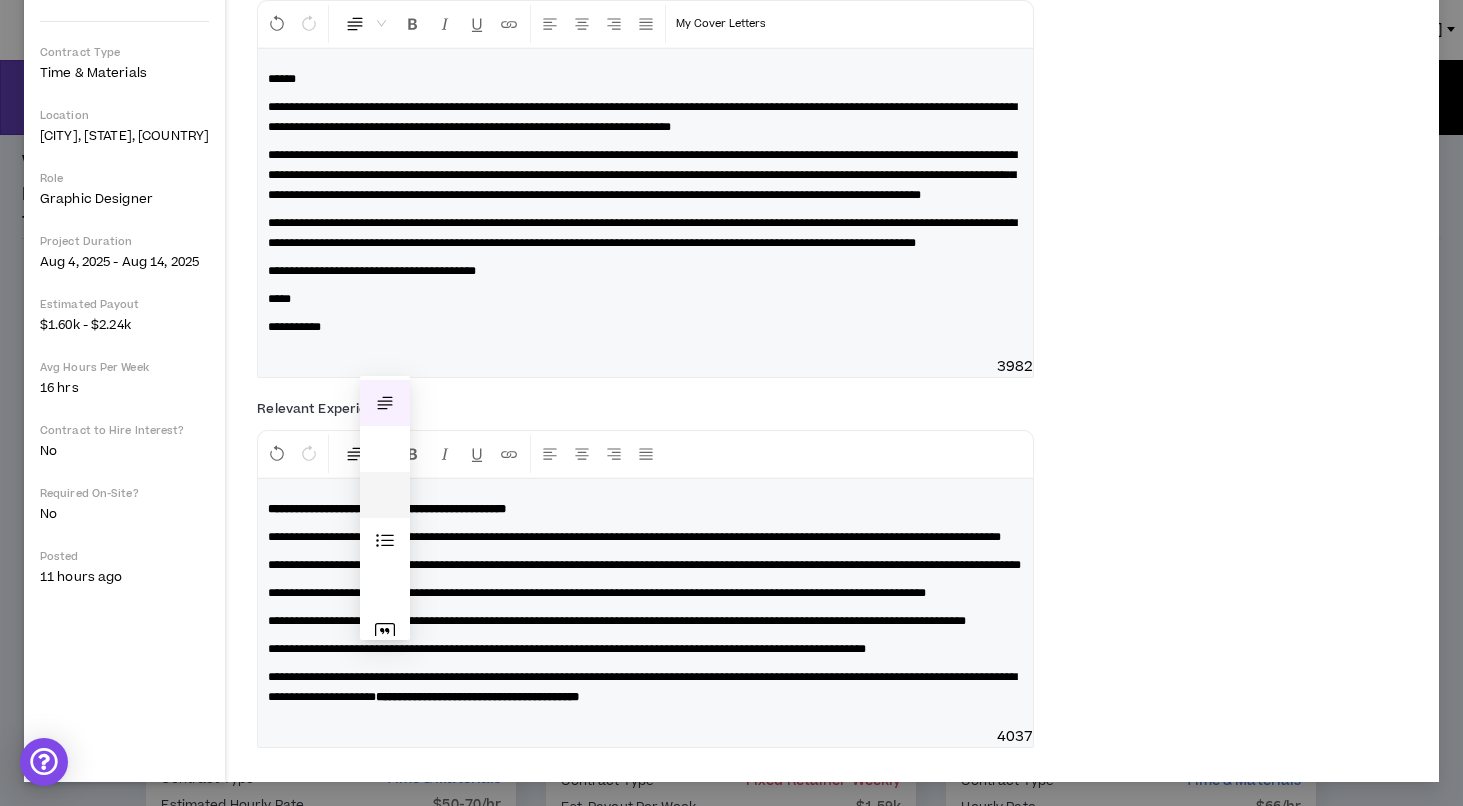 click on "Bullet List" at bounding box center (385, 541) 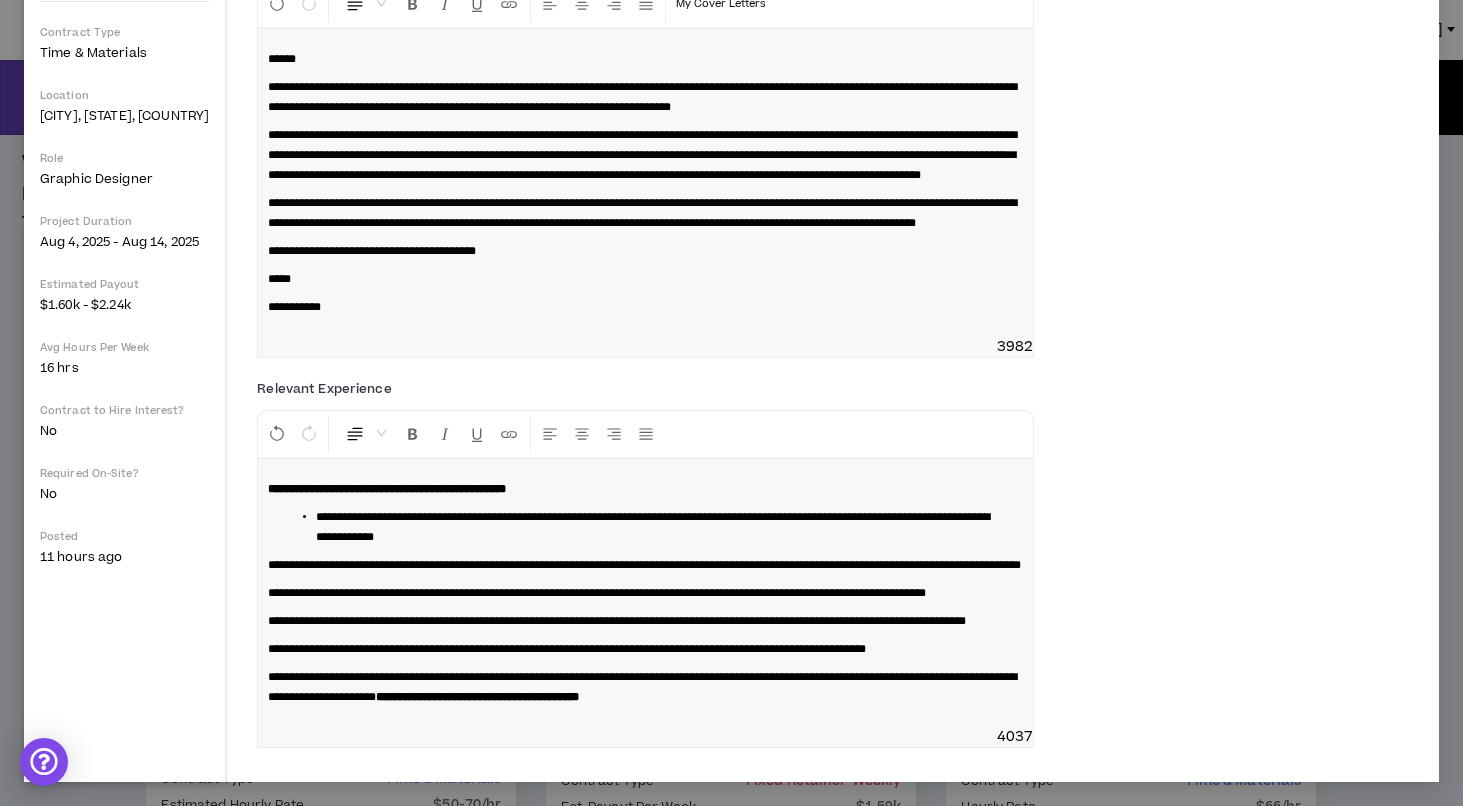 click on "**********" at bounding box center (644, 565) 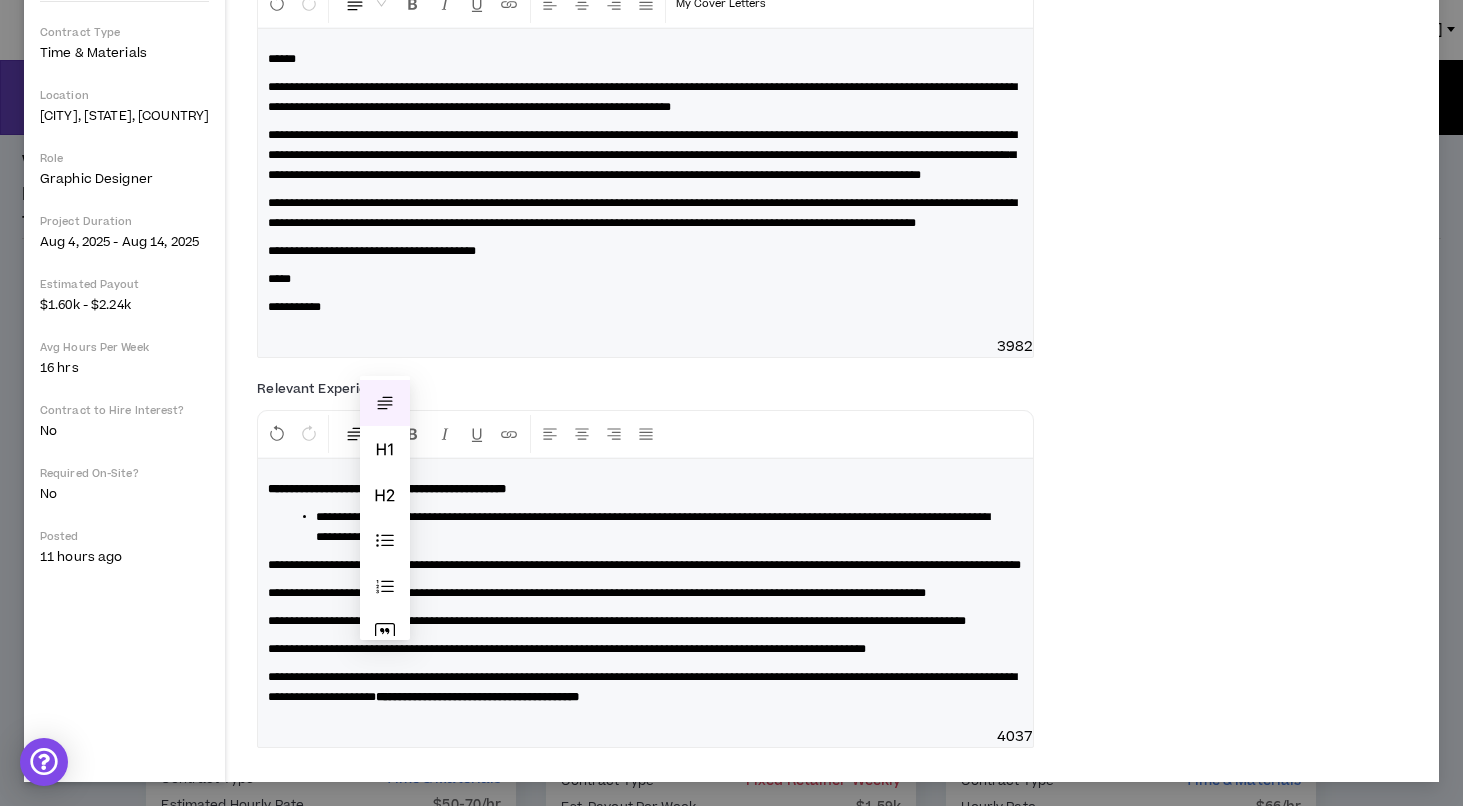 click at bounding box center [355, 434] 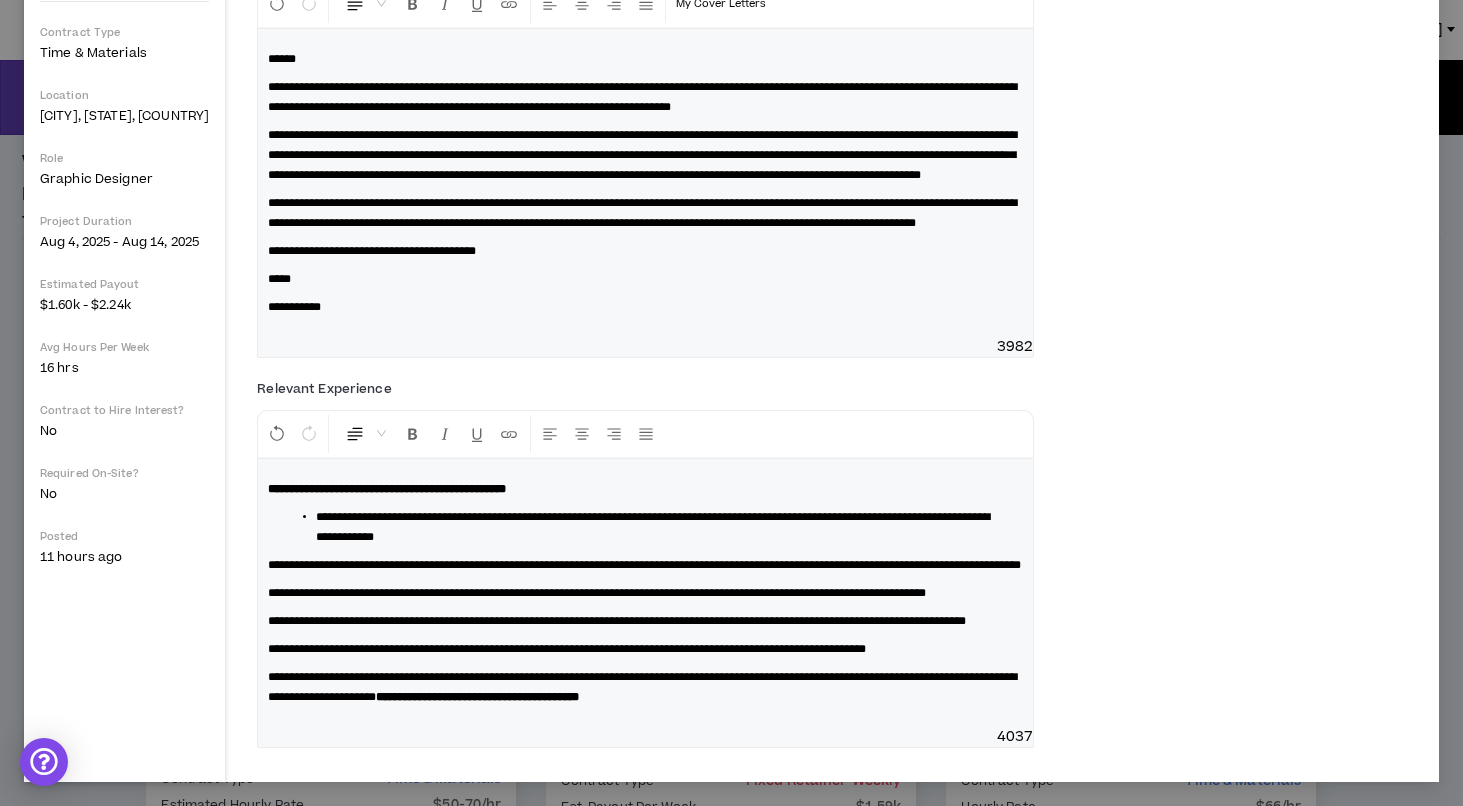 click at bounding box center (355, 434) 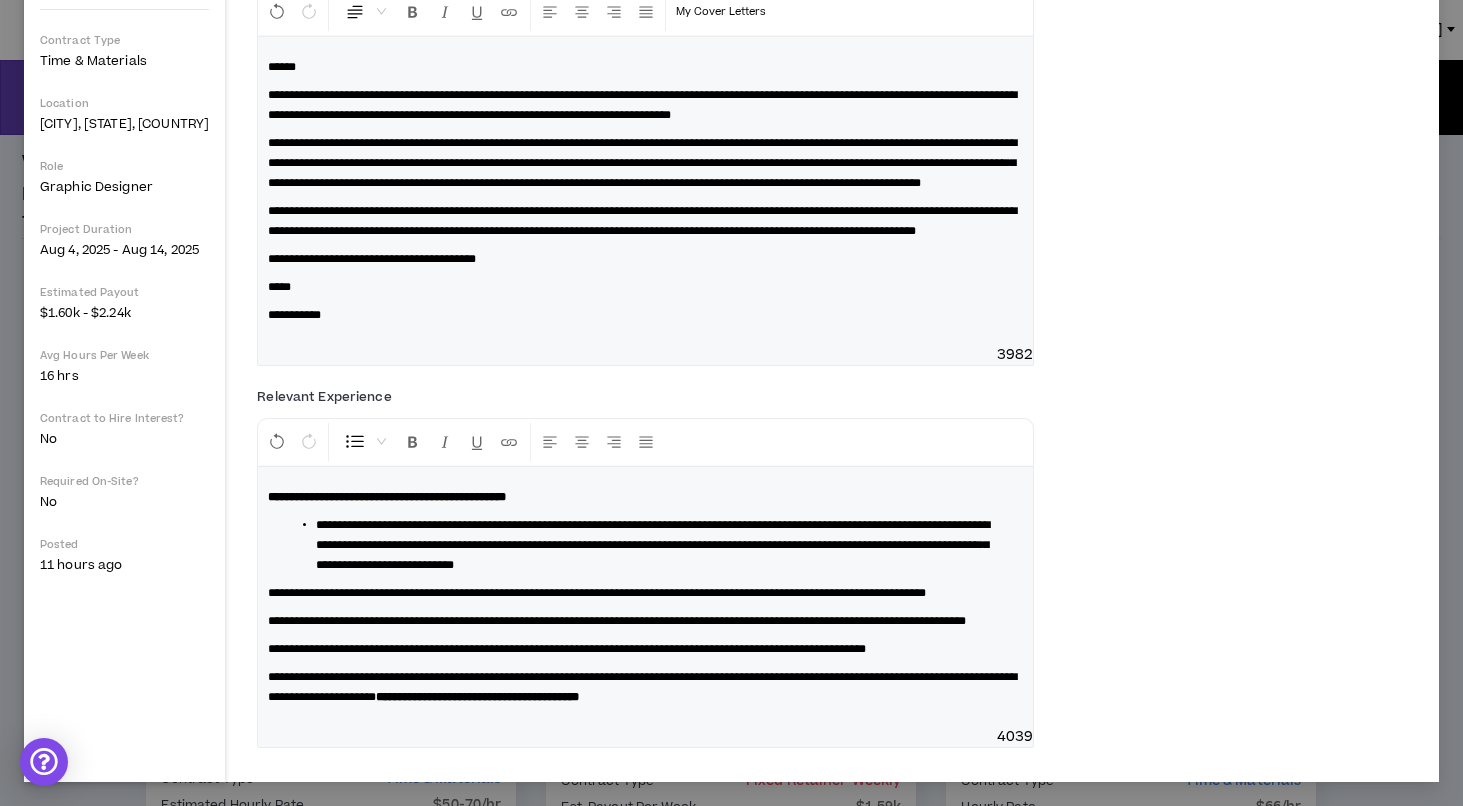 scroll, scrollTop: 415, scrollLeft: 0, axis: vertical 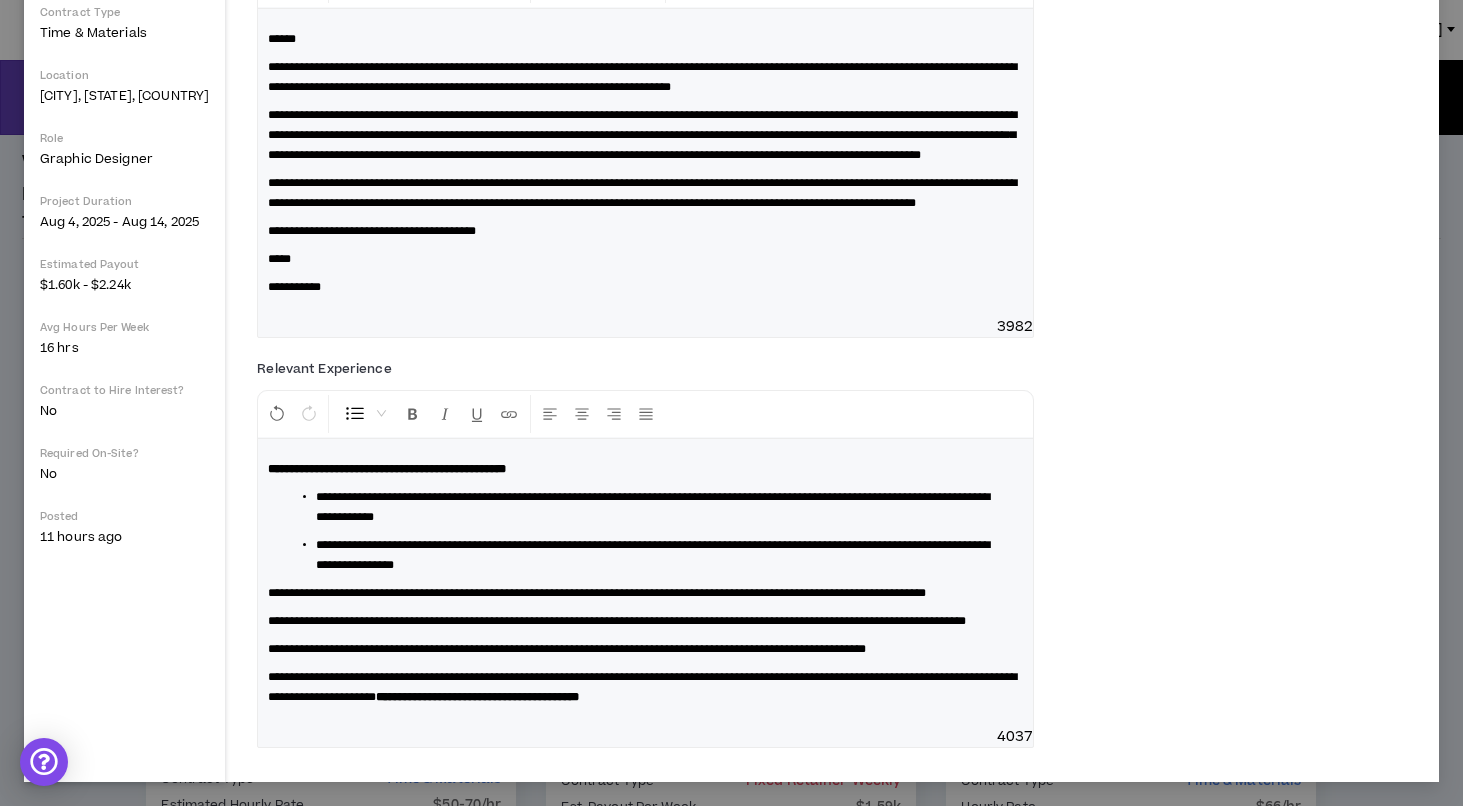 click on "**********" at bounding box center (597, 593) 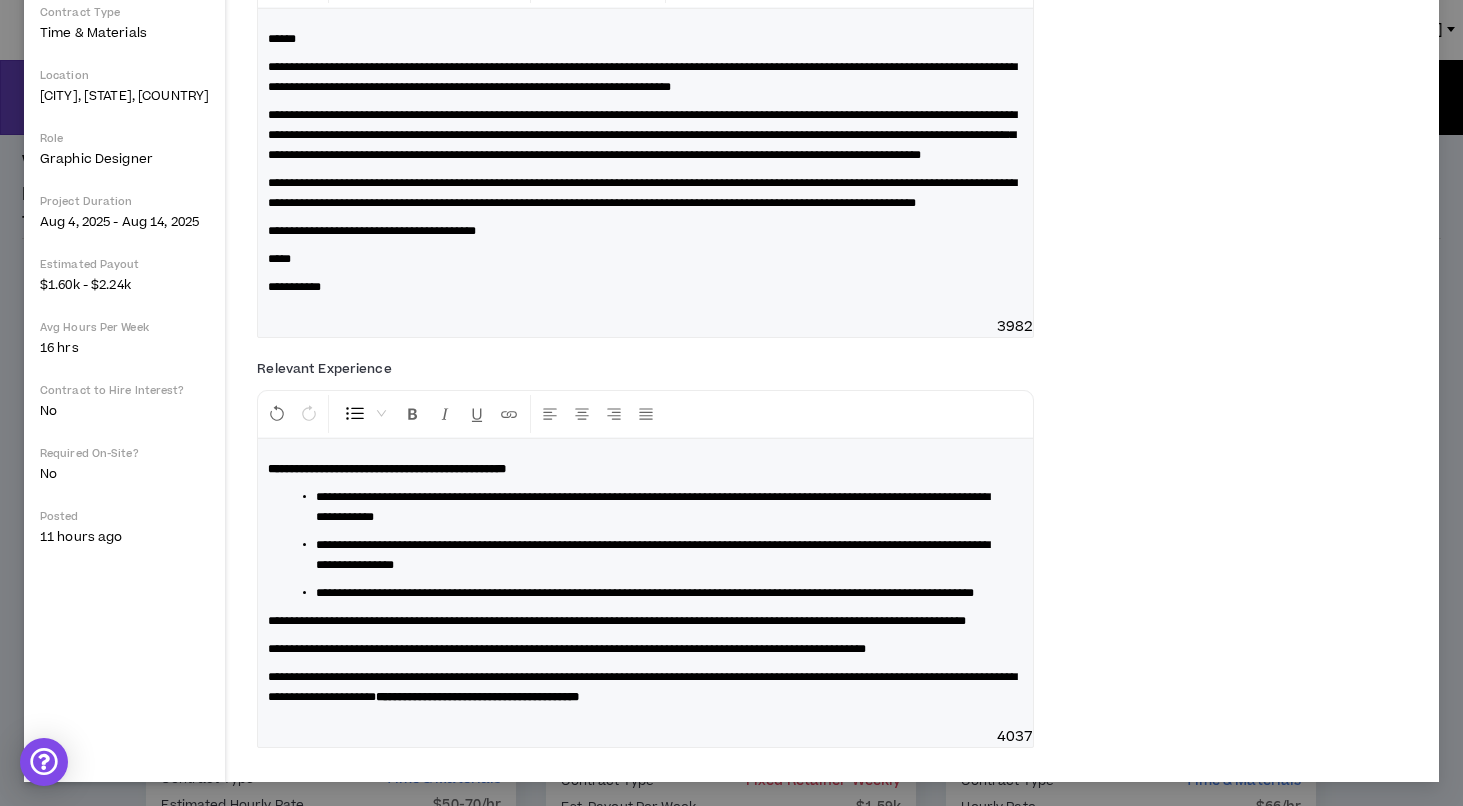 scroll, scrollTop: 415, scrollLeft: 0, axis: vertical 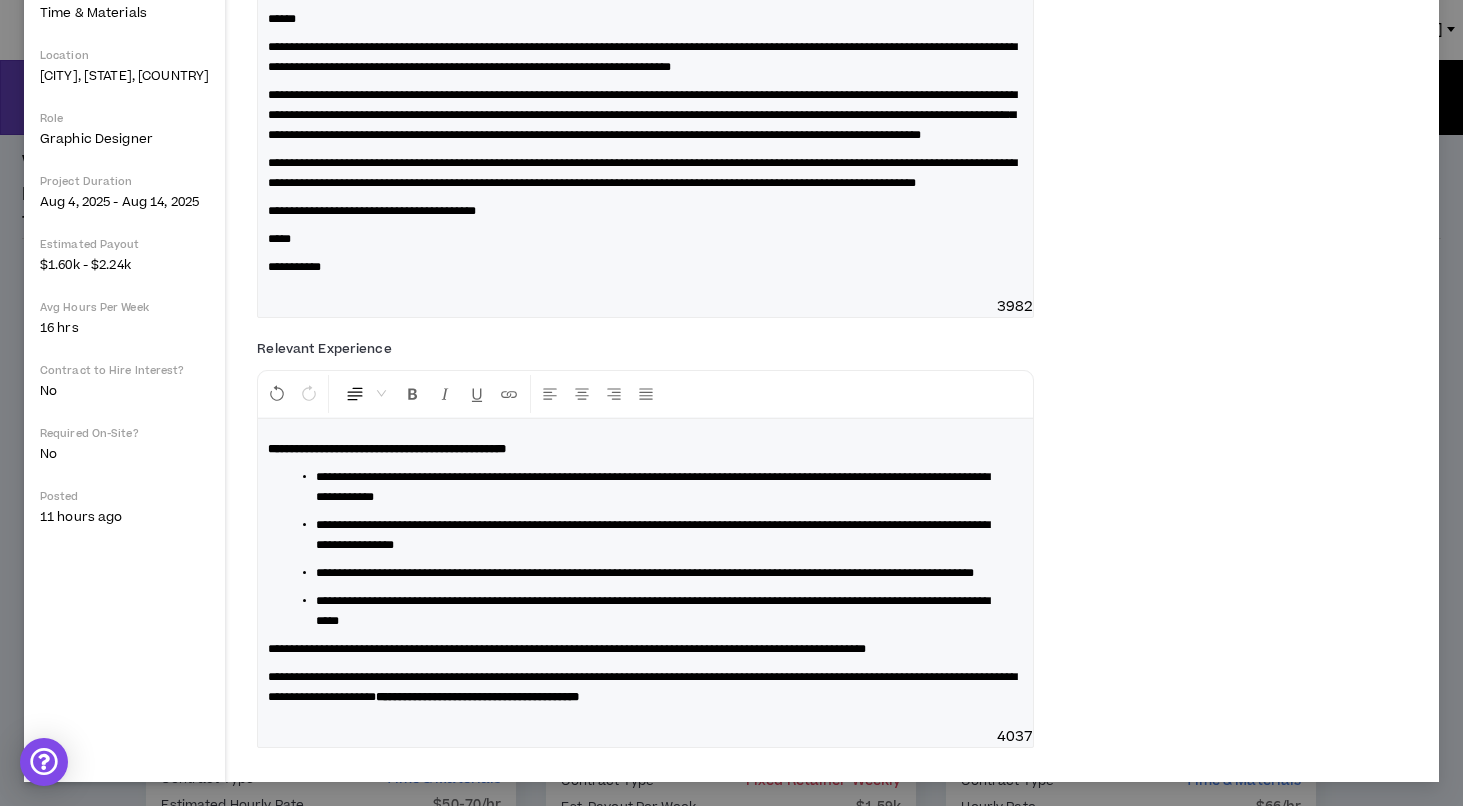 click on "**********" at bounding box center (645, 573) 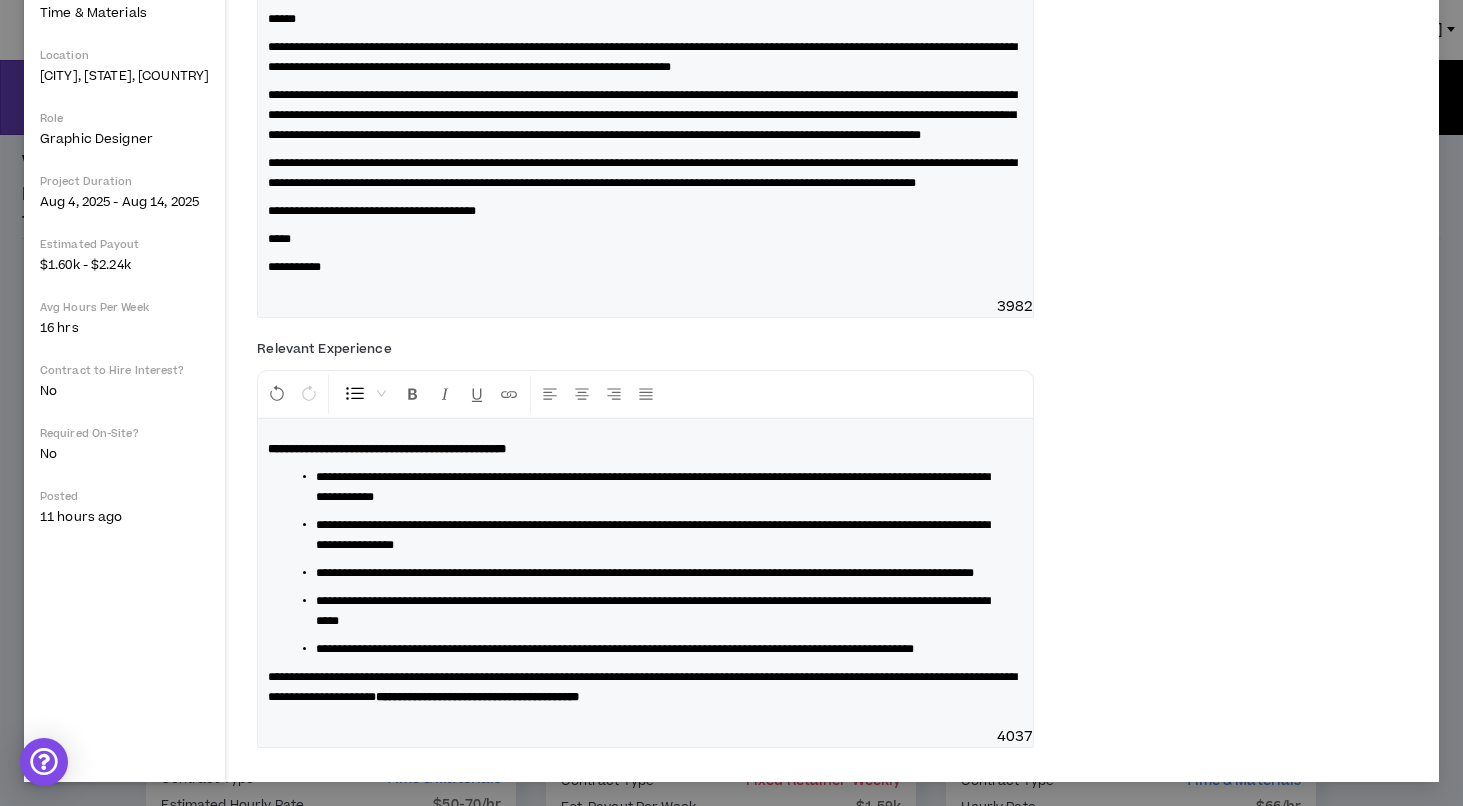 scroll, scrollTop: 415, scrollLeft: 0, axis: vertical 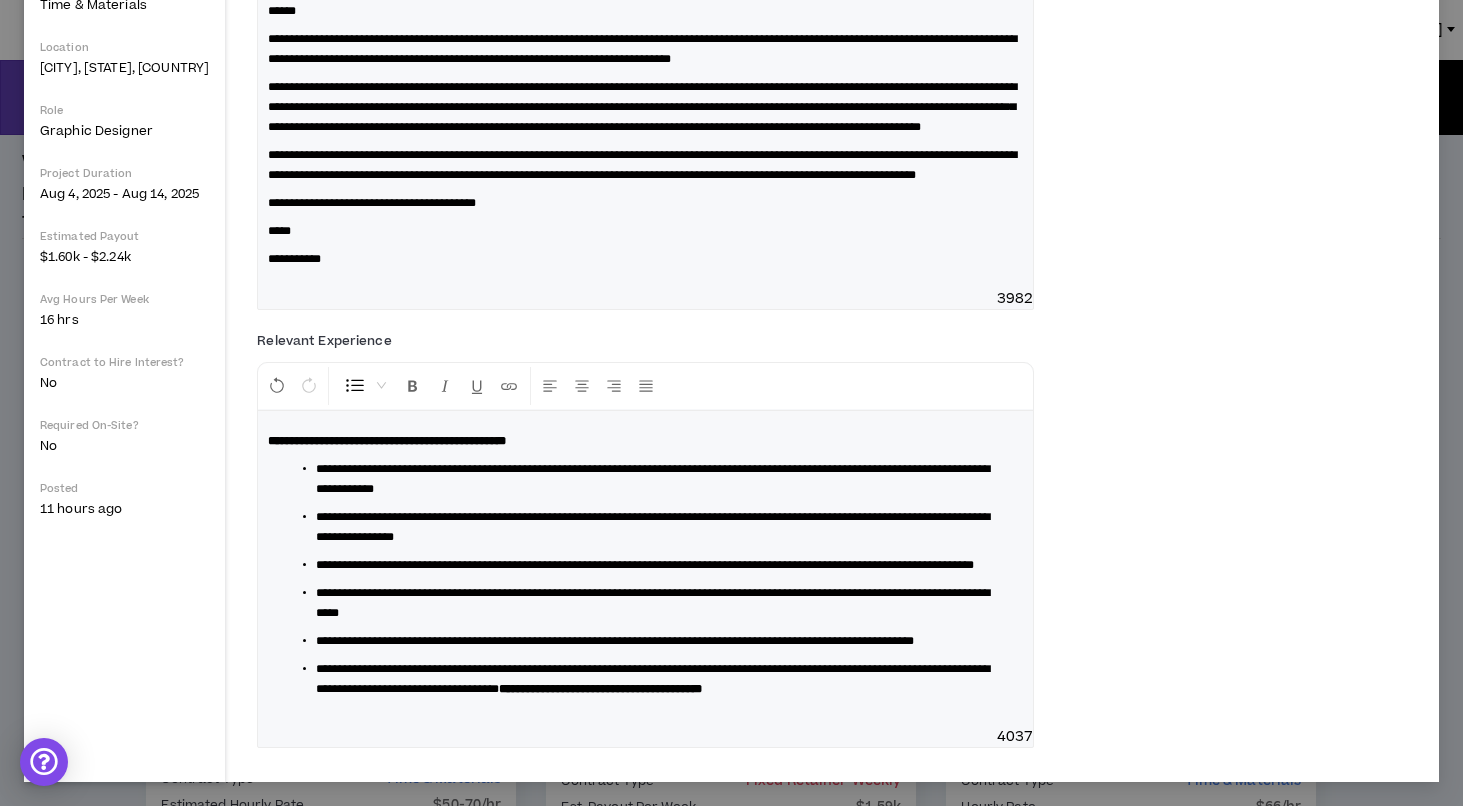 click on "**********" at bounding box center [600, 689] 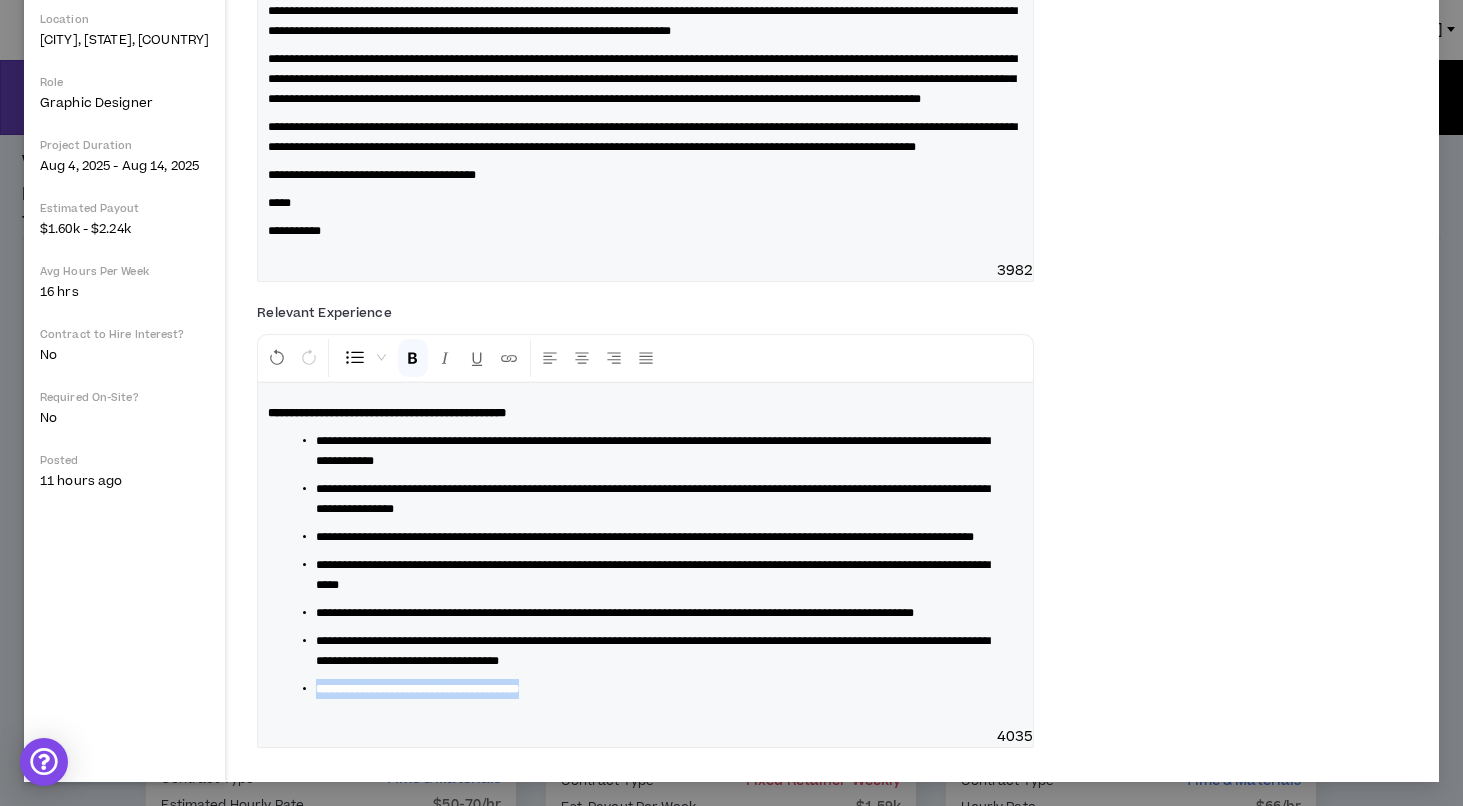 drag, startPoint x: 623, startPoint y: 699, endPoint x: 312, endPoint y: 697, distance: 311.00644 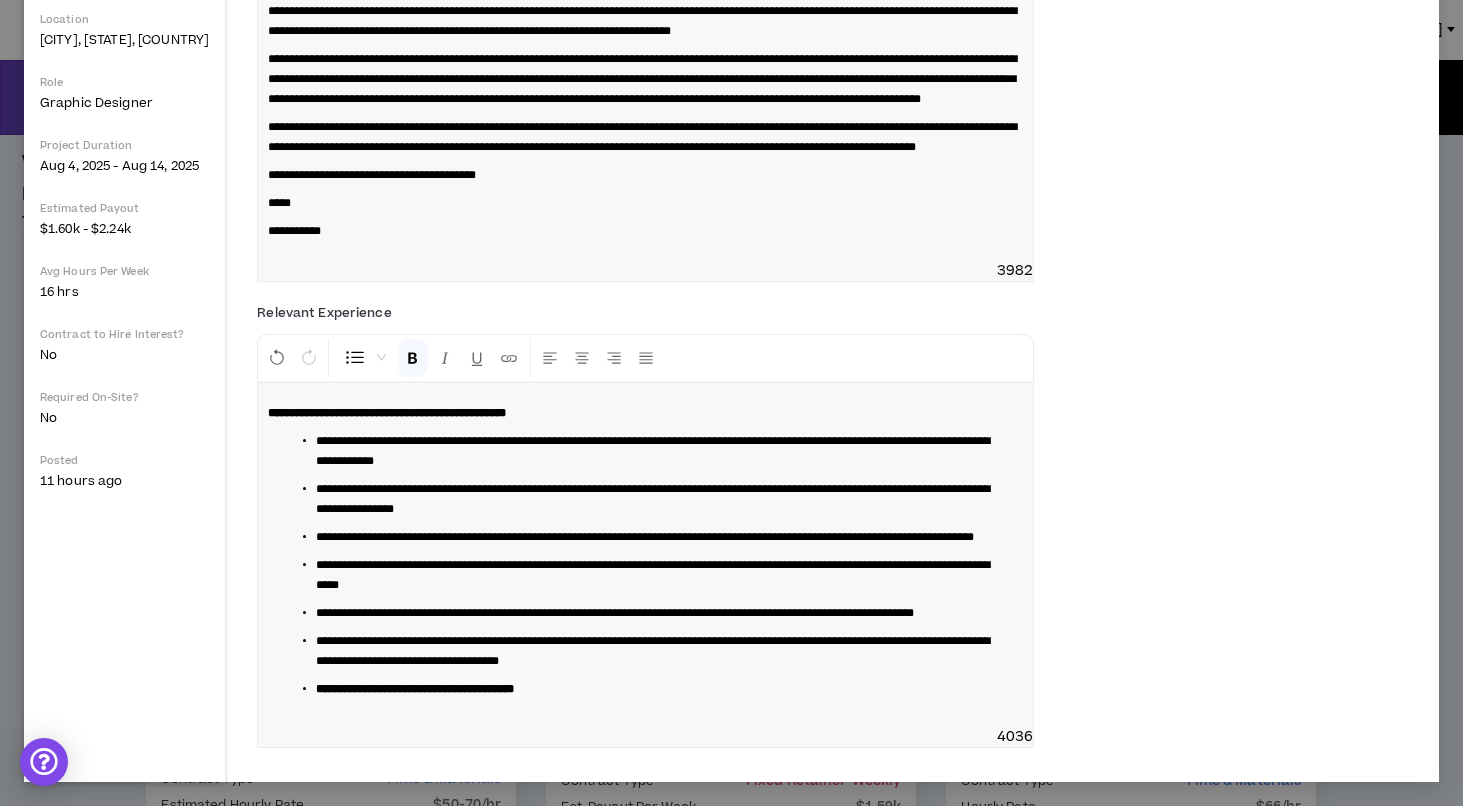 click at bounding box center (355, 358) 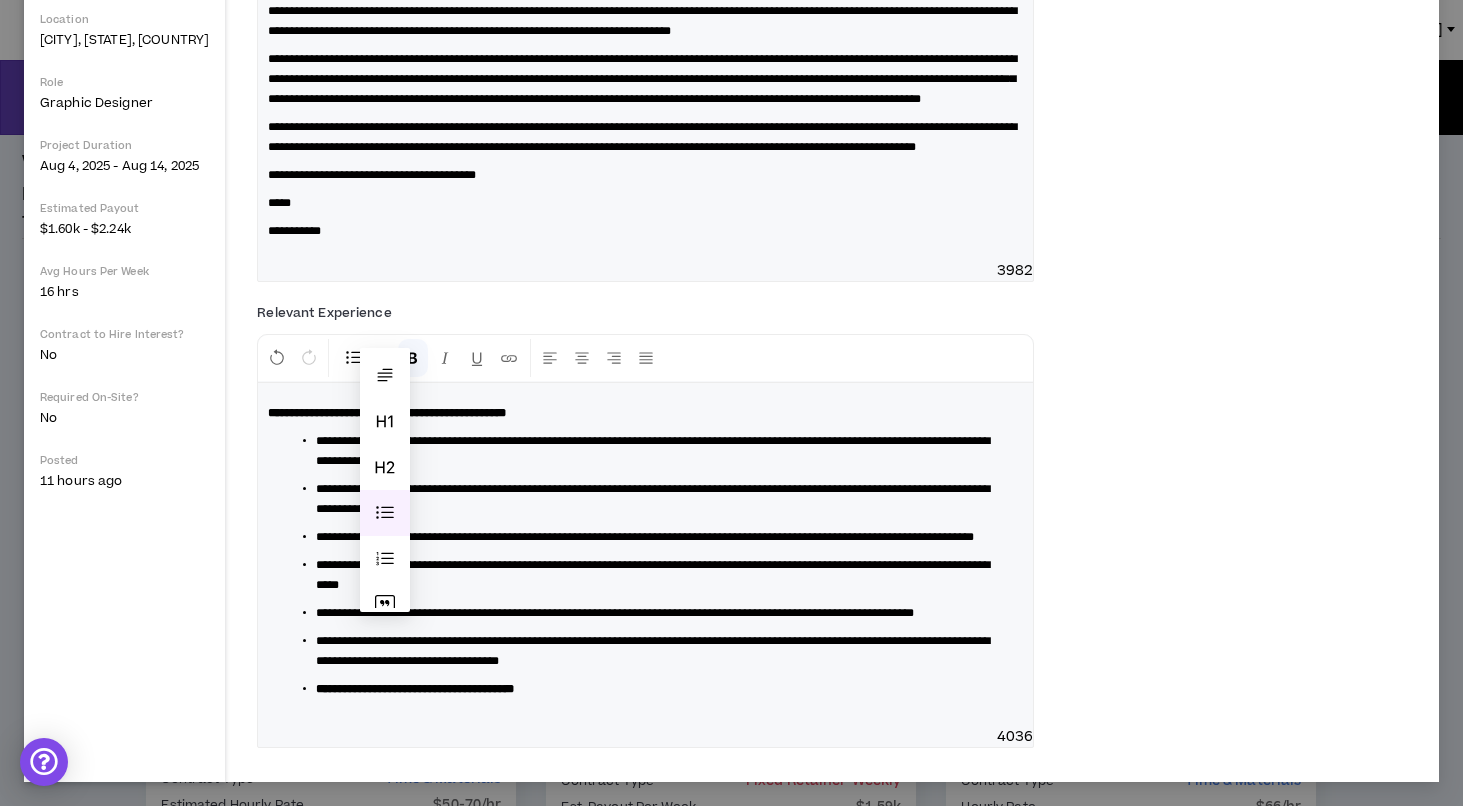 click at bounding box center [385, 375] 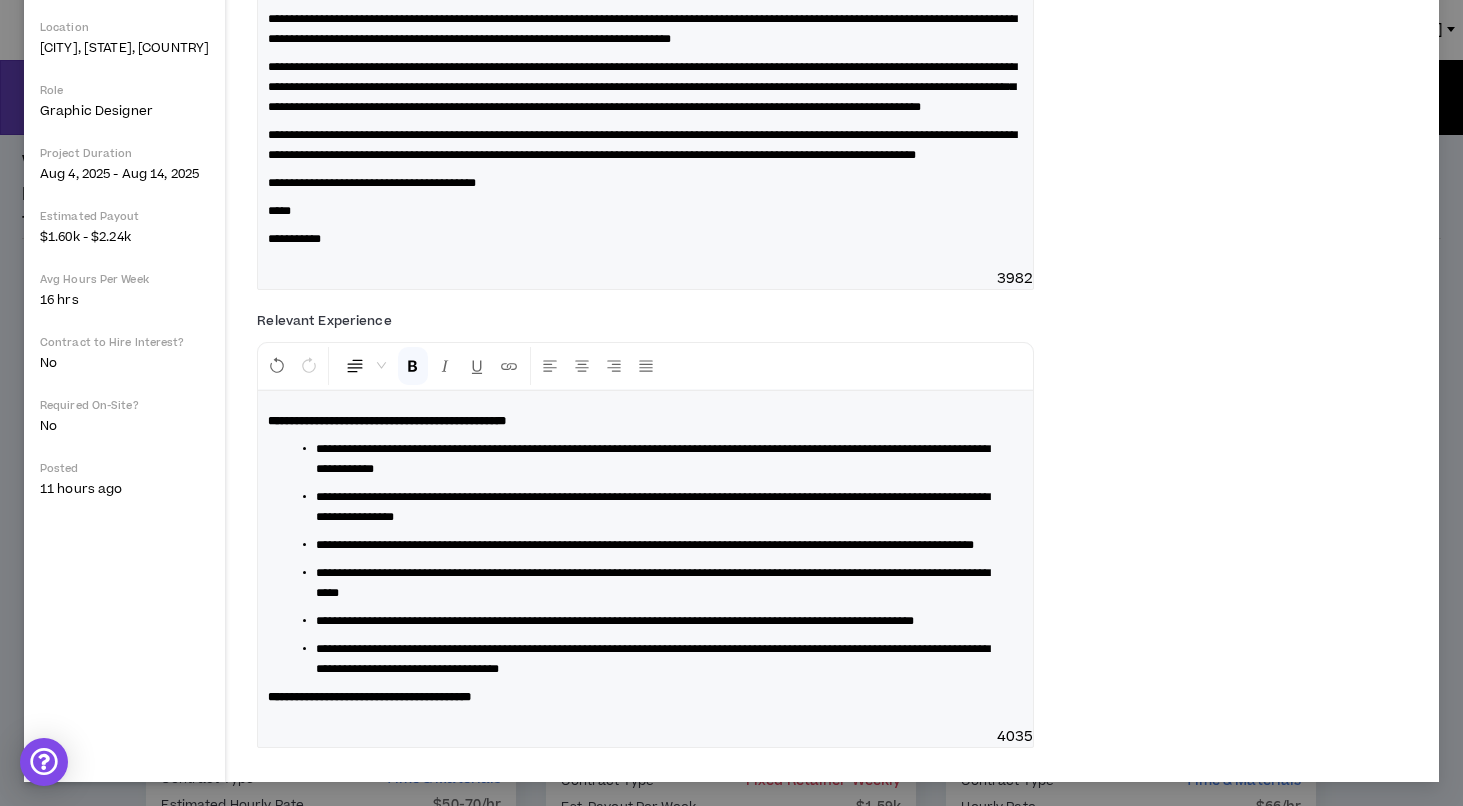 click on "**********" at bounding box center [645, 697] 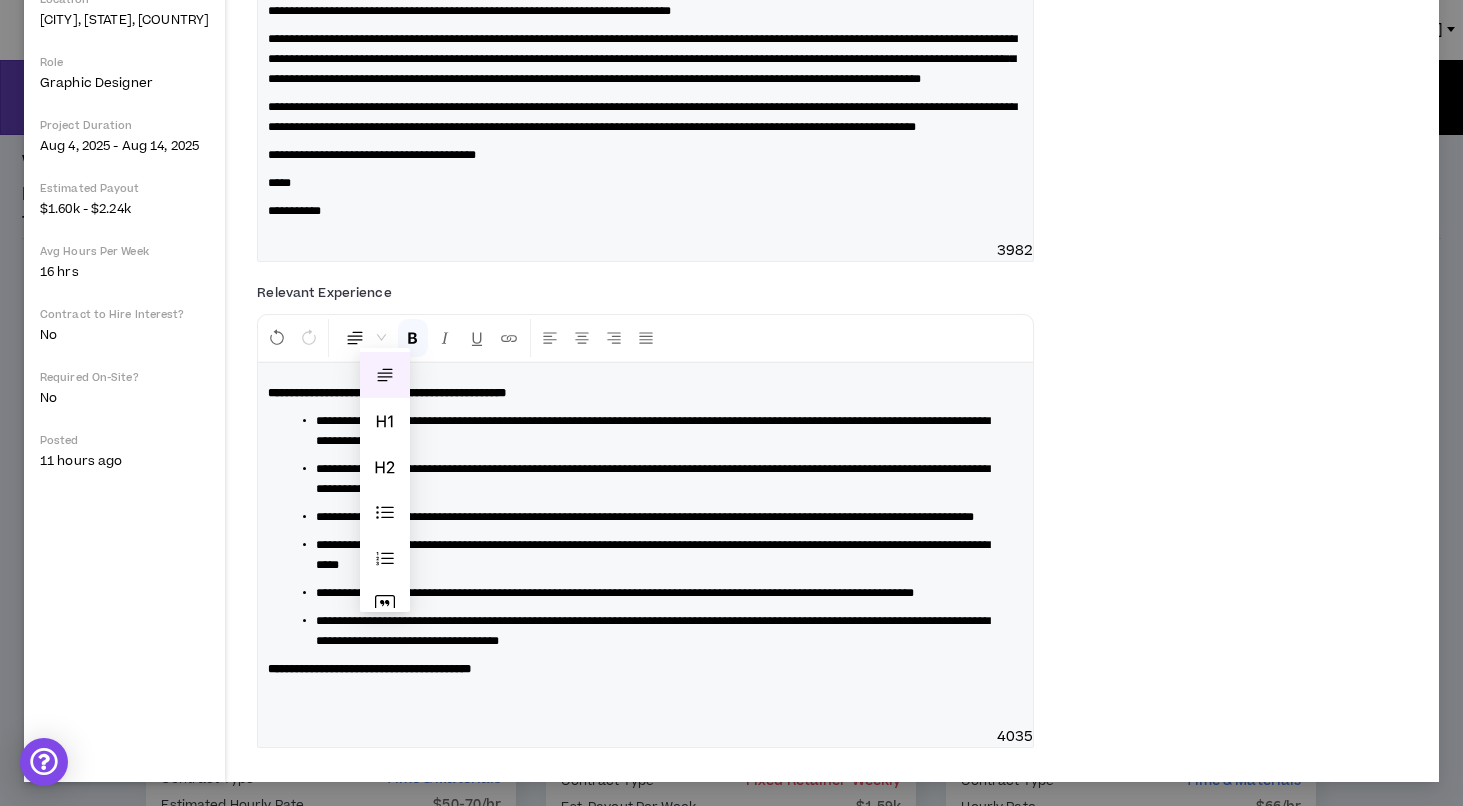 click on "Normal" at bounding box center [365, 338] 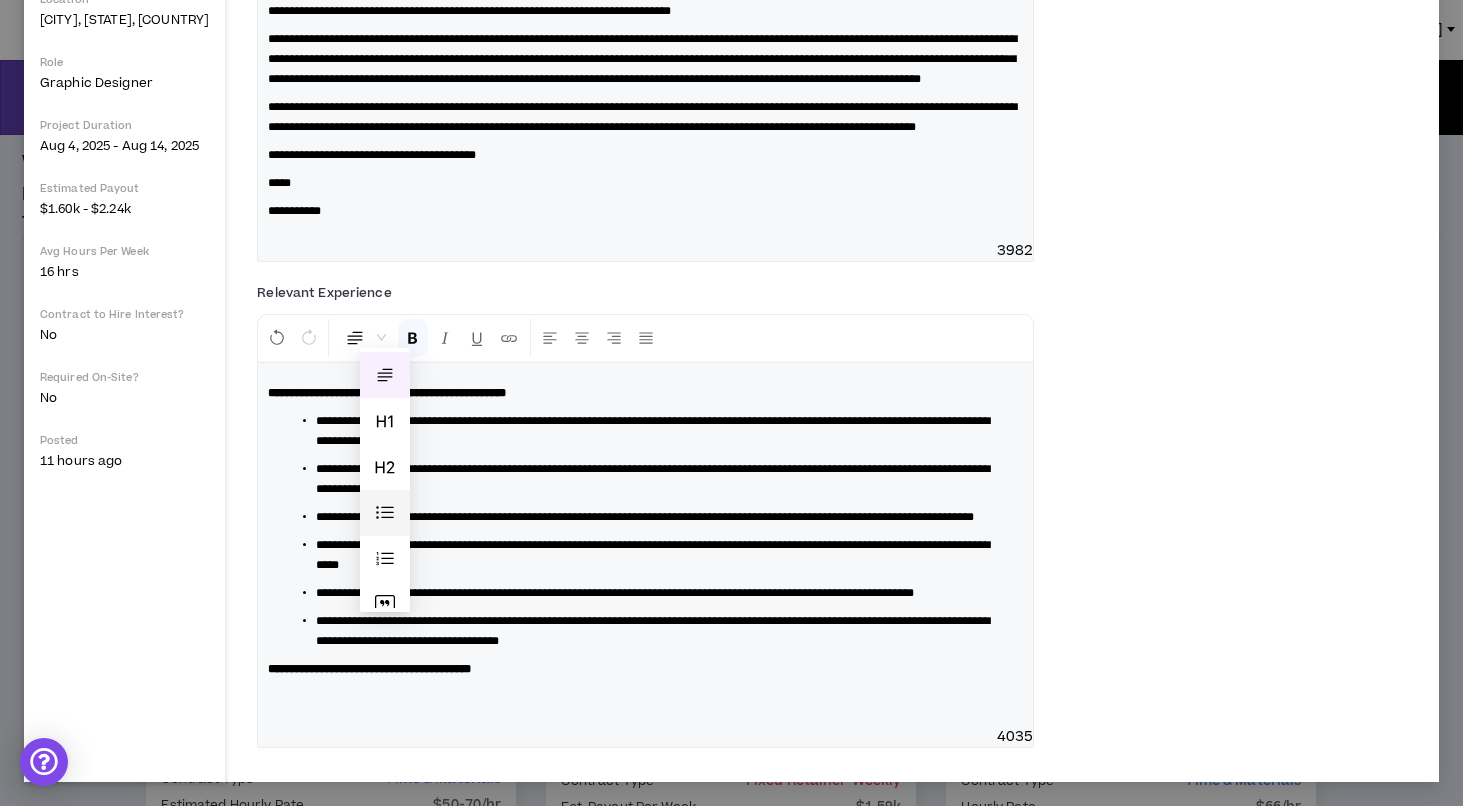 click on "Bullet List" at bounding box center (385, 513) 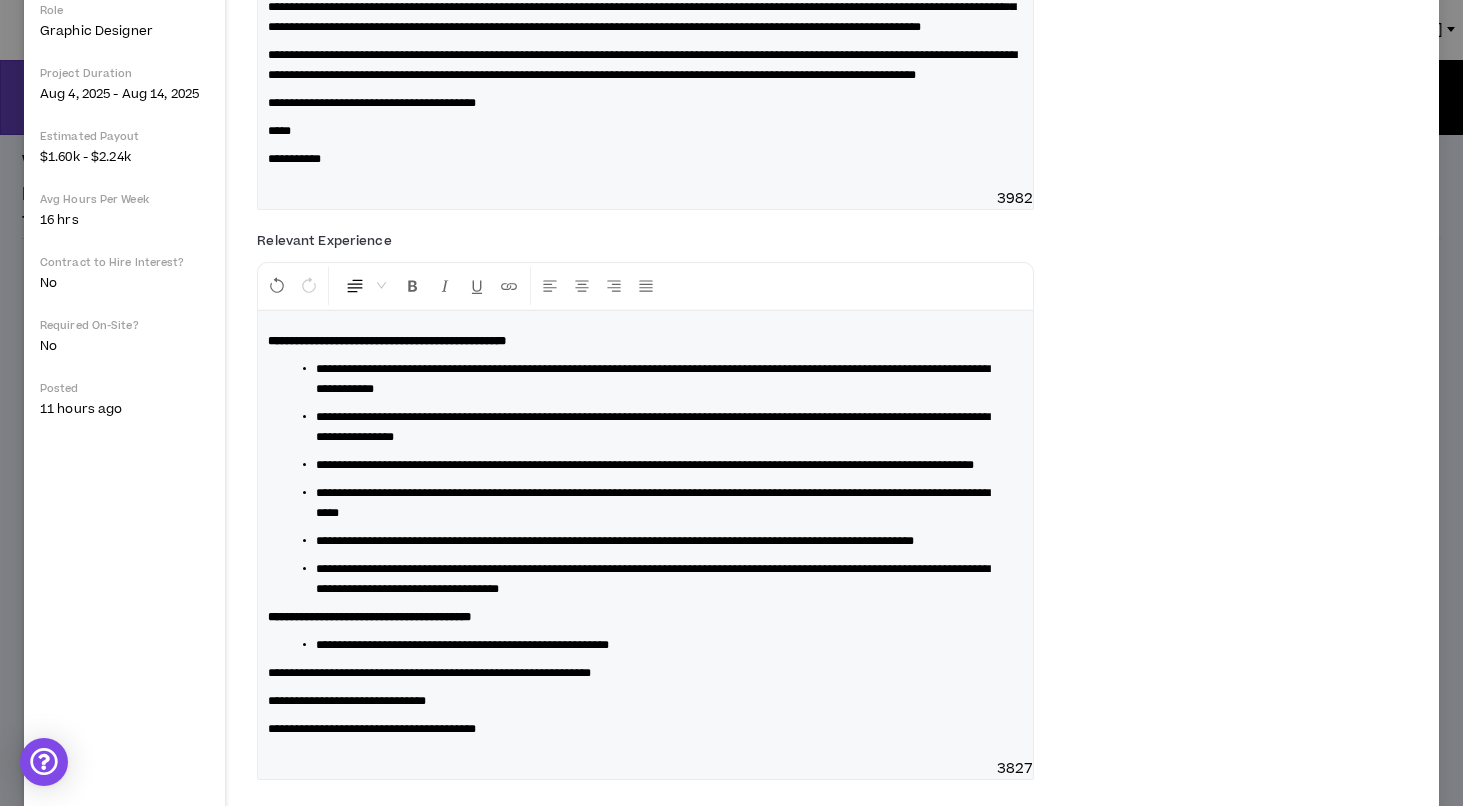 scroll, scrollTop: 454, scrollLeft: 0, axis: vertical 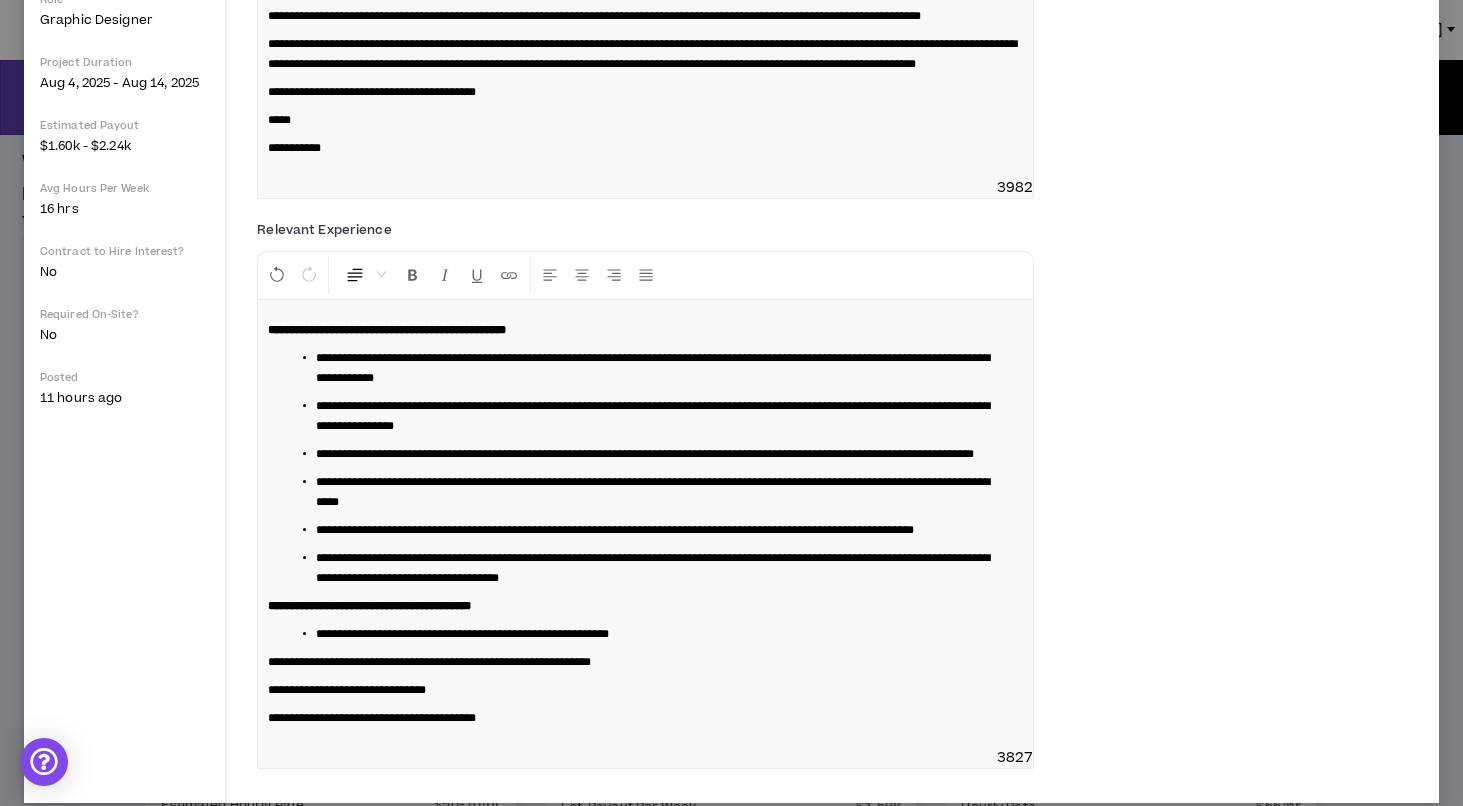 click on "**********" at bounding box center [645, 524] 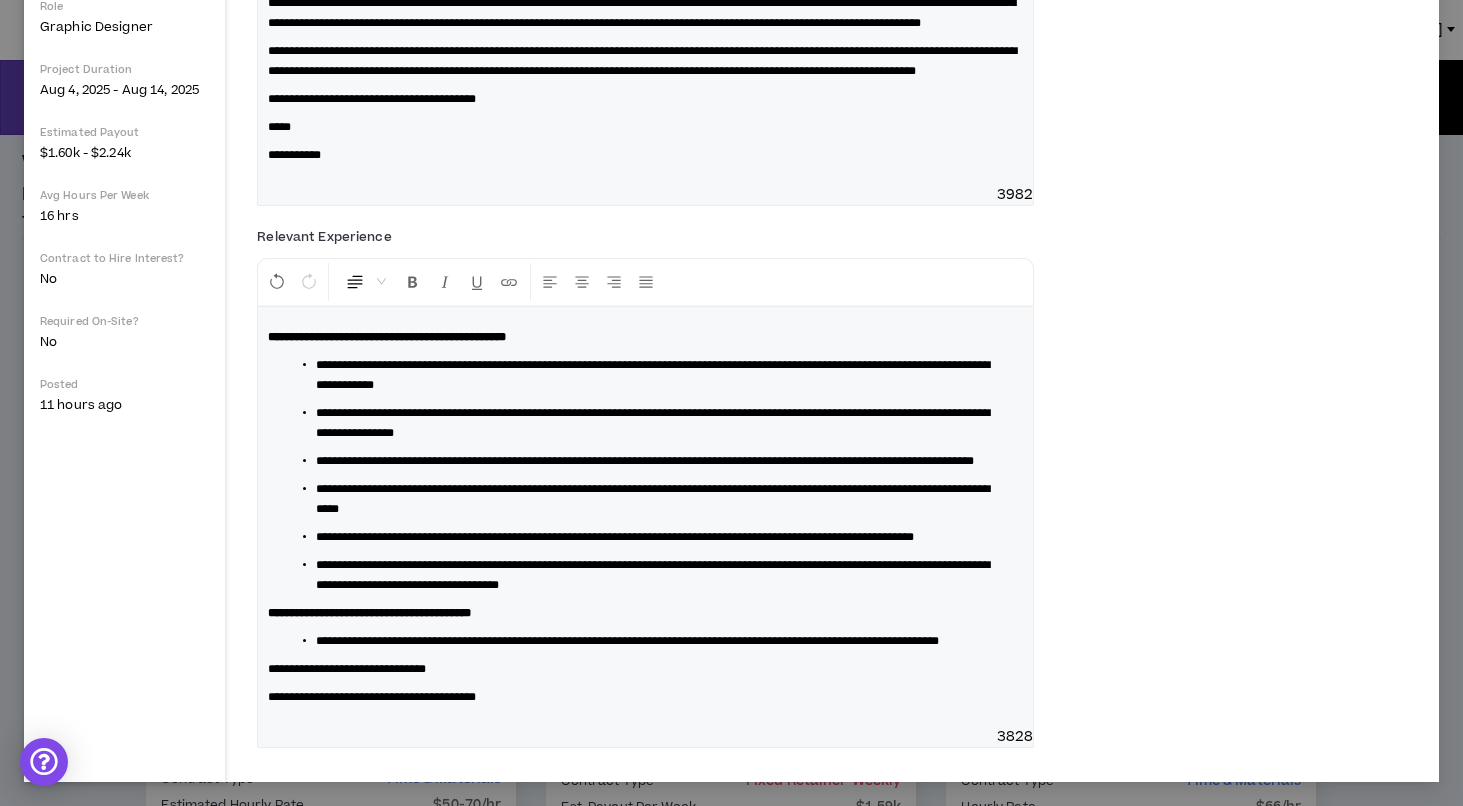 click on "**********" at bounding box center (347, 669) 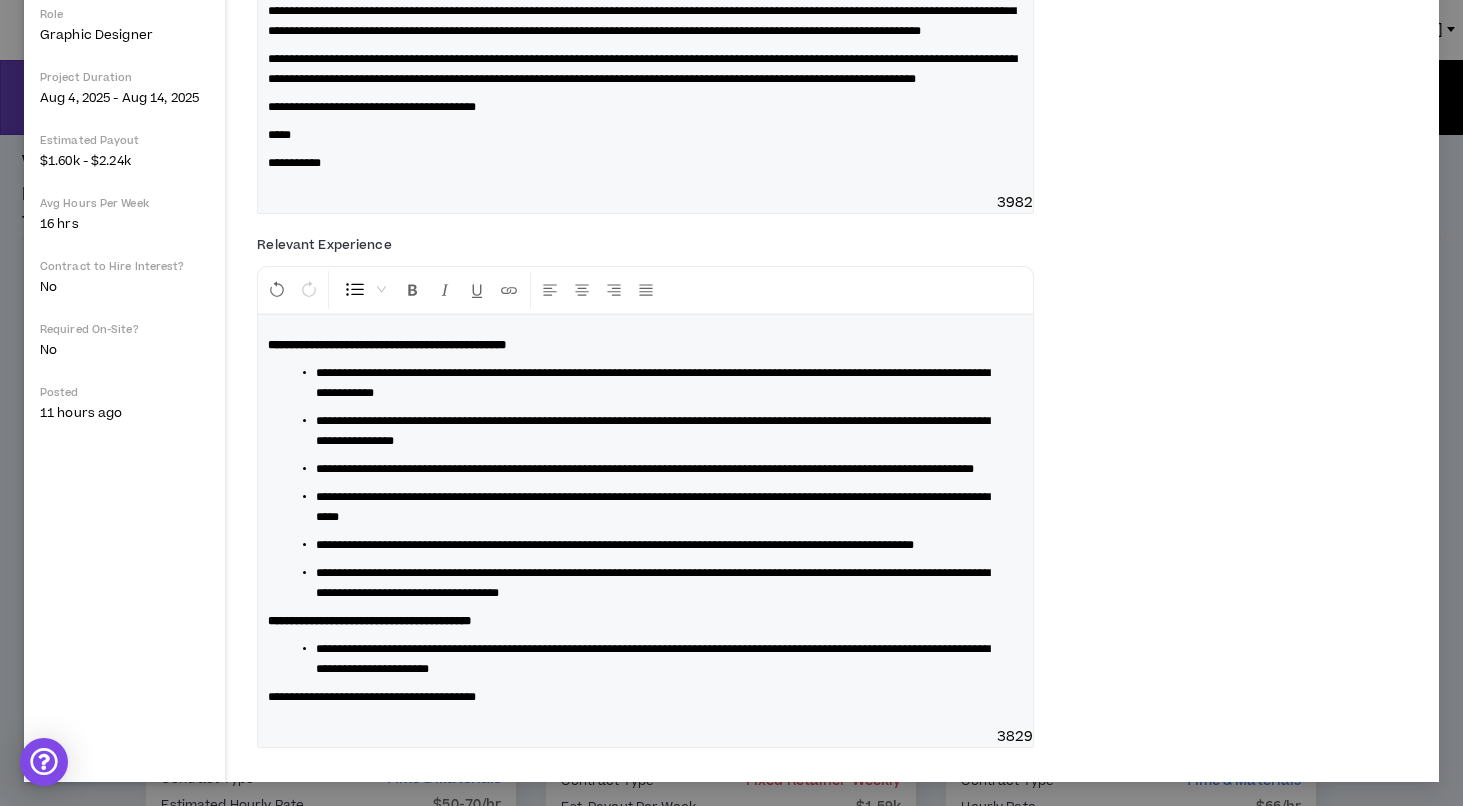 click on "**********" at bounding box center [372, 697] 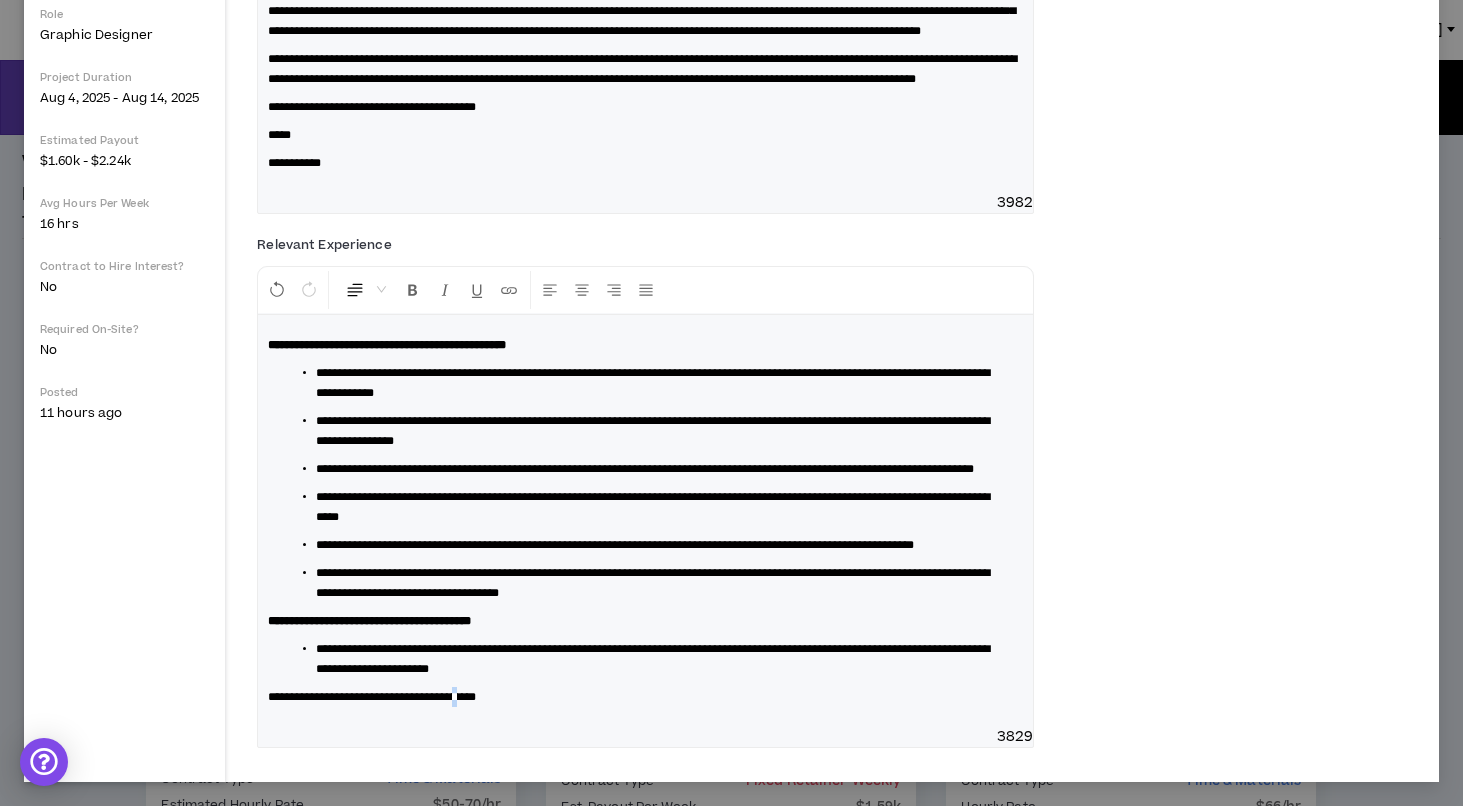 click on "**********" at bounding box center (372, 697) 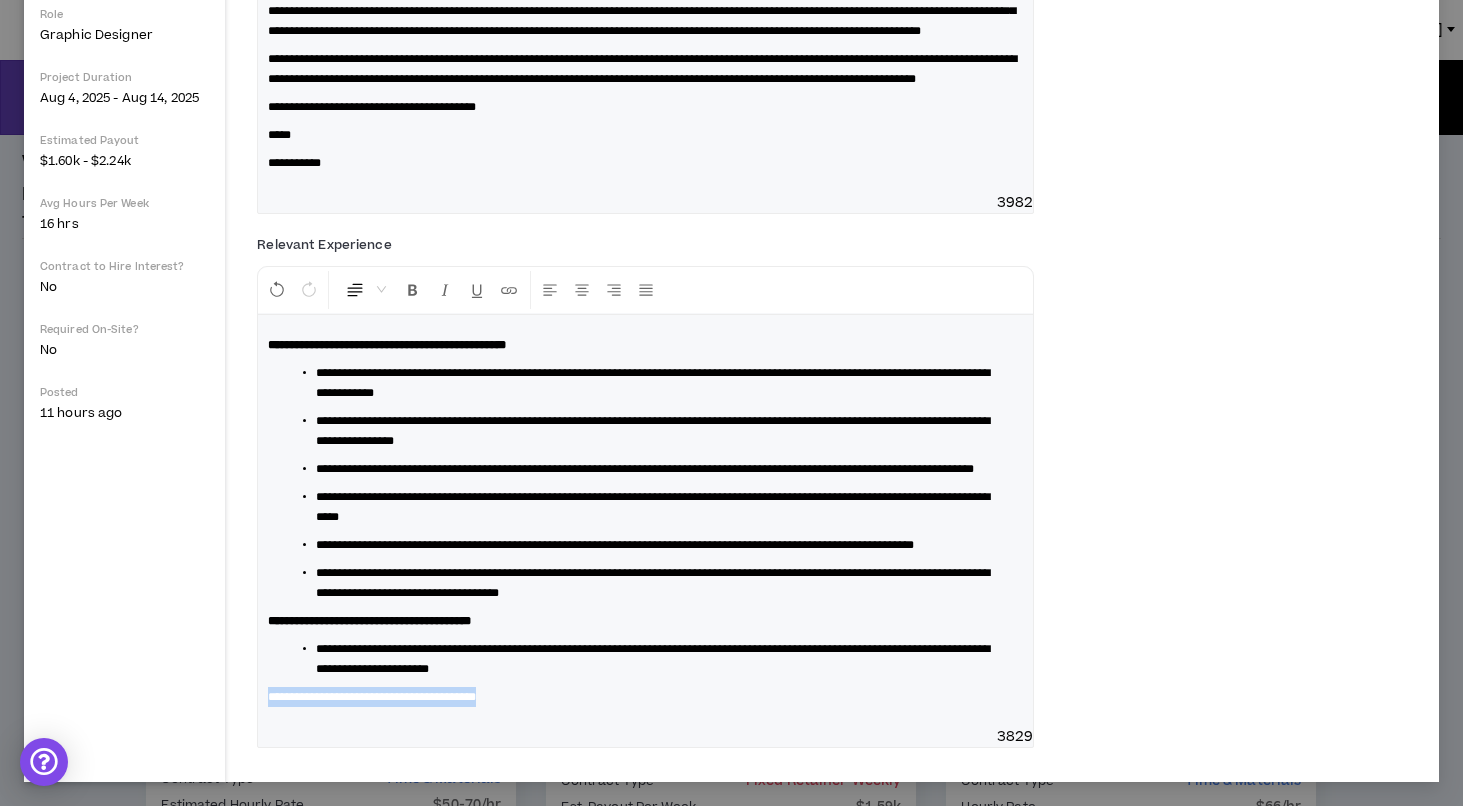 click on "**********" at bounding box center (372, 697) 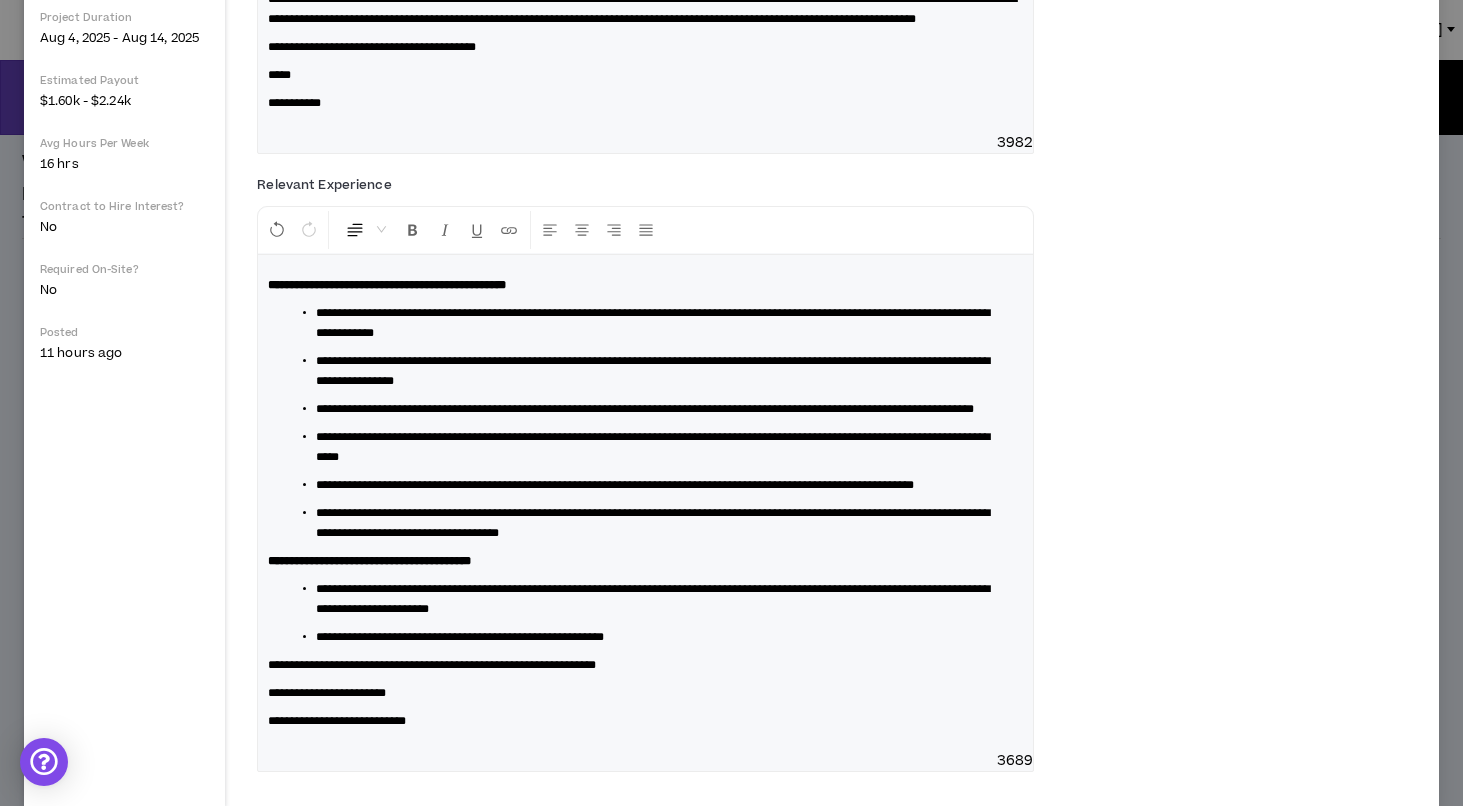 scroll, scrollTop: 502, scrollLeft: 0, axis: vertical 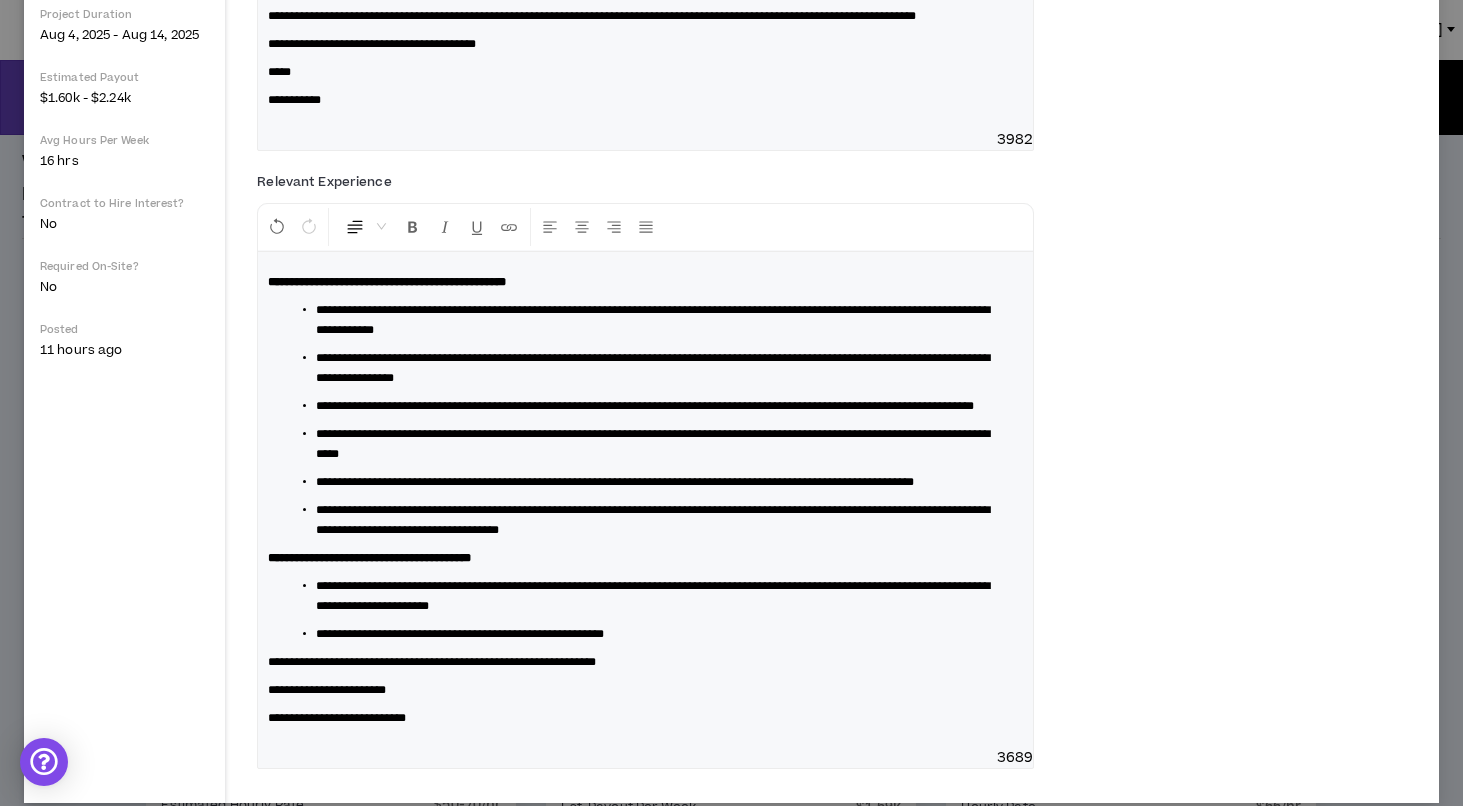 click on "**********" at bounding box center (645, 500) 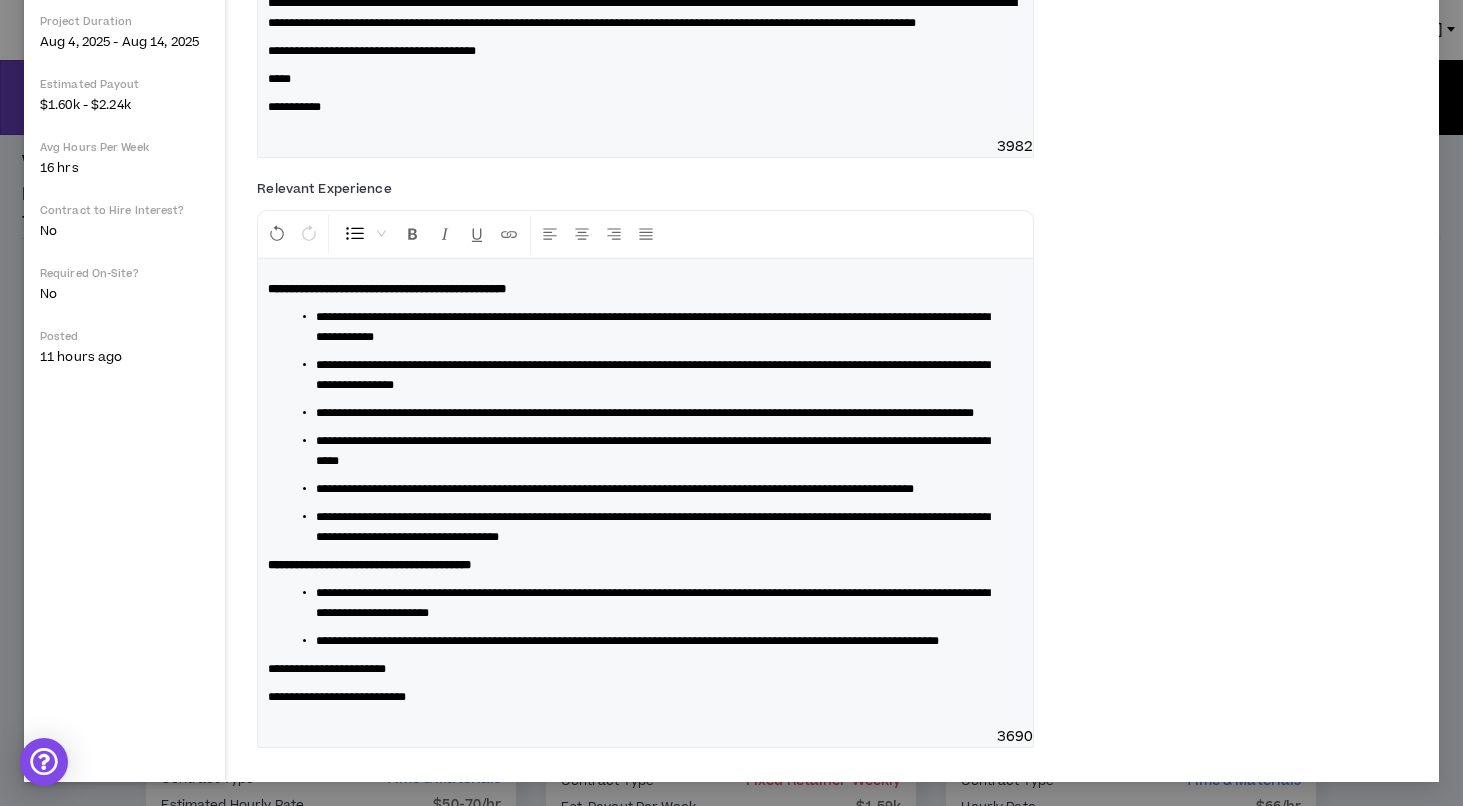 click on "**********" at bounding box center [645, 493] 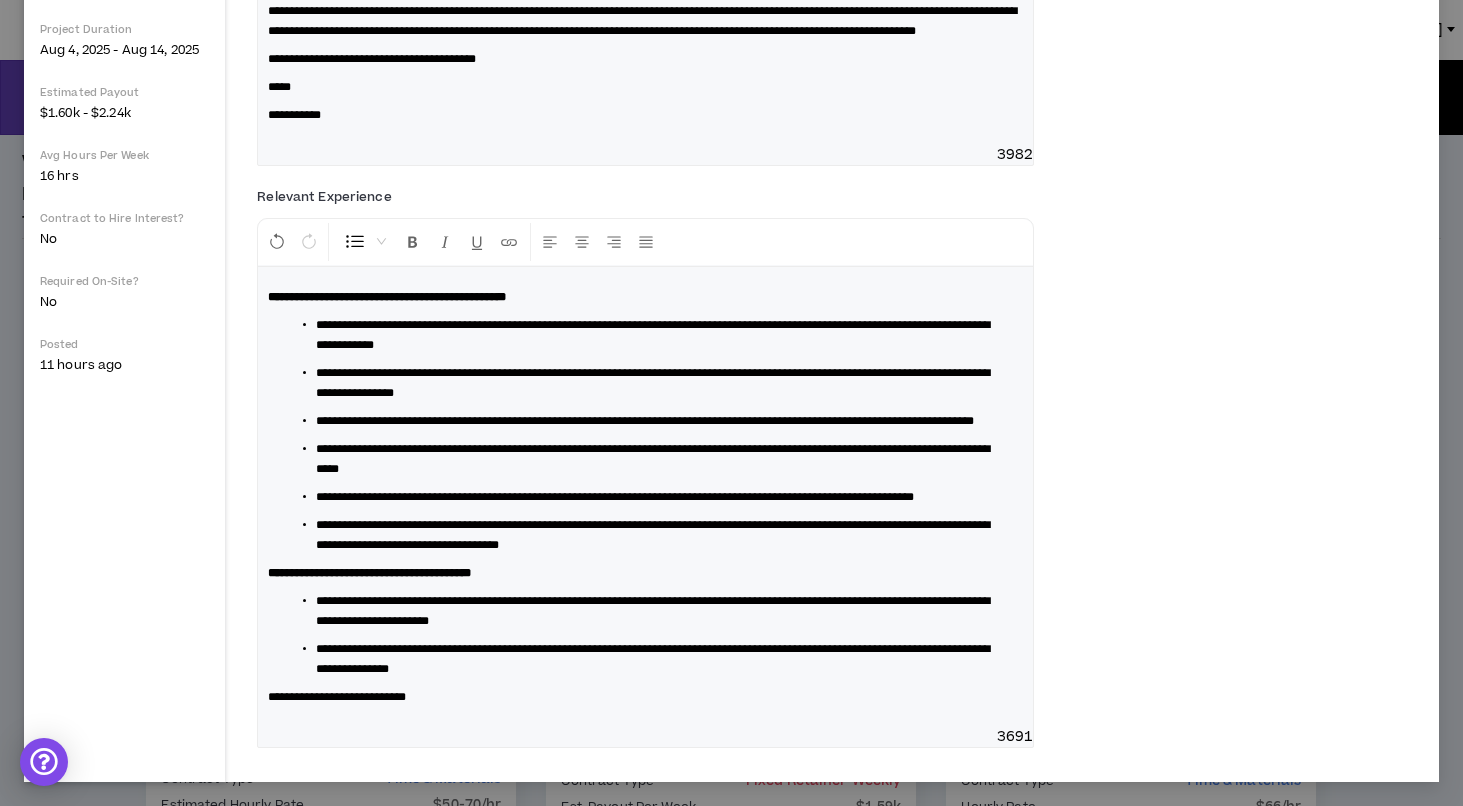 click on "**********" at bounding box center [337, 697] 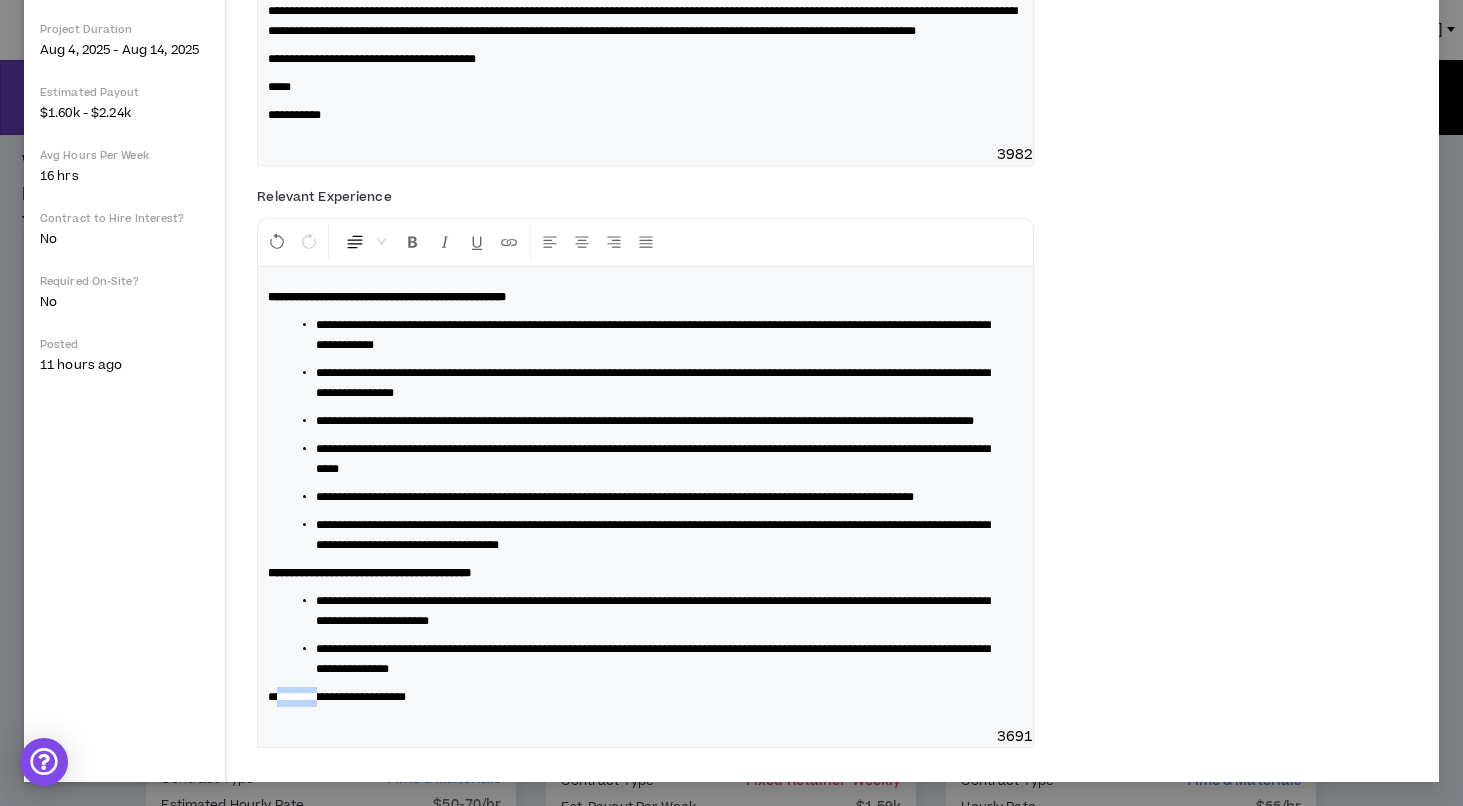 click on "**********" at bounding box center [337, 697] 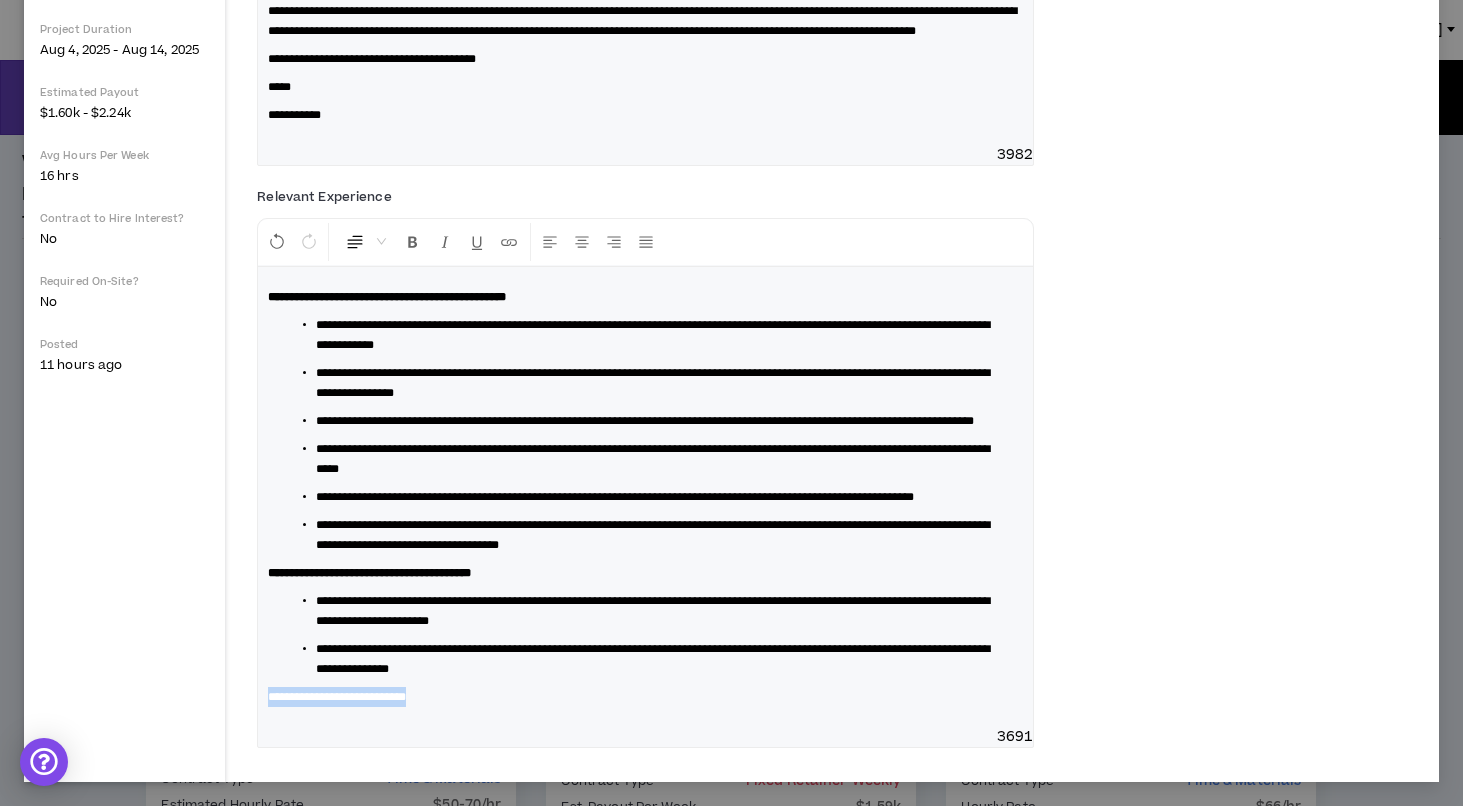 click on "**********" at bounding box center (337, 697) 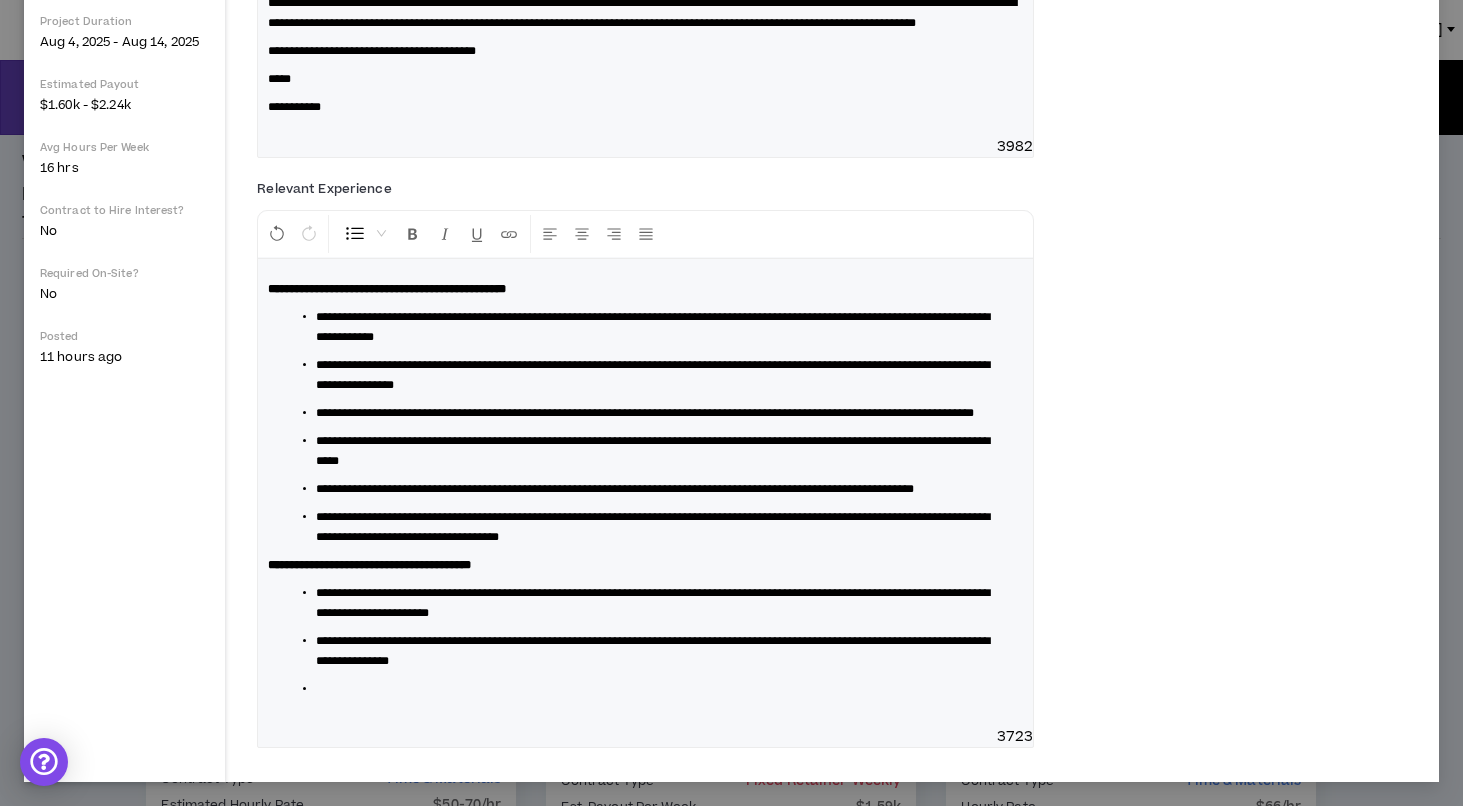 scroll, scrollTop: 522, scrollLeft: 0, axis: vertical 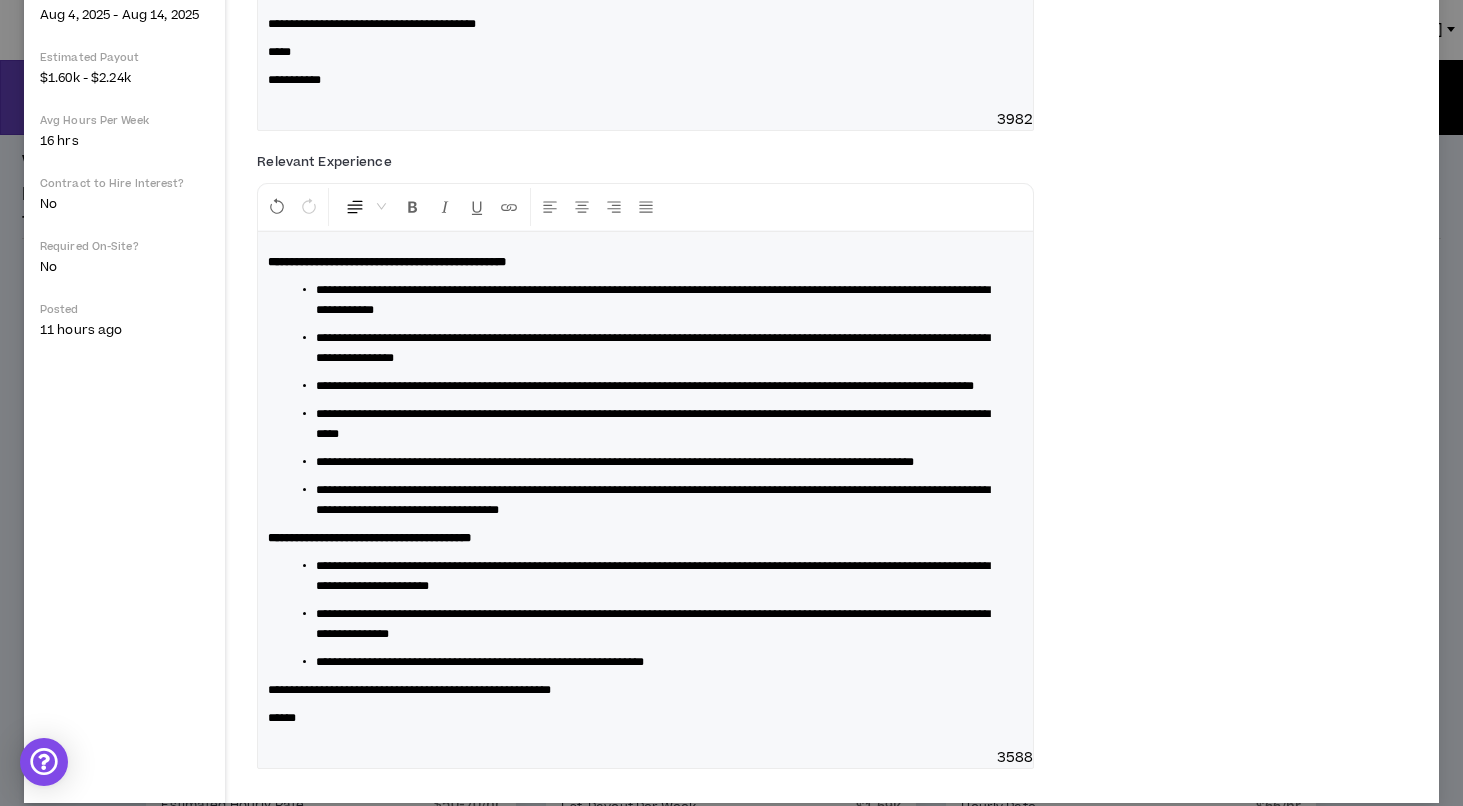 click on "**********" at bounding box center [409, 690] 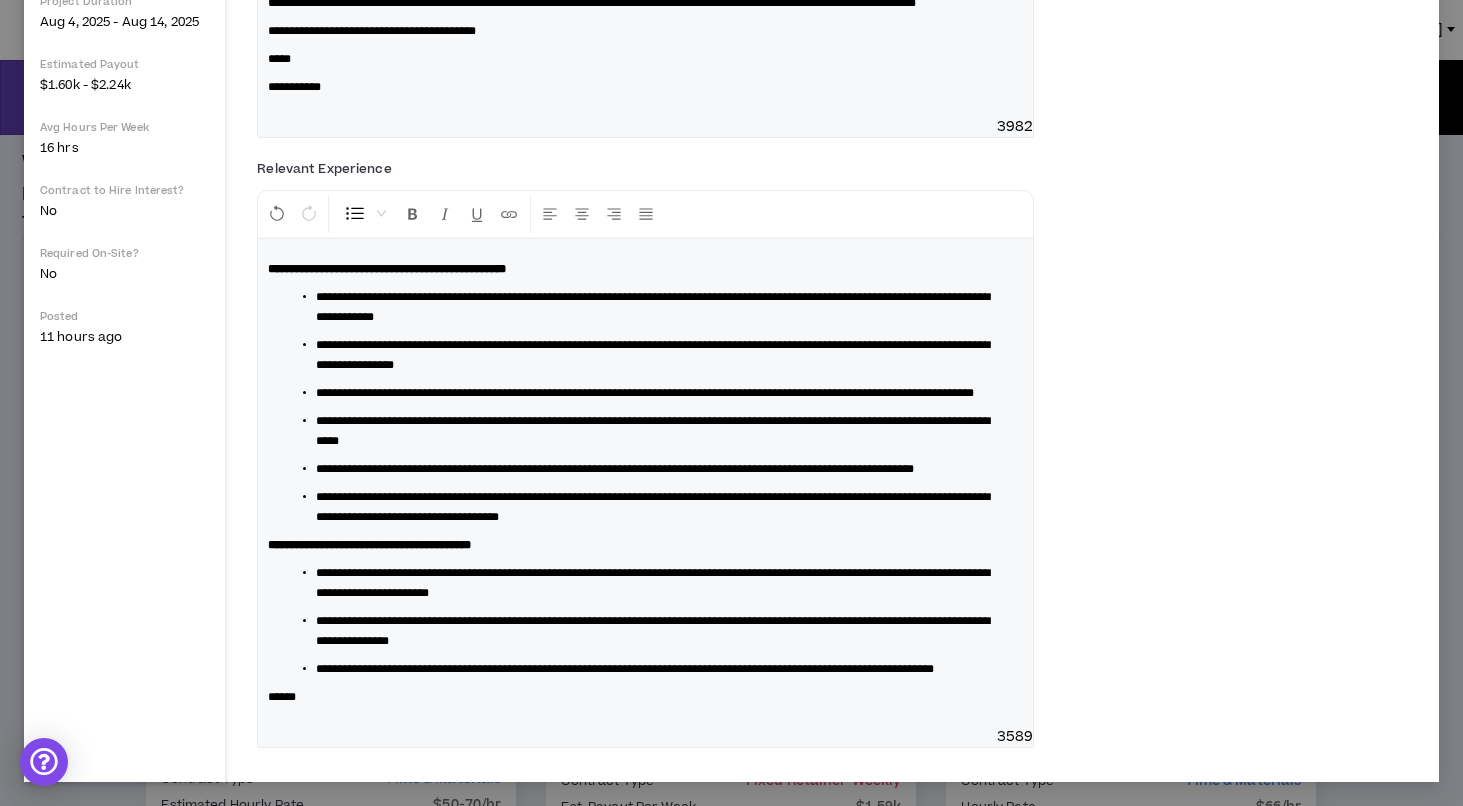click on "******" at bounding box center (282, 697) 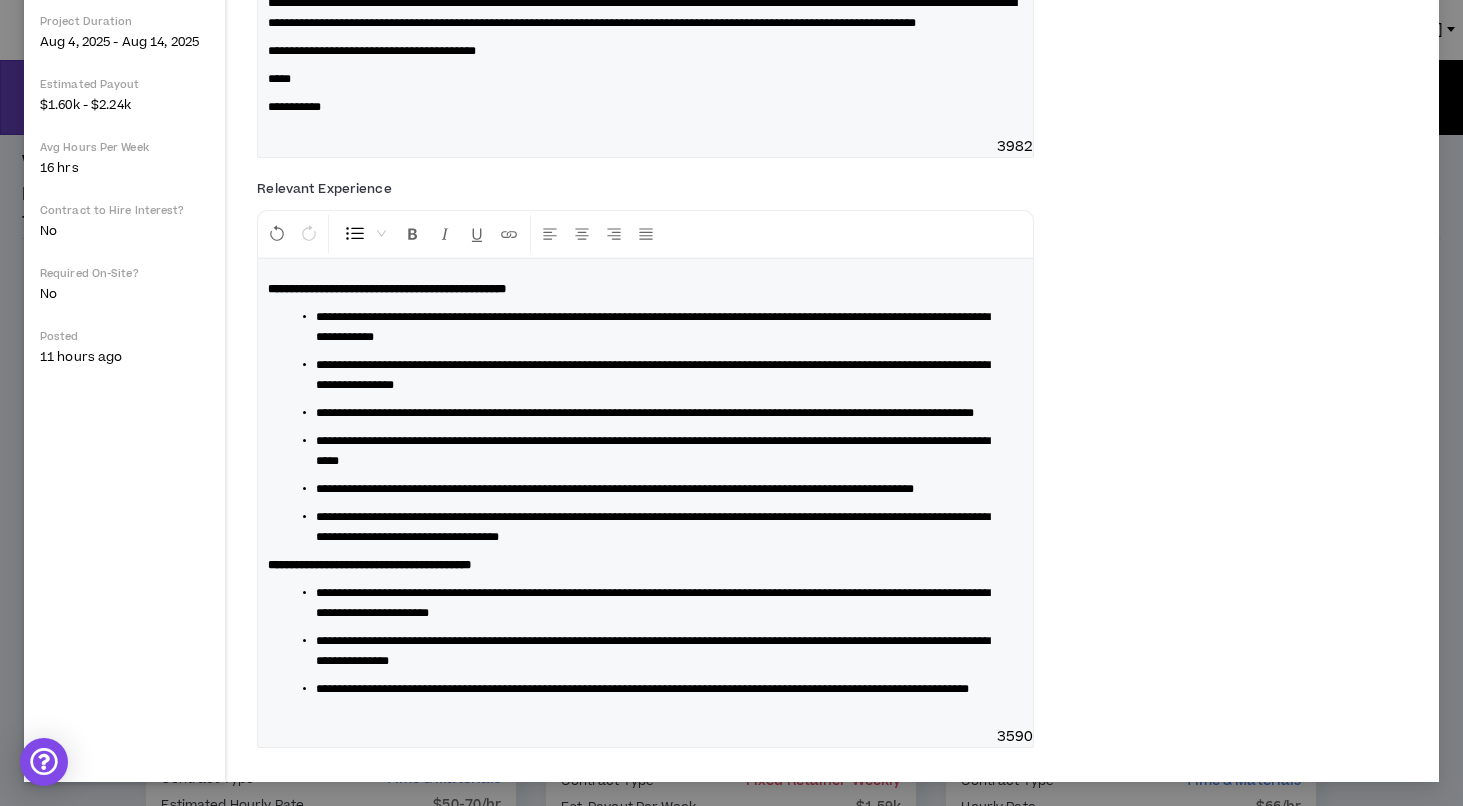 scroll, scrollTop: 595, scrollLeft: 0, axis: vertical 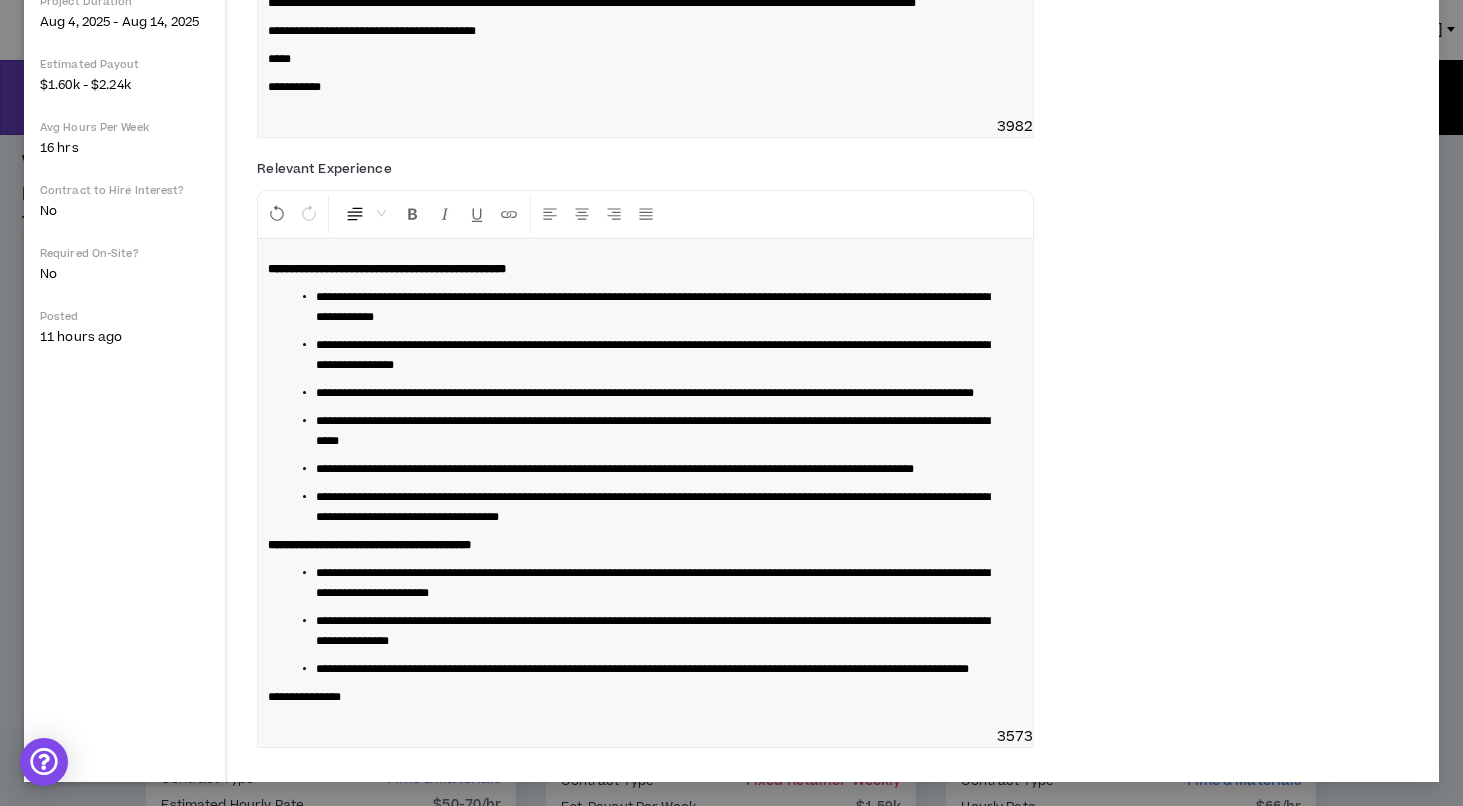 click on "**********" at bounding box center (304, 697) 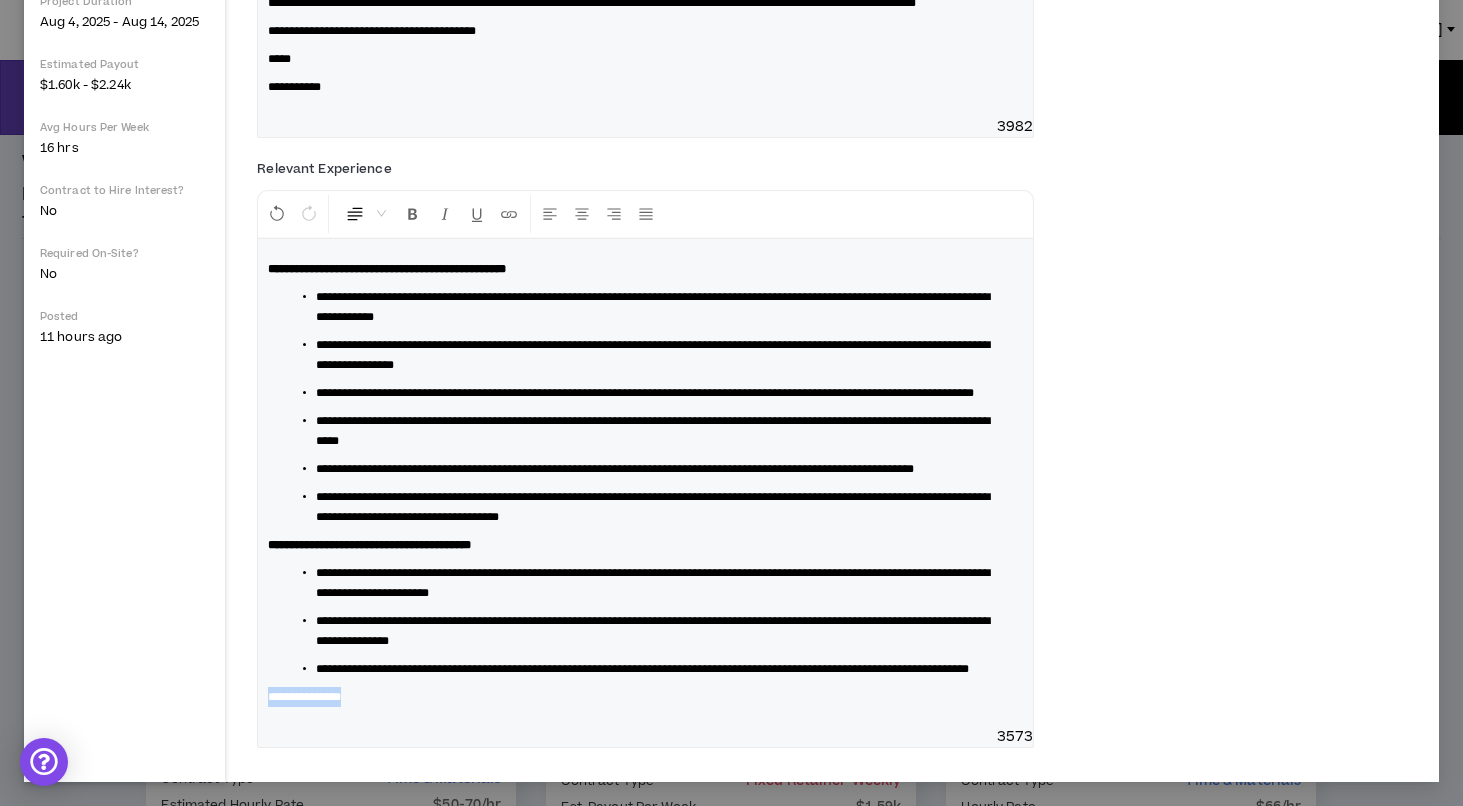 click on "**********" at bounding box center [304, 697] 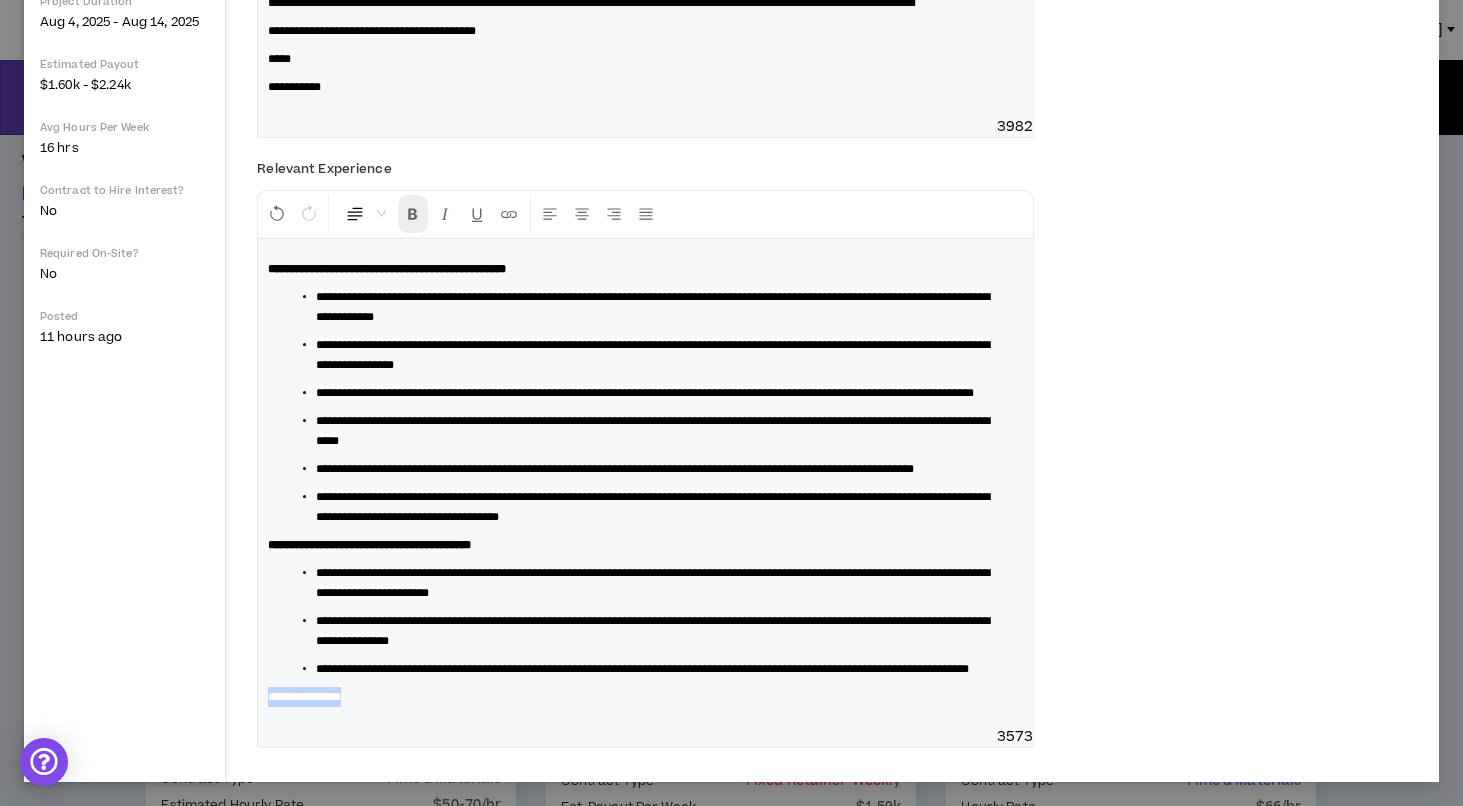 click at bounding box center (413, 214) 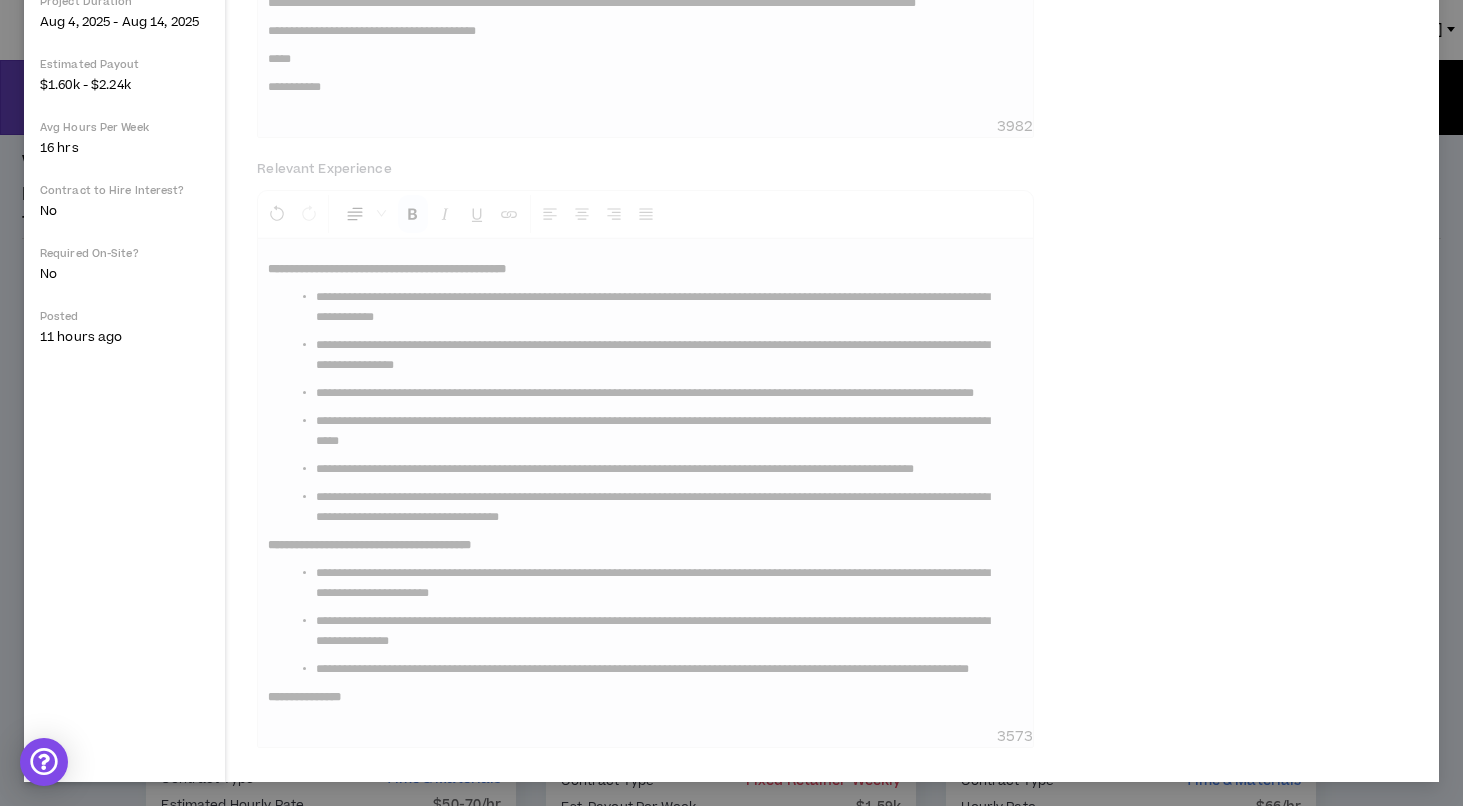 click on "**********" at bounding box center (840, 190) 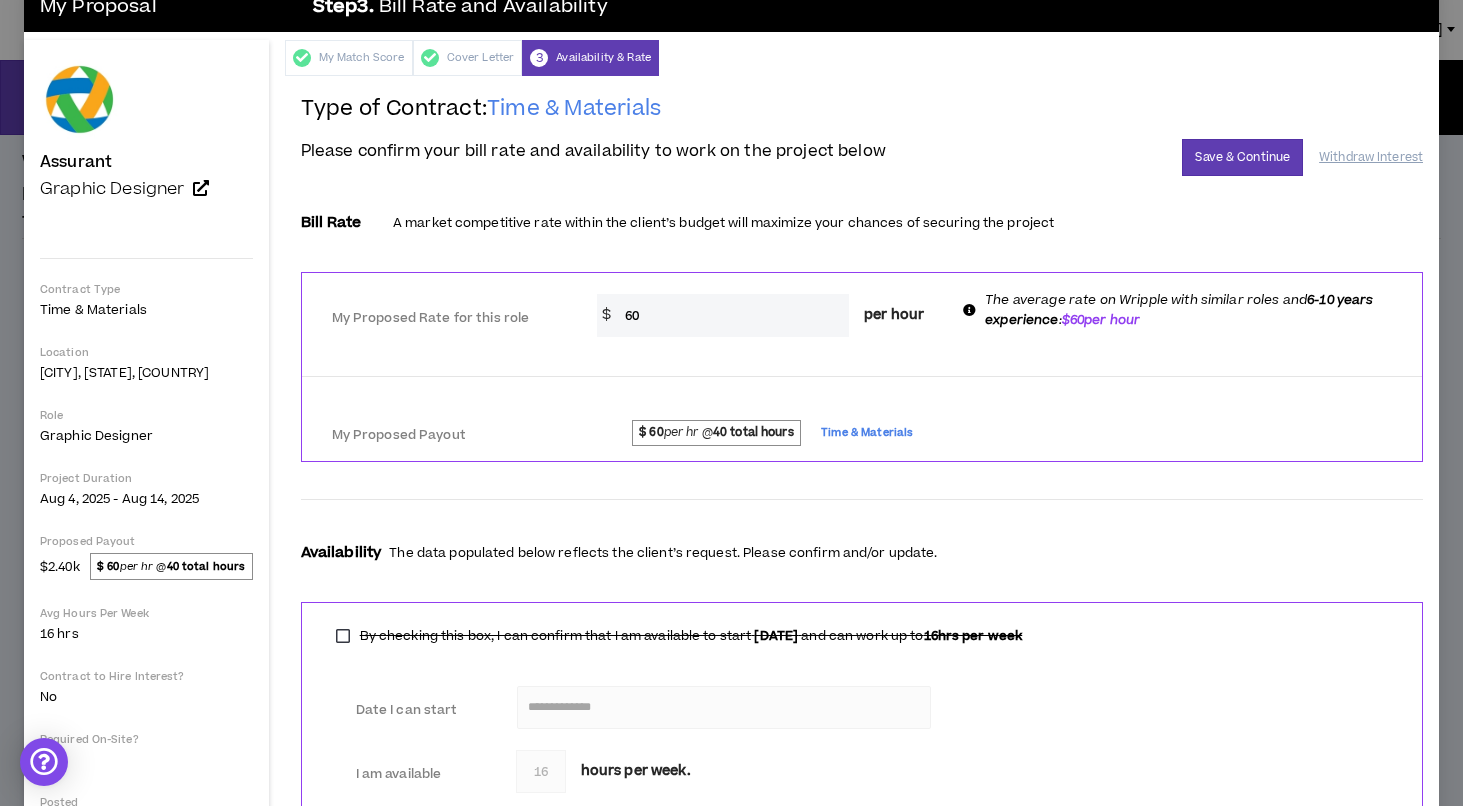 scroll, scrollTop: 0, scrollLeft: 0, axis: both 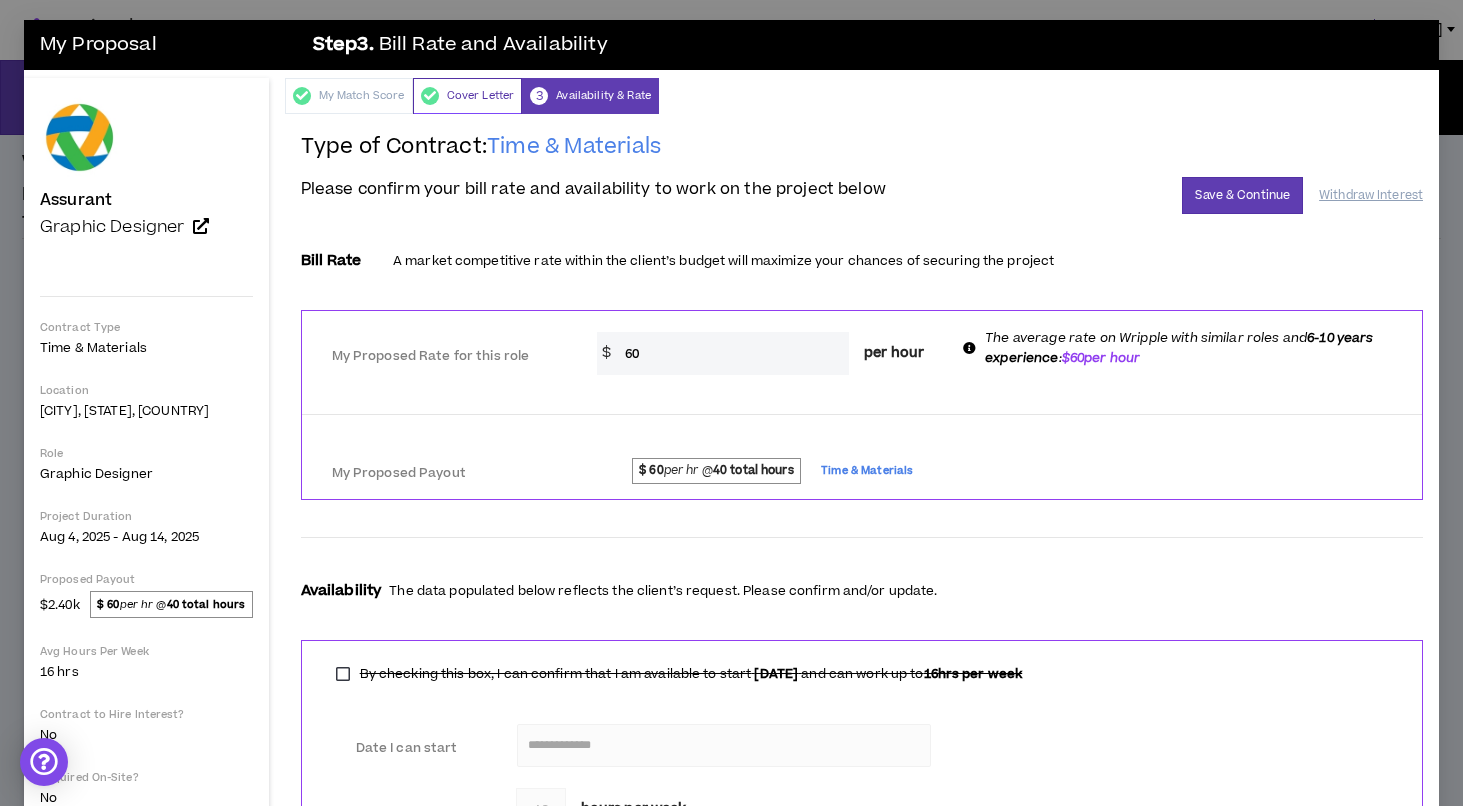 click on "Cover Letter" at bounding box center (468, 96) 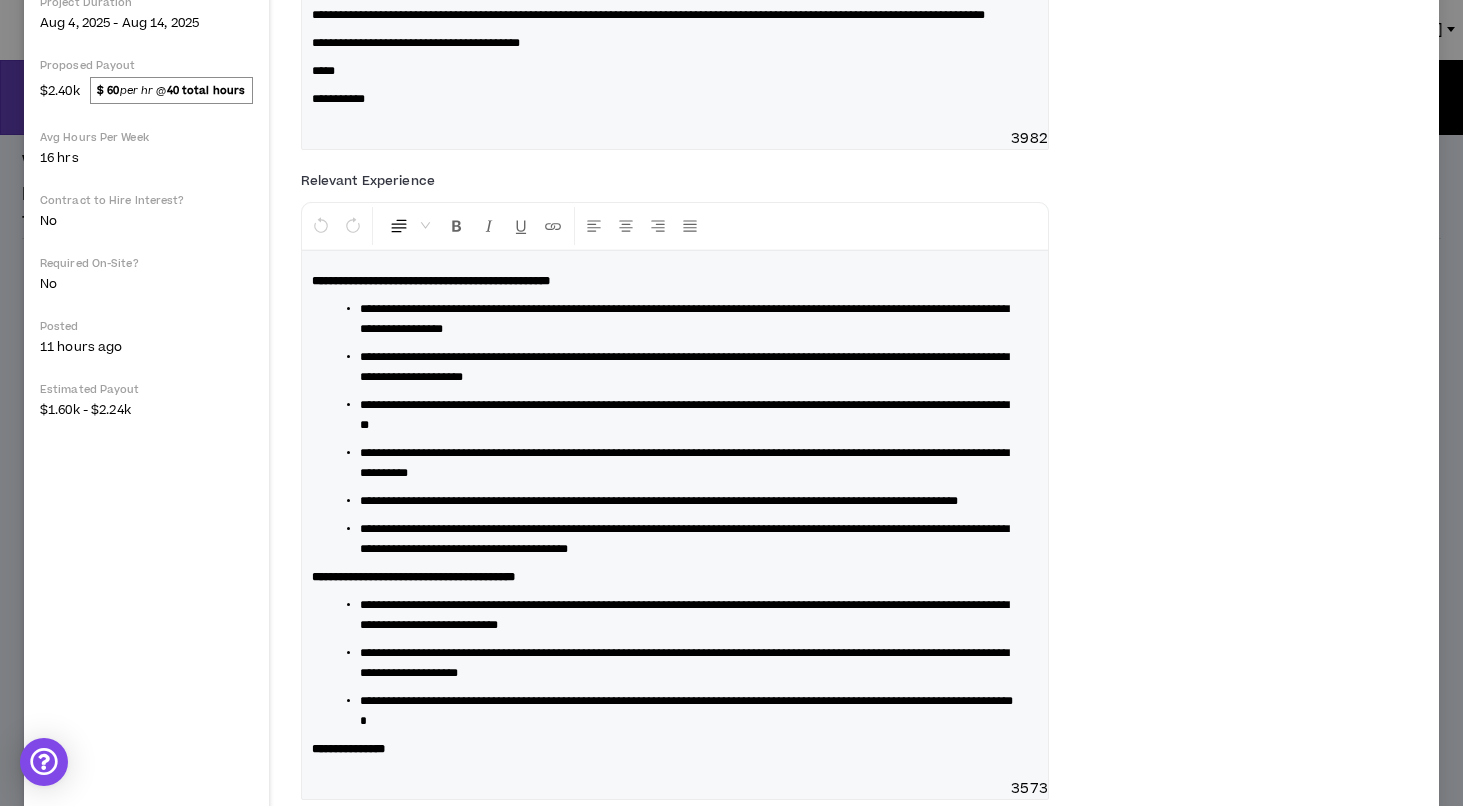 scroll, scrollTop: 615, scrollLeft: 0, axis: vertical 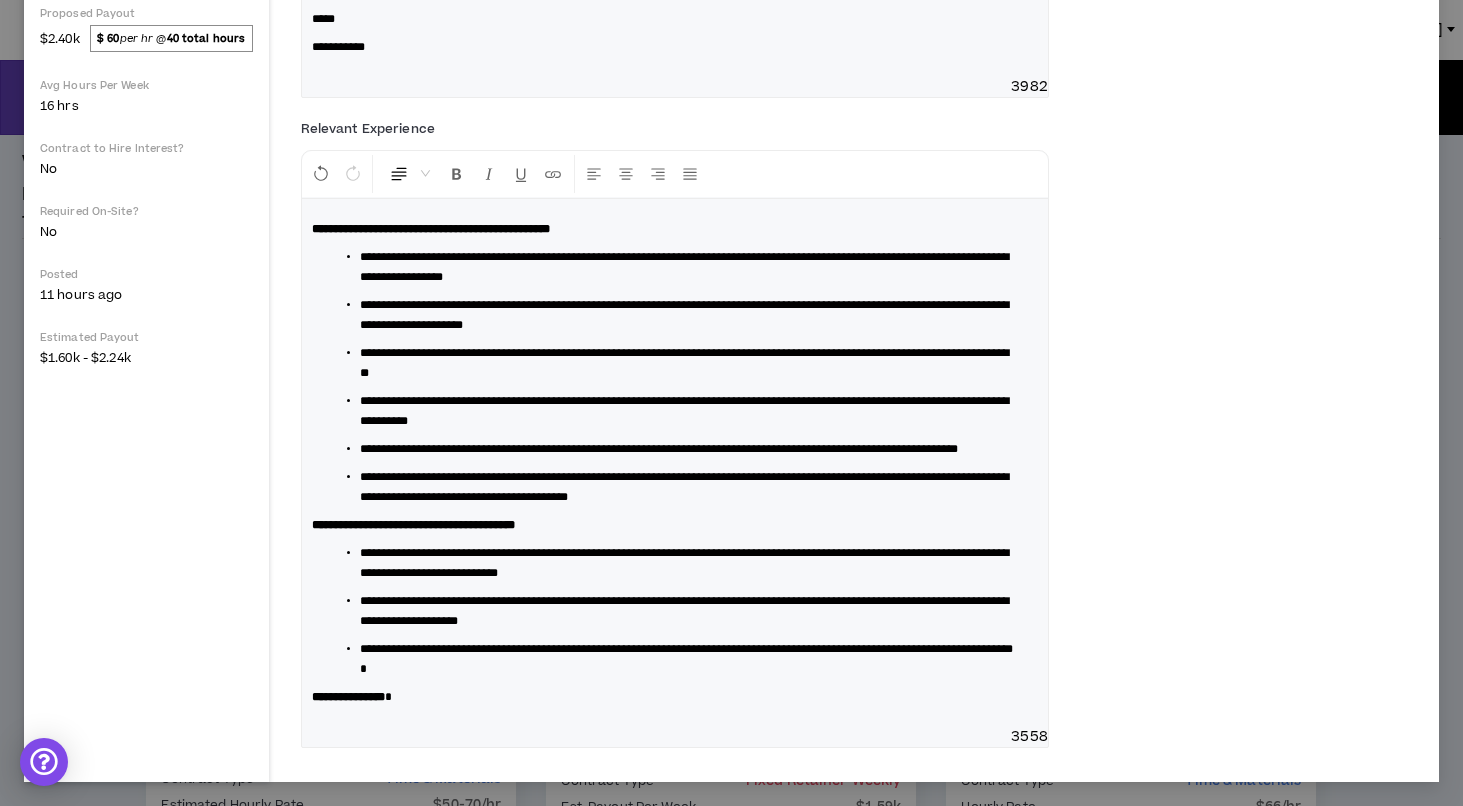 type 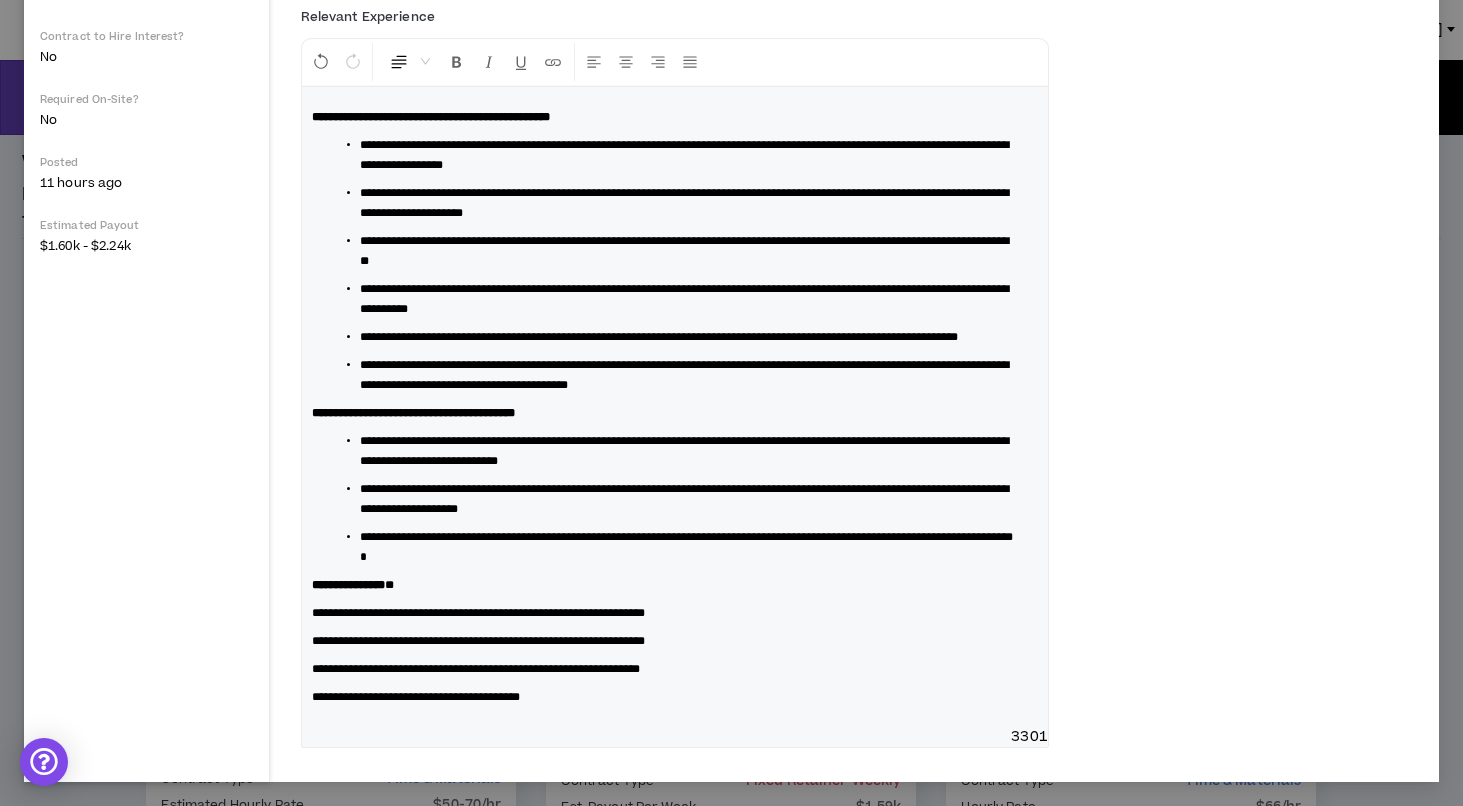 scroll, scrollTop: 727, scrollLeft: 0, axis: vertical 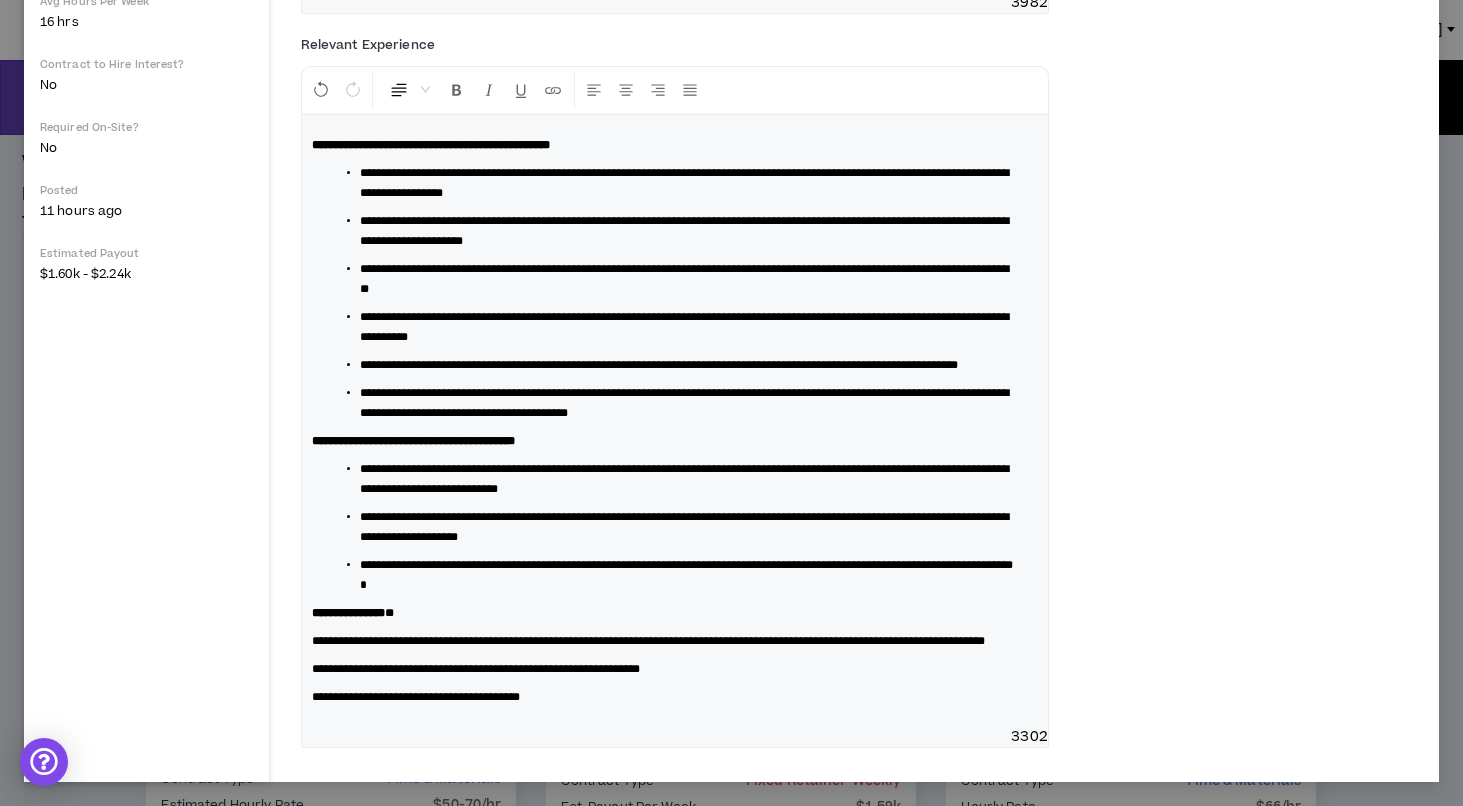 click on "**********" at bounding box center [476, 669] 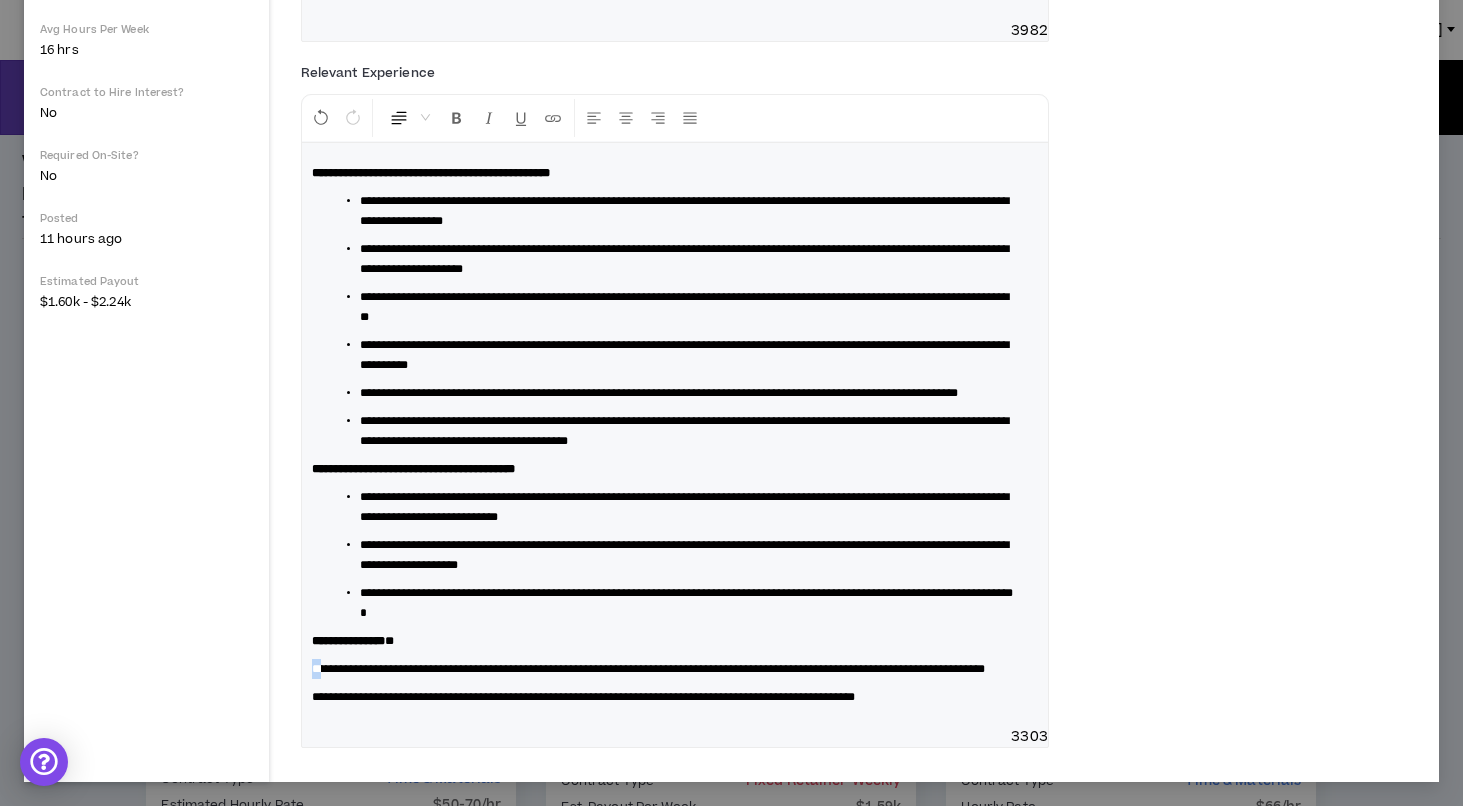 drag, startPoint x: 319, startPoint y: 643, endPoint x: 294, endPoint y: 643, distance: 25 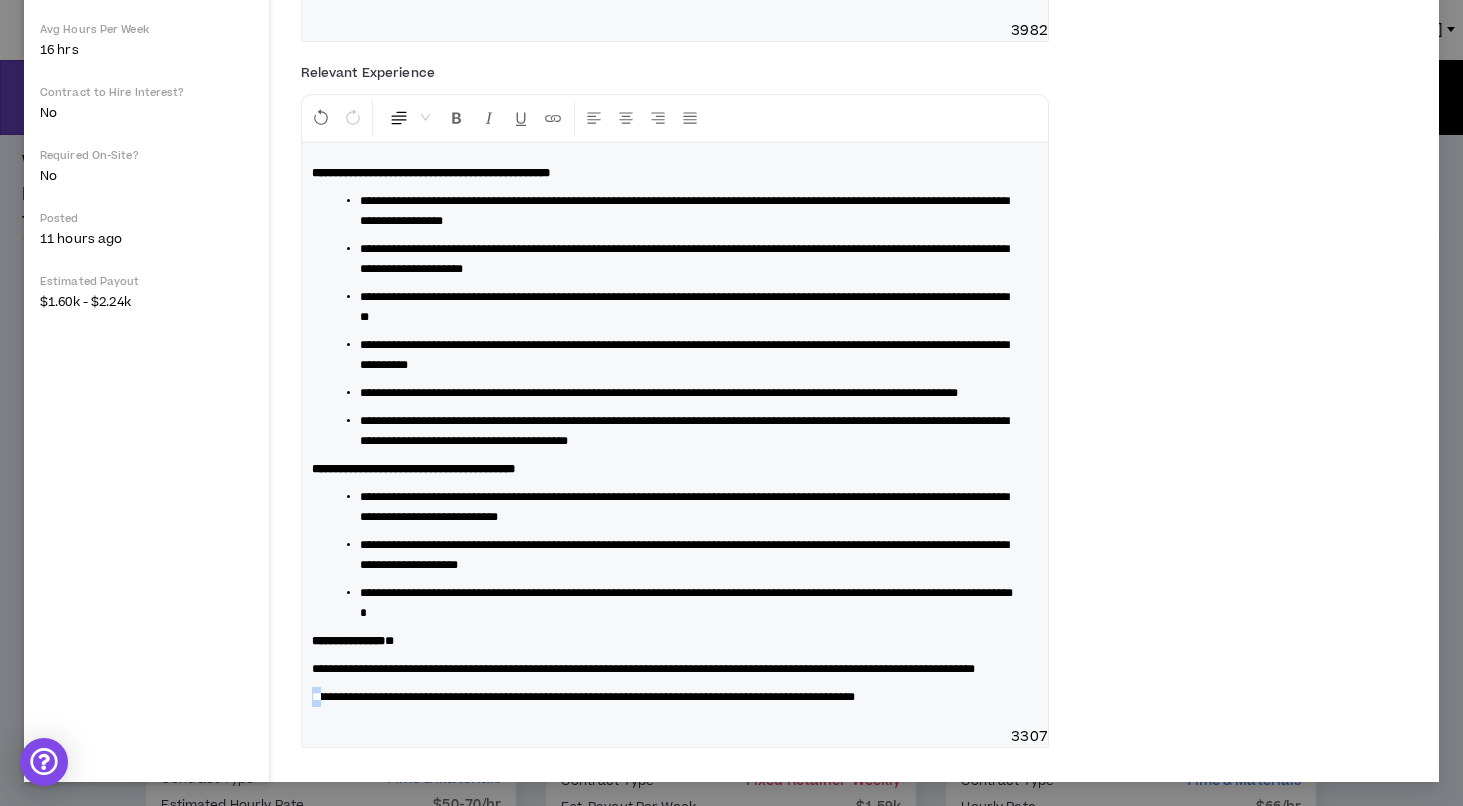 drag, startPoint x: 319, startPoint y: 699, endPoint x: 217, endPoint y: 699, distance: 102 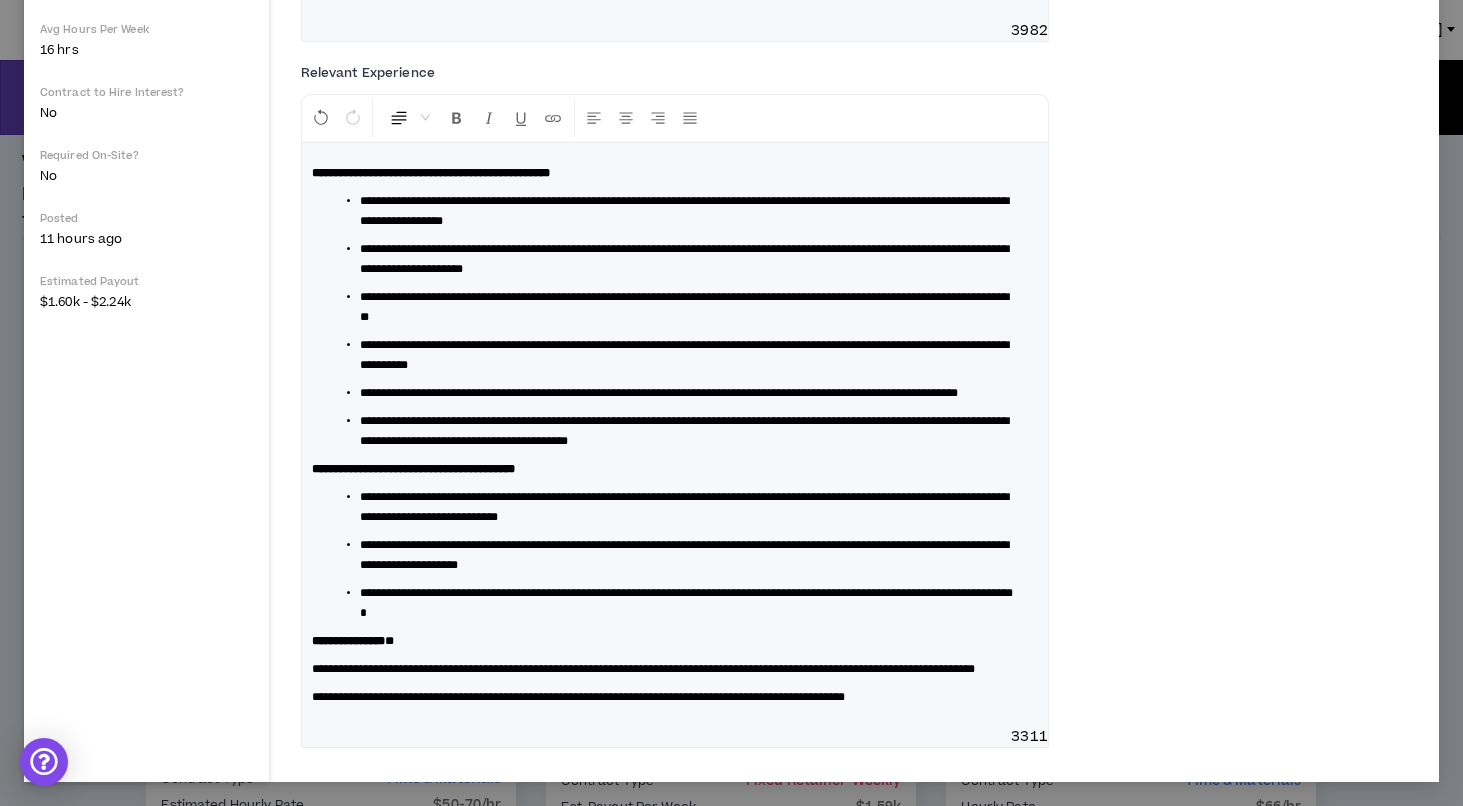 click on "**********" at bounding box center (643, 669) 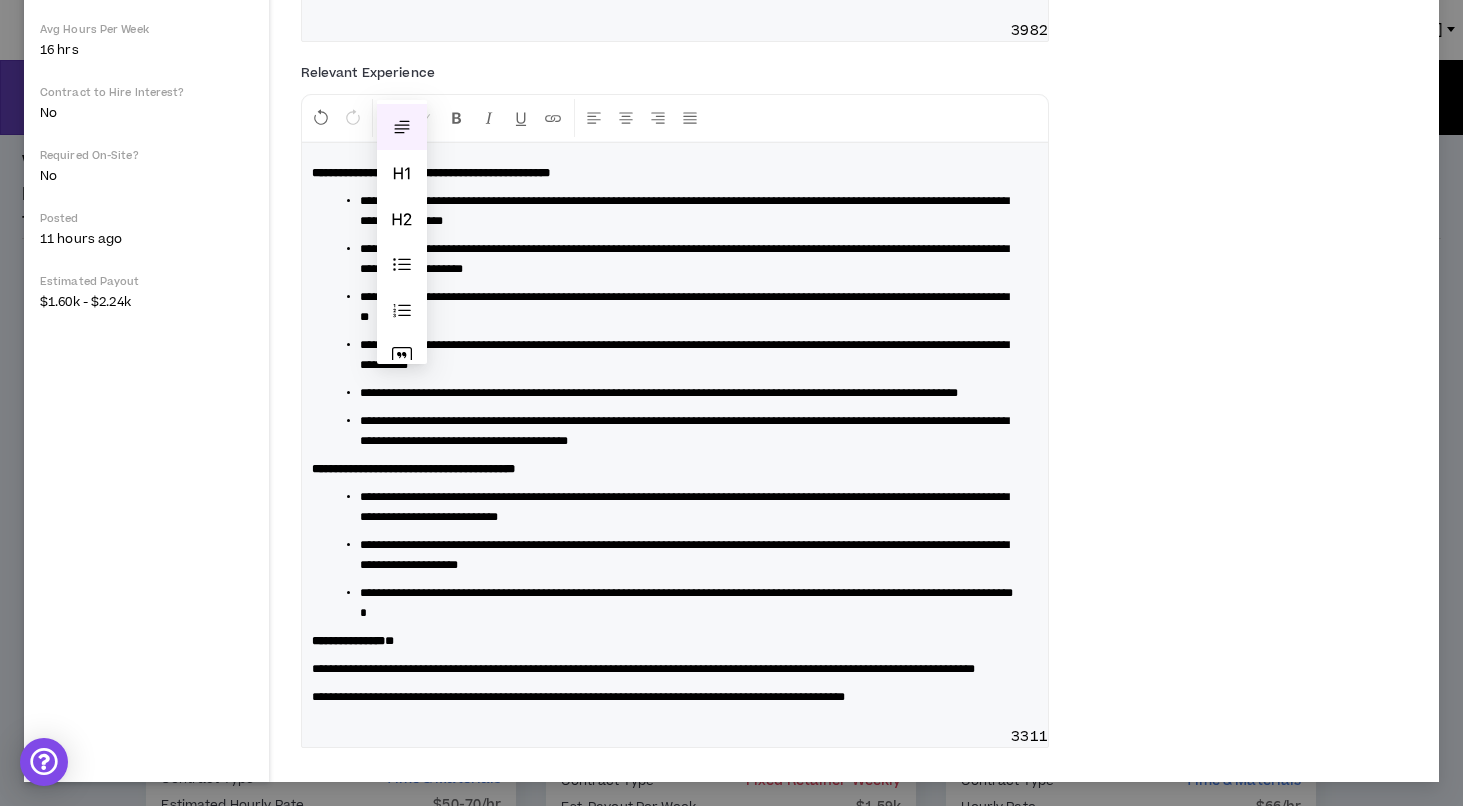 click at bounding box center [399, 118] 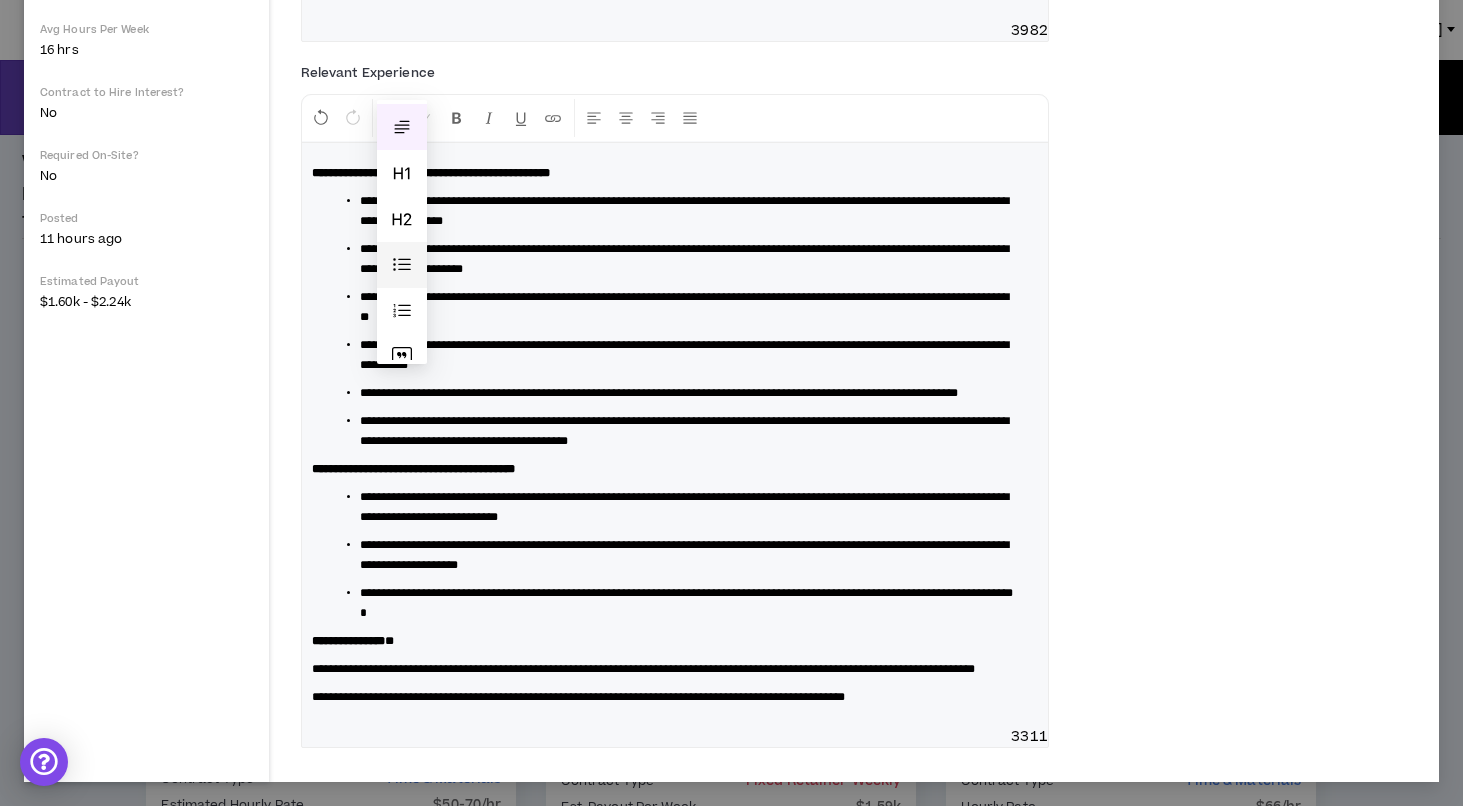 click at bounding box center (402, 265) 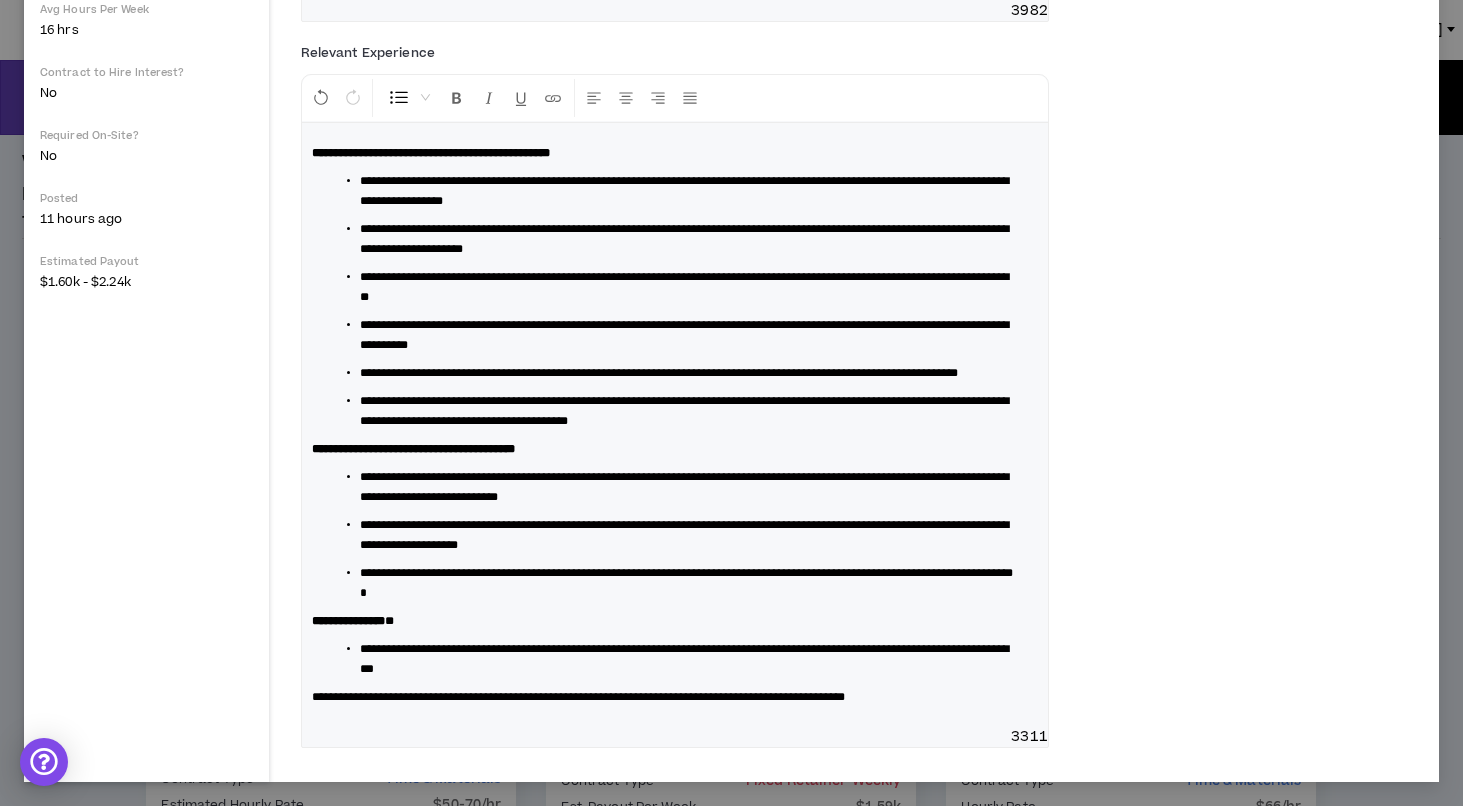 click on "**********" at bounding box center [675, 425] 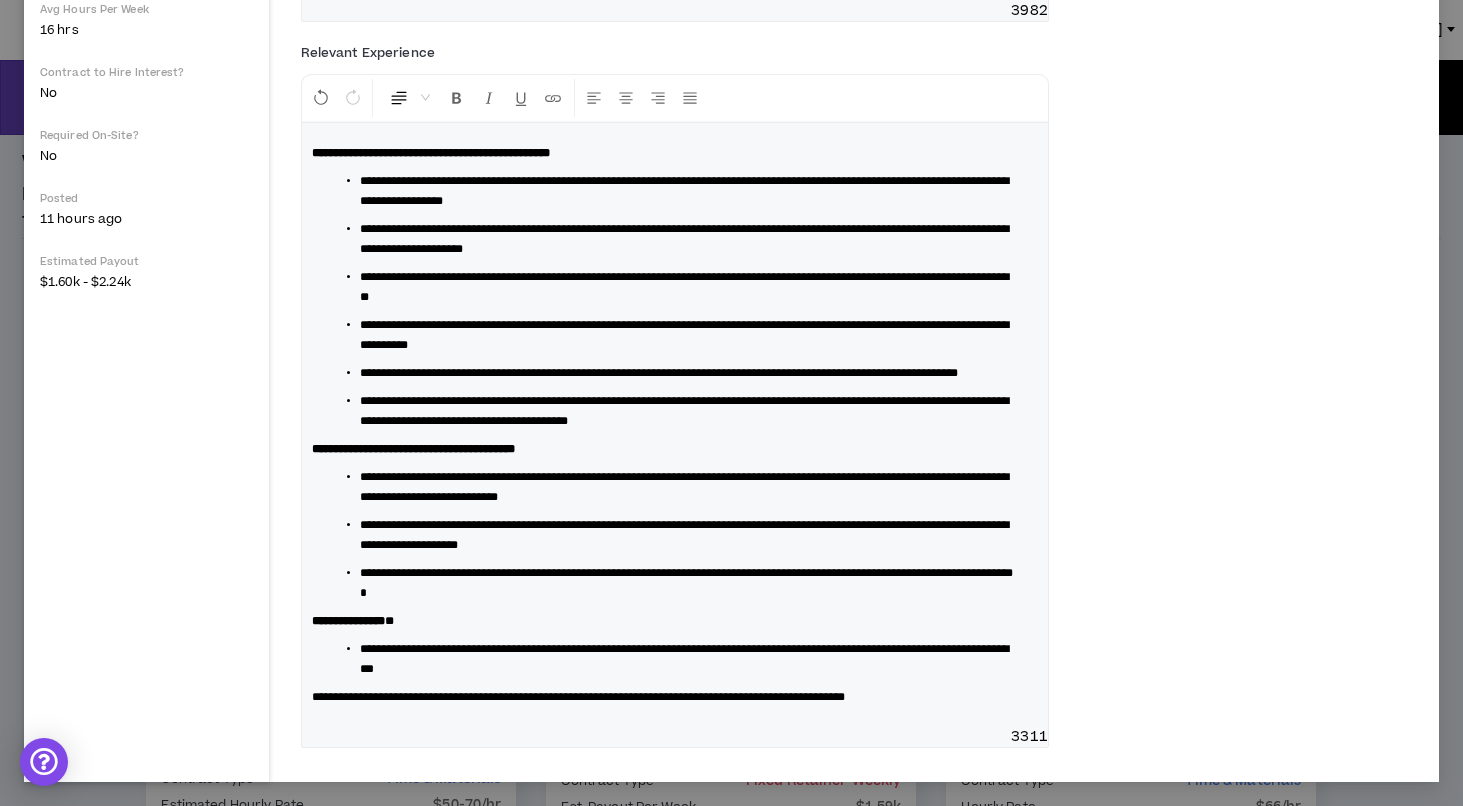 click at bounding box center (399, 98) 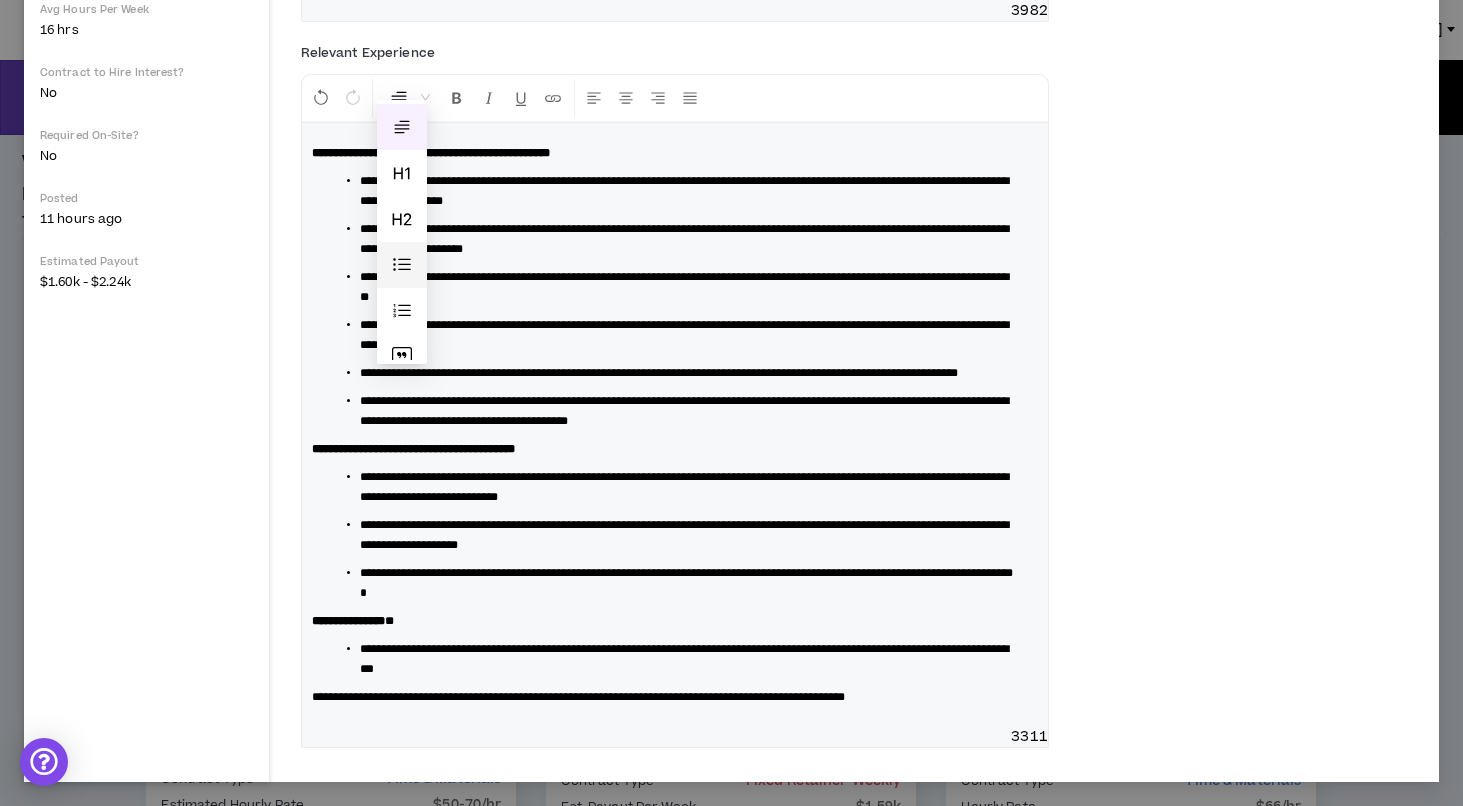 click at bounding box center [402, 265] 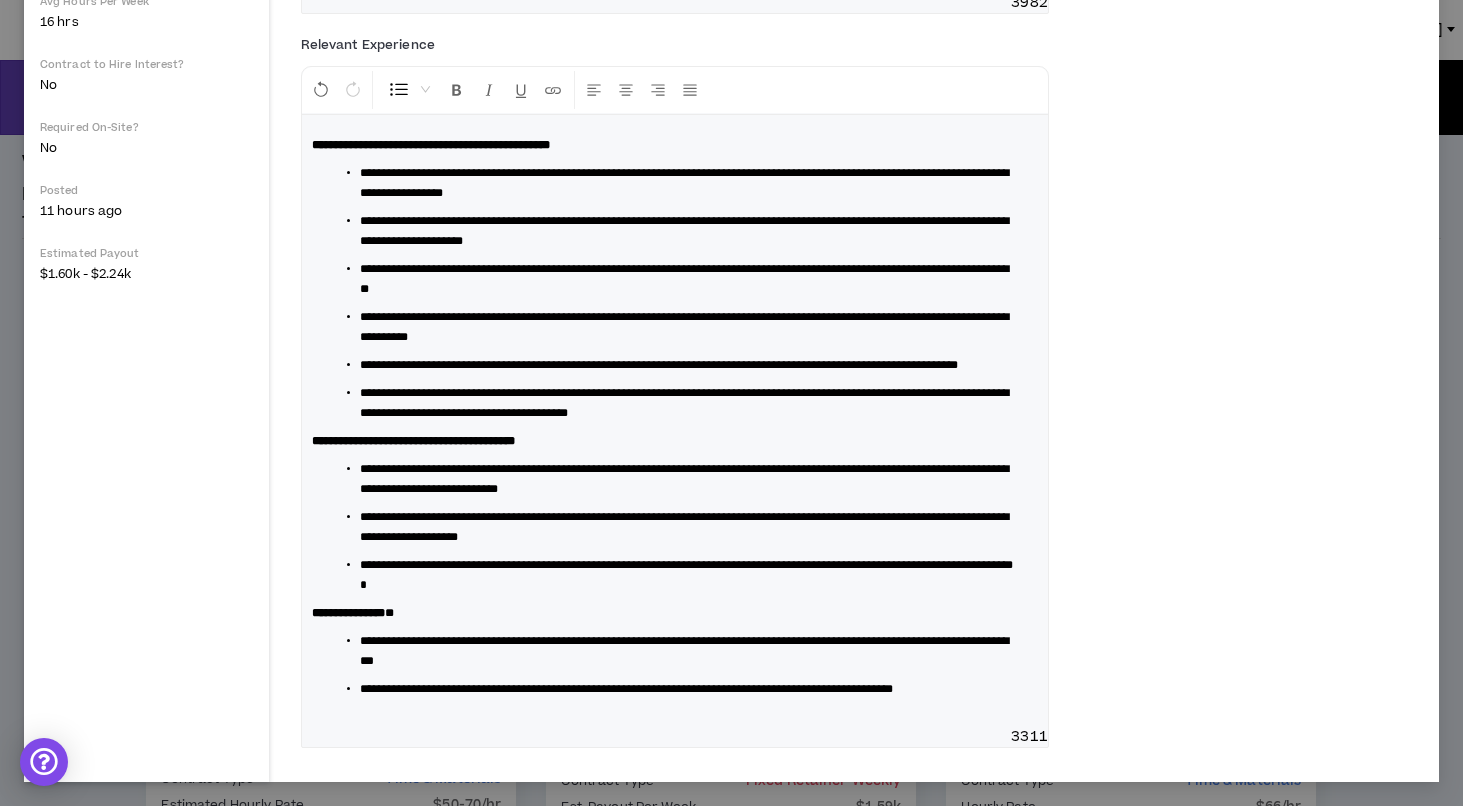 click on "**********" at bounding box center [675, 421] 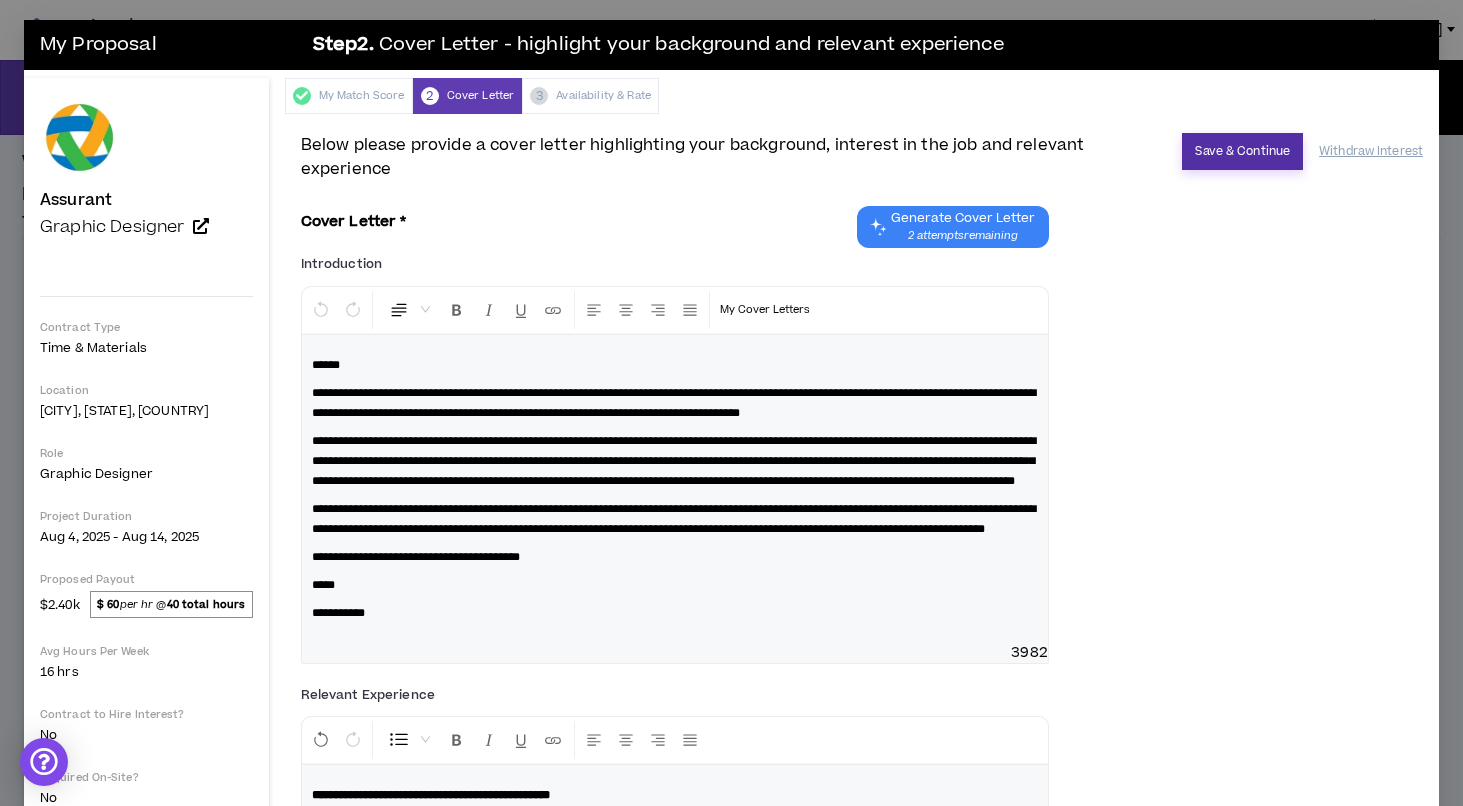click on "Save & Continue" at bounding box center (1242, 151) 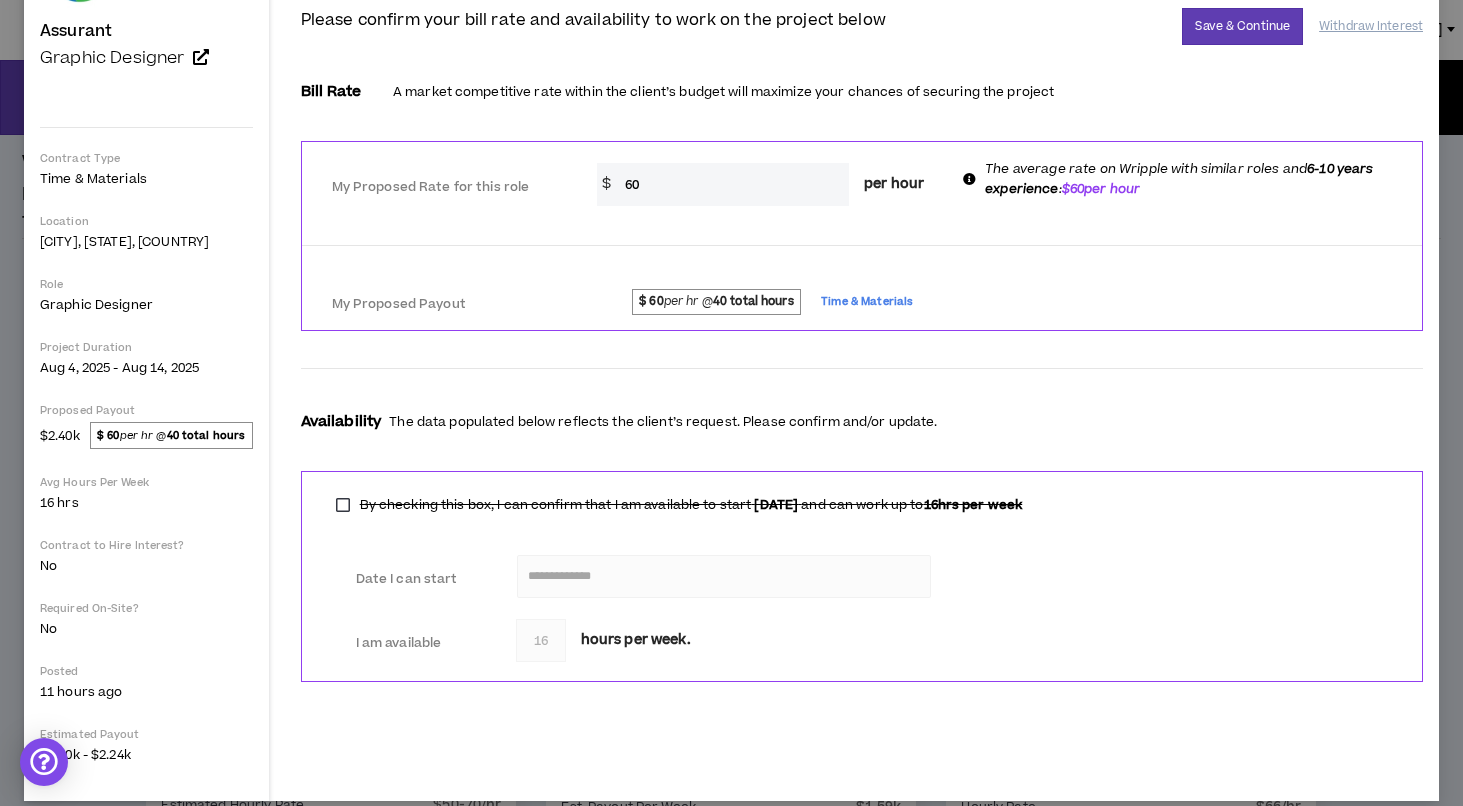 scroll, scrollTop: 0, scrollLeft: 0, axis: both 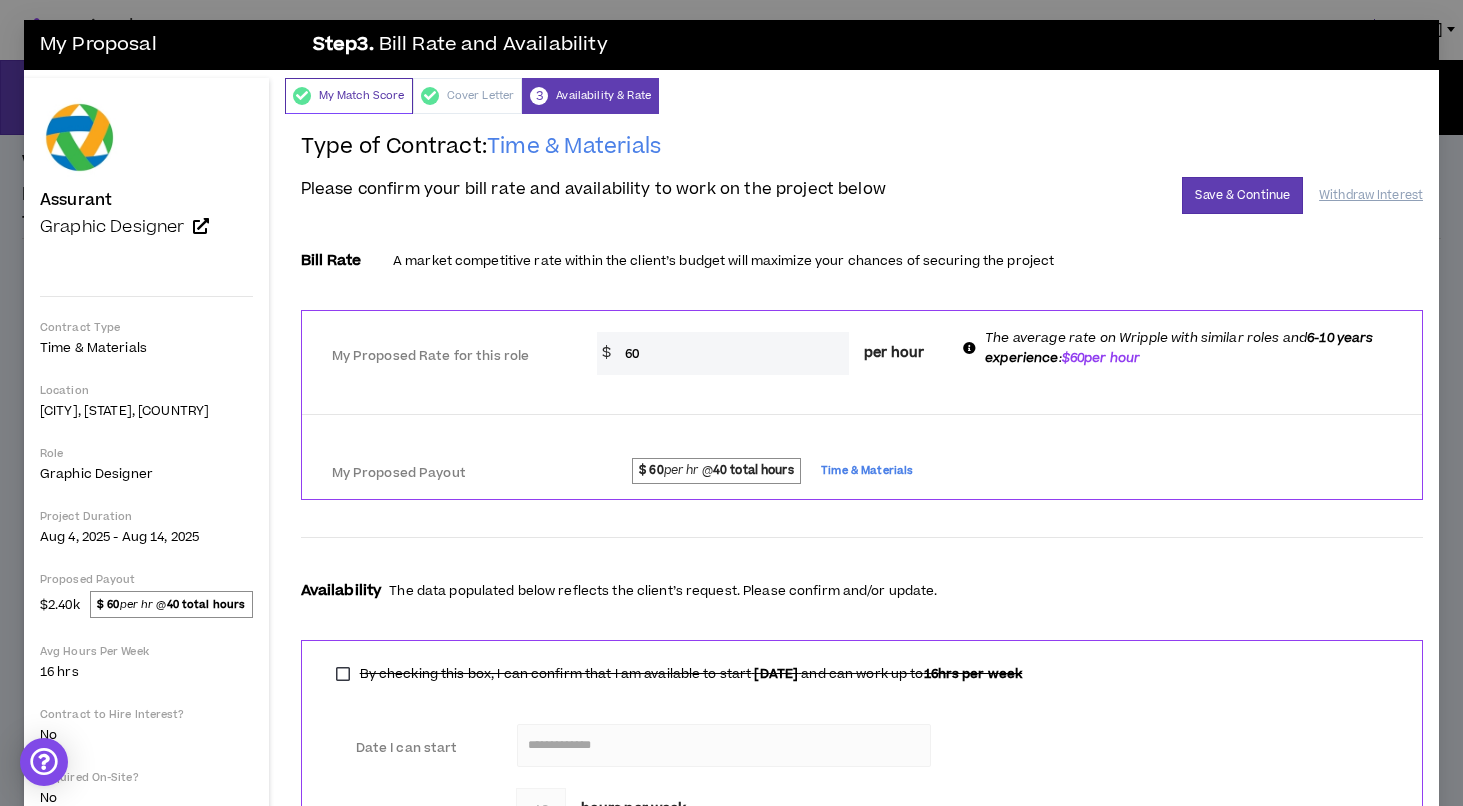 click on "My Match Score" at bounding box center (349, 96) 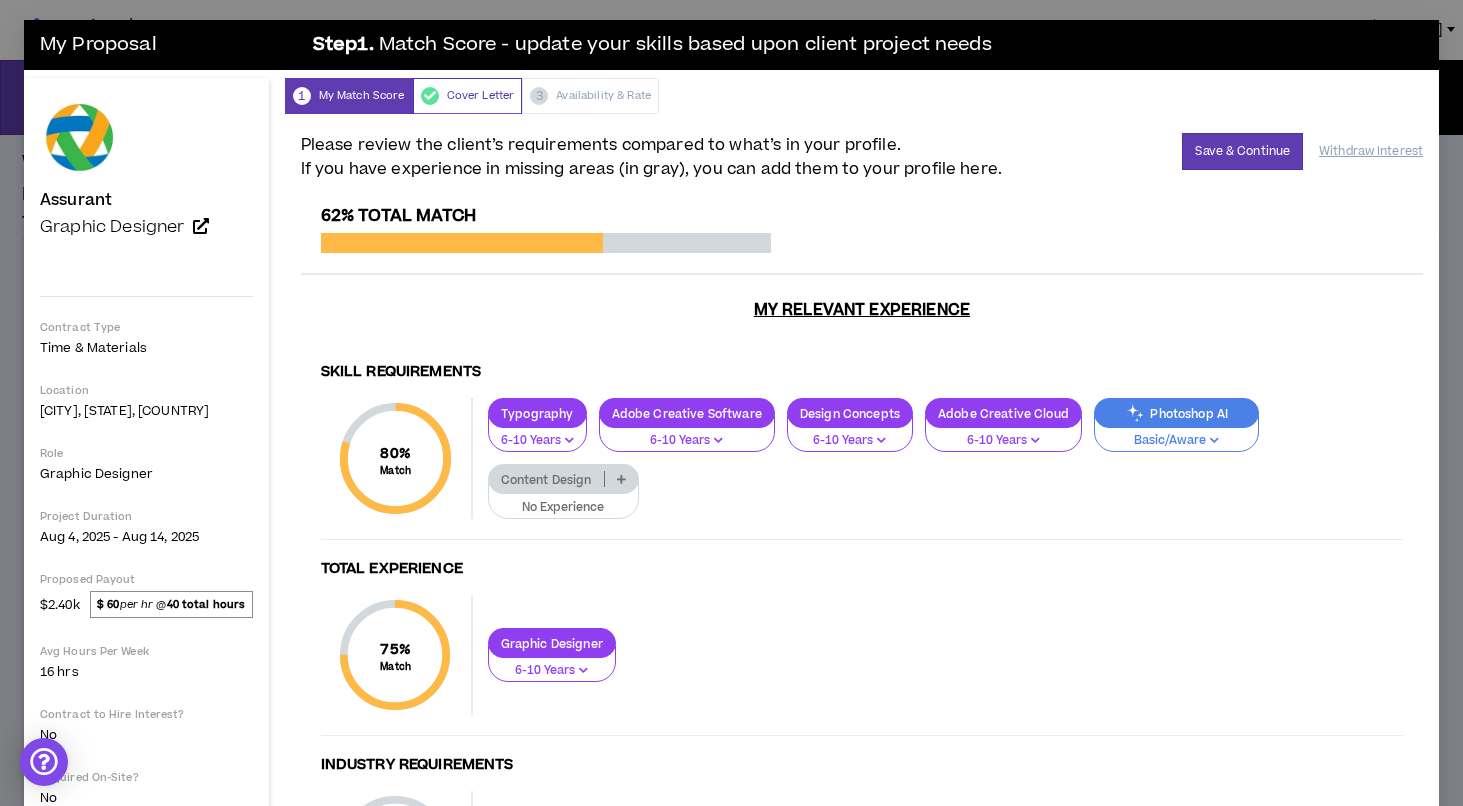 click on "Cover Letter" at bounding box center [468, 96] 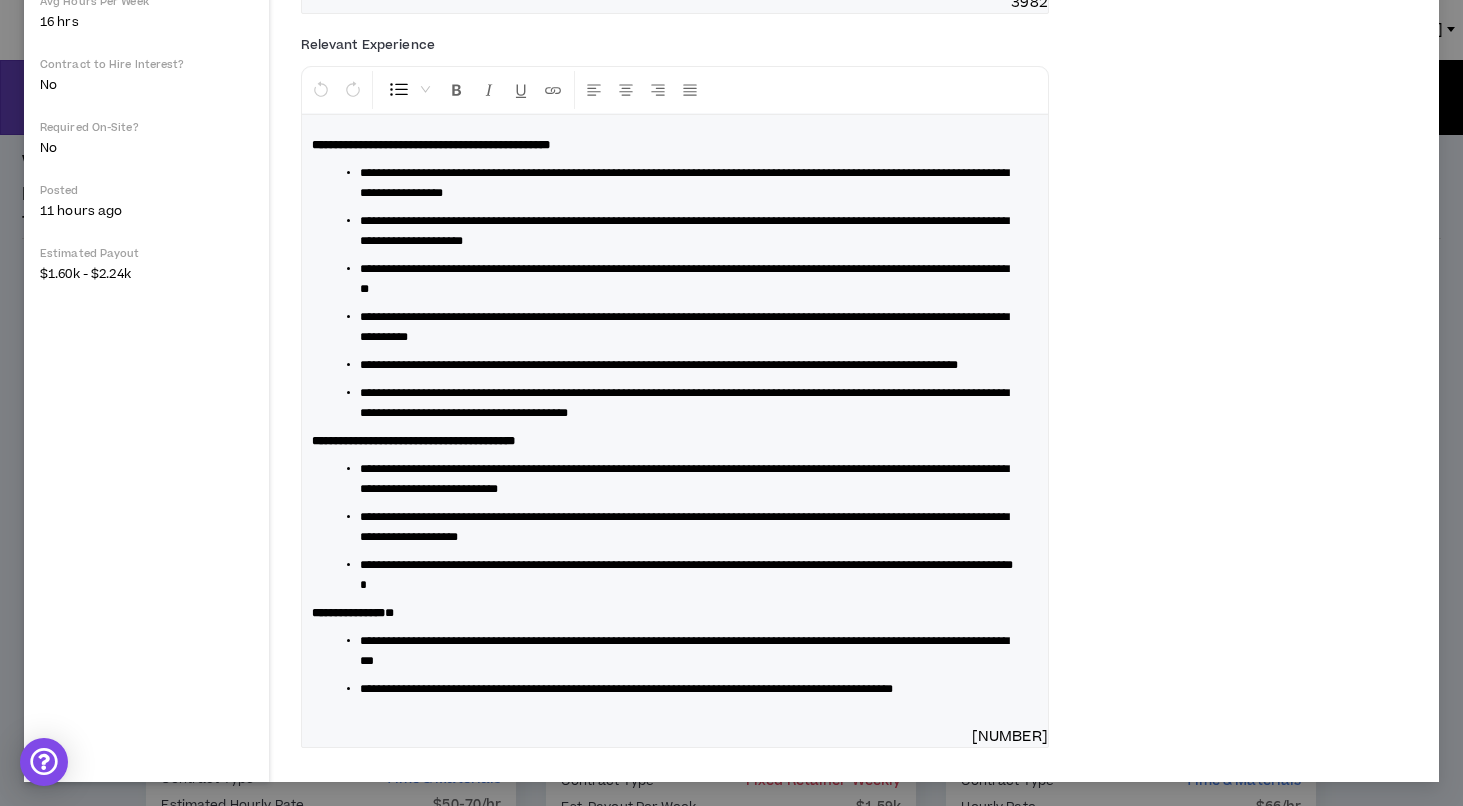 scroll, scrollTop: 0, scrollLeft: 0, axis: both 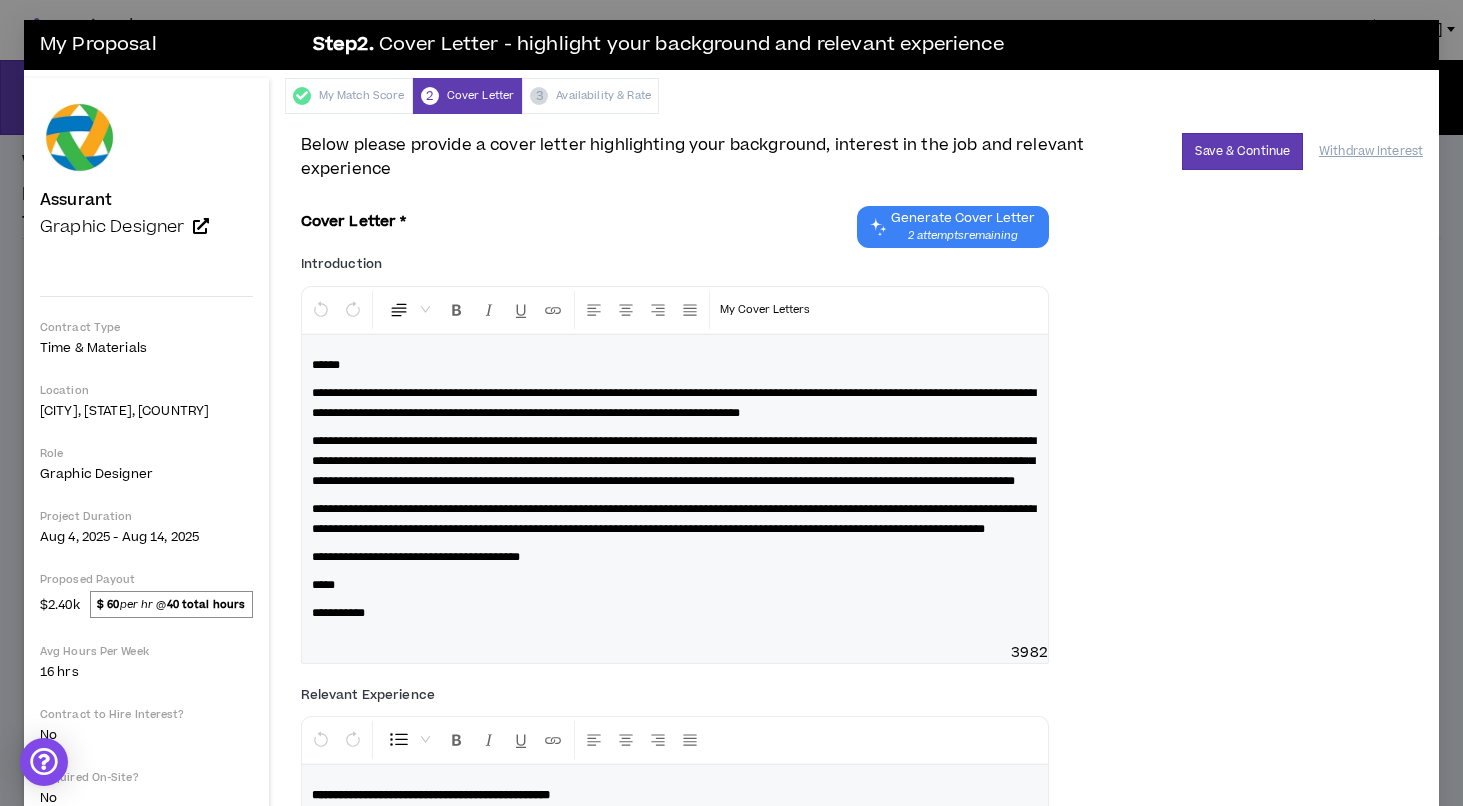 click on "My Match Score 2 Cover Letter 3 Availability & Rate" at bounding box center [862, 96] 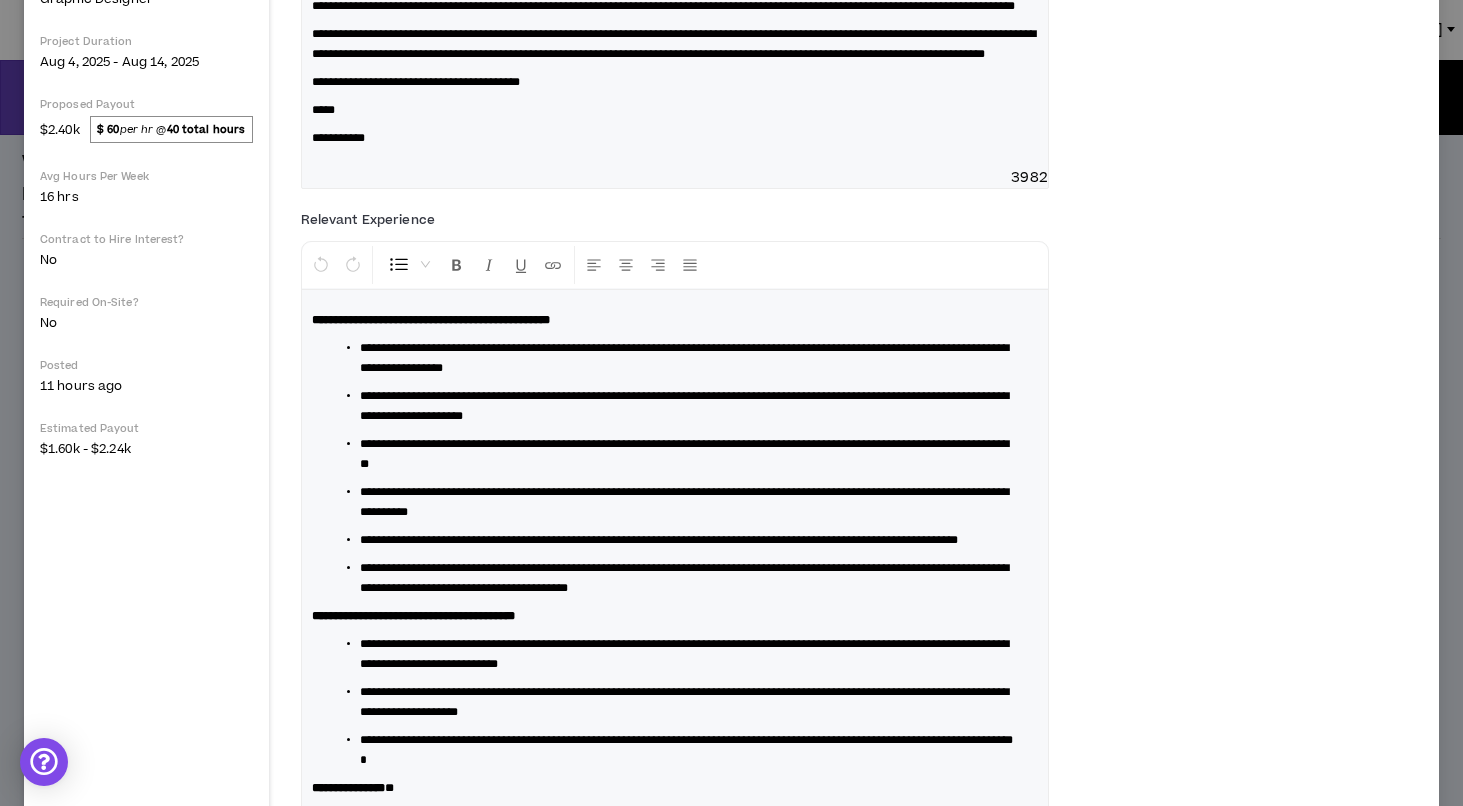 scroll, scrollTop: 0, scrollLeft: 0, axis: both 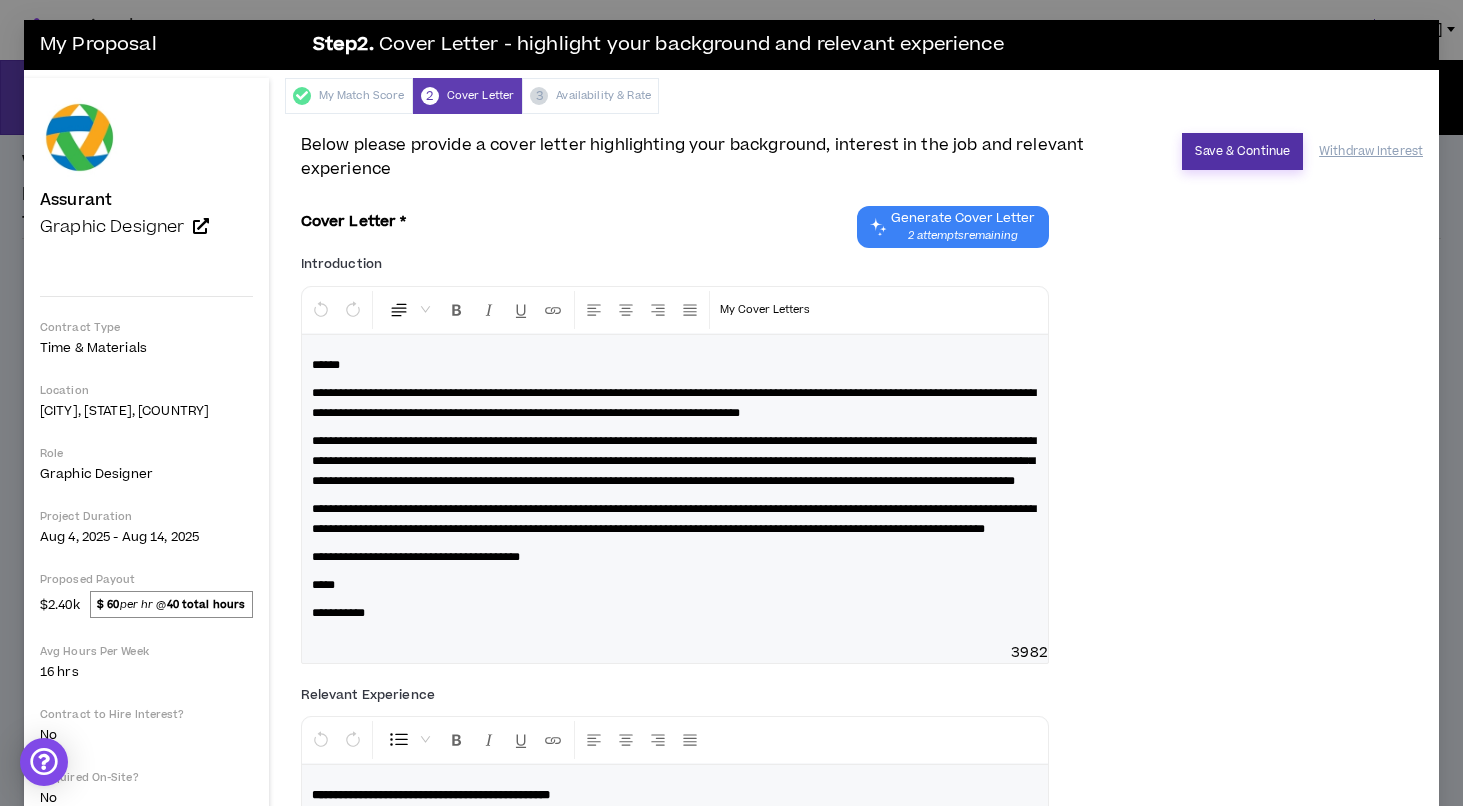 click on "Save & Continue" at bounding box center (1242, 151) 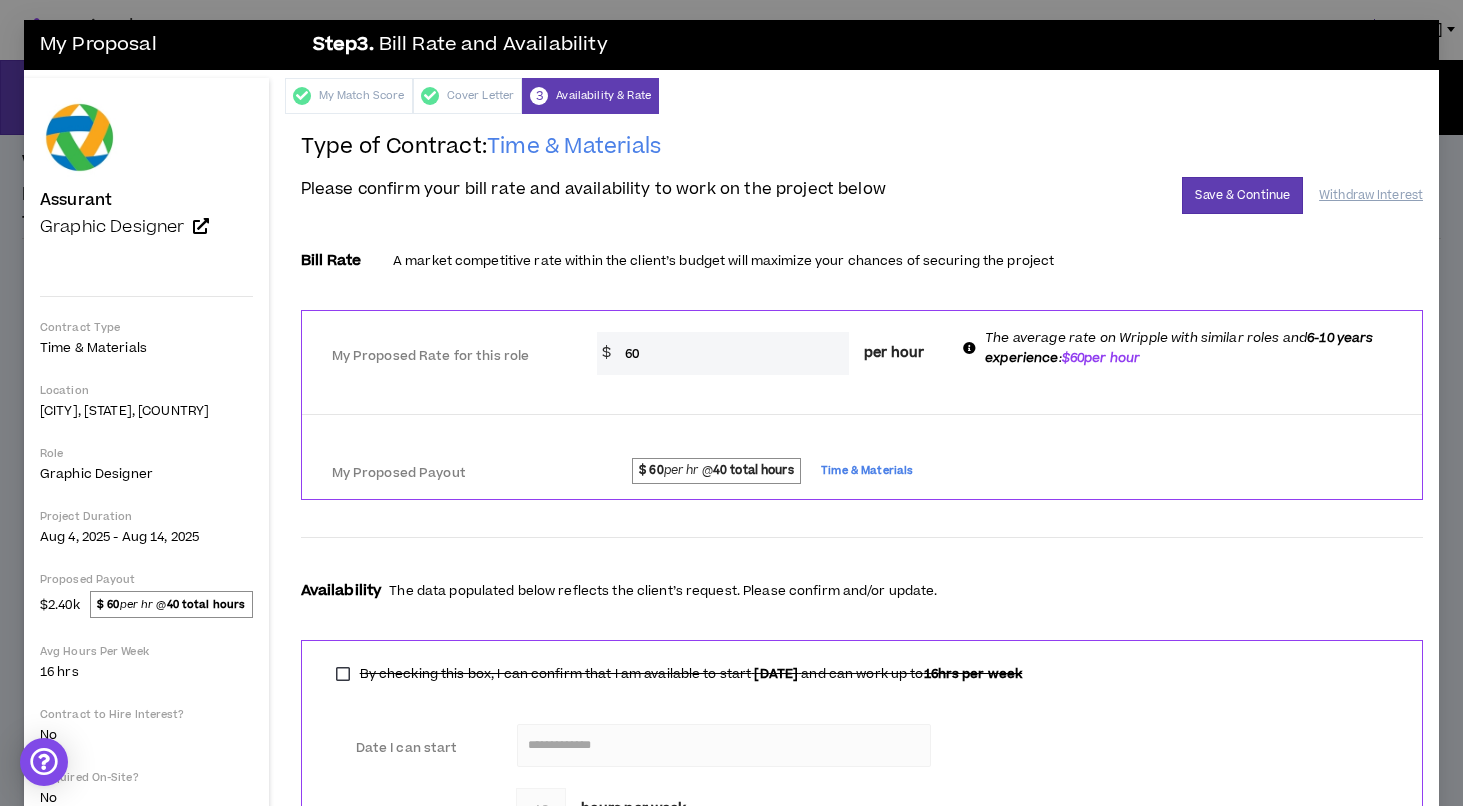 drag, startPoint x: 682, startPoint y: 355, endPoint x: 614, endPoint y: 355, distance: 68 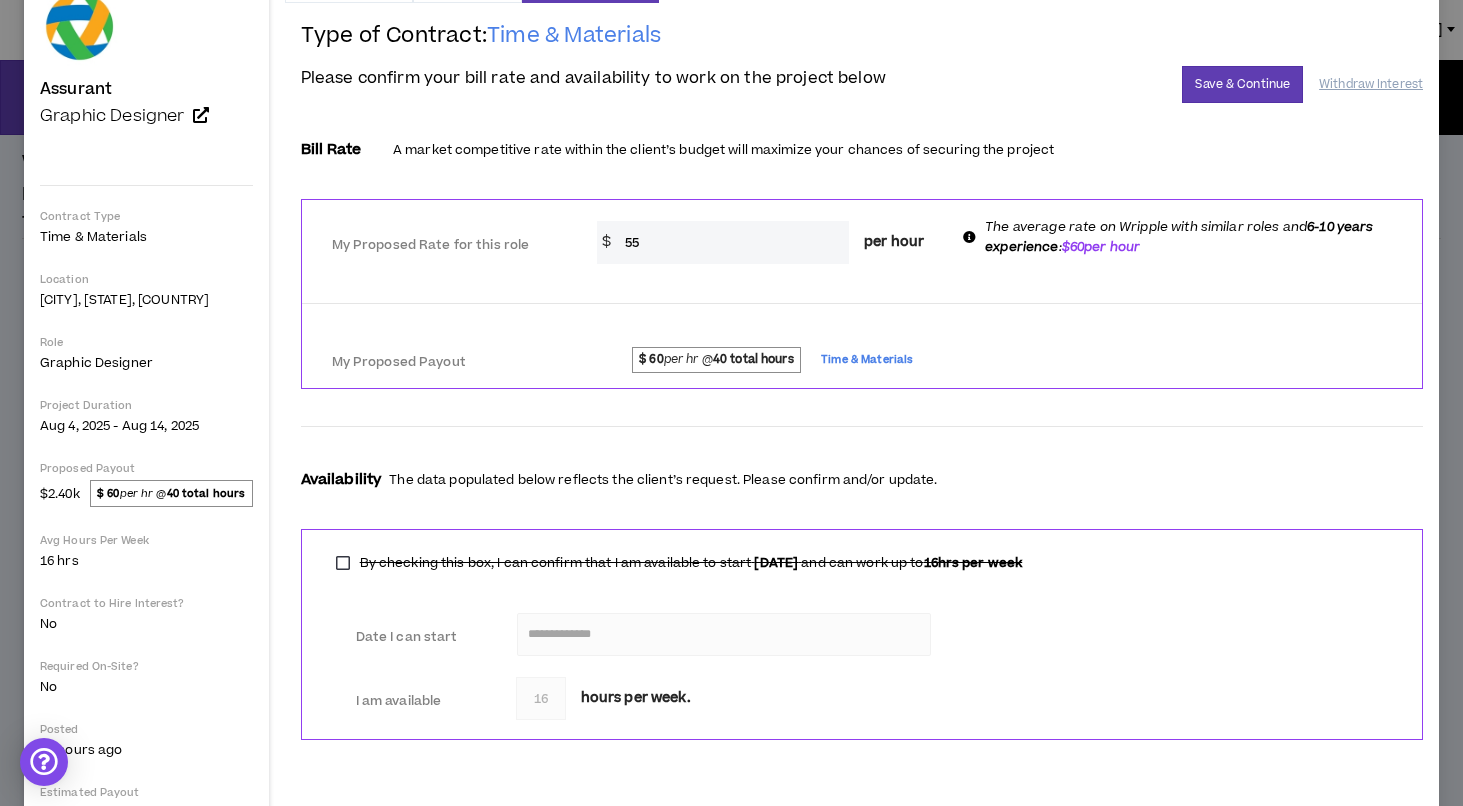 scroll, scrollTop: 109, scrollLeft: 0, axis: vertical 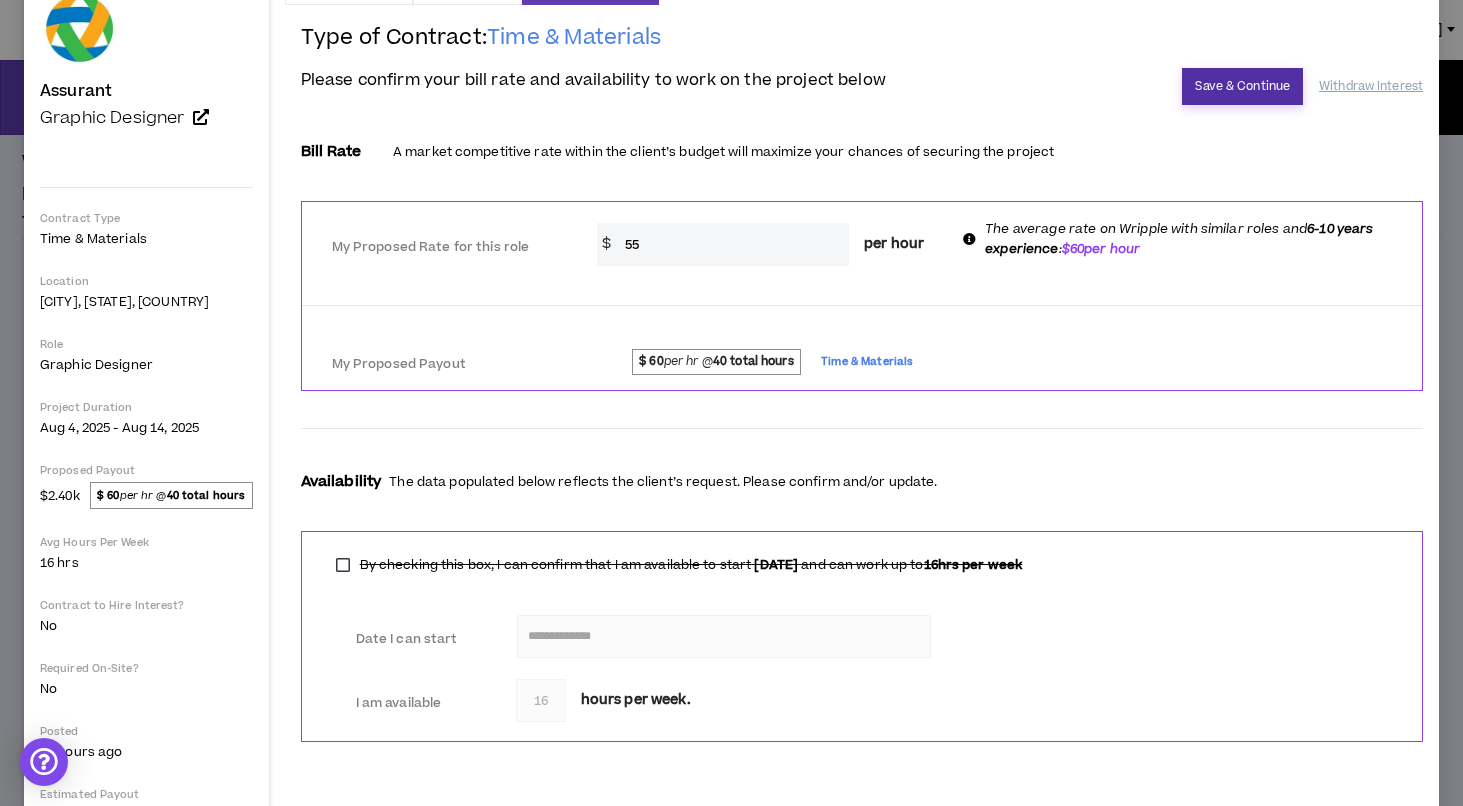 type on "55" 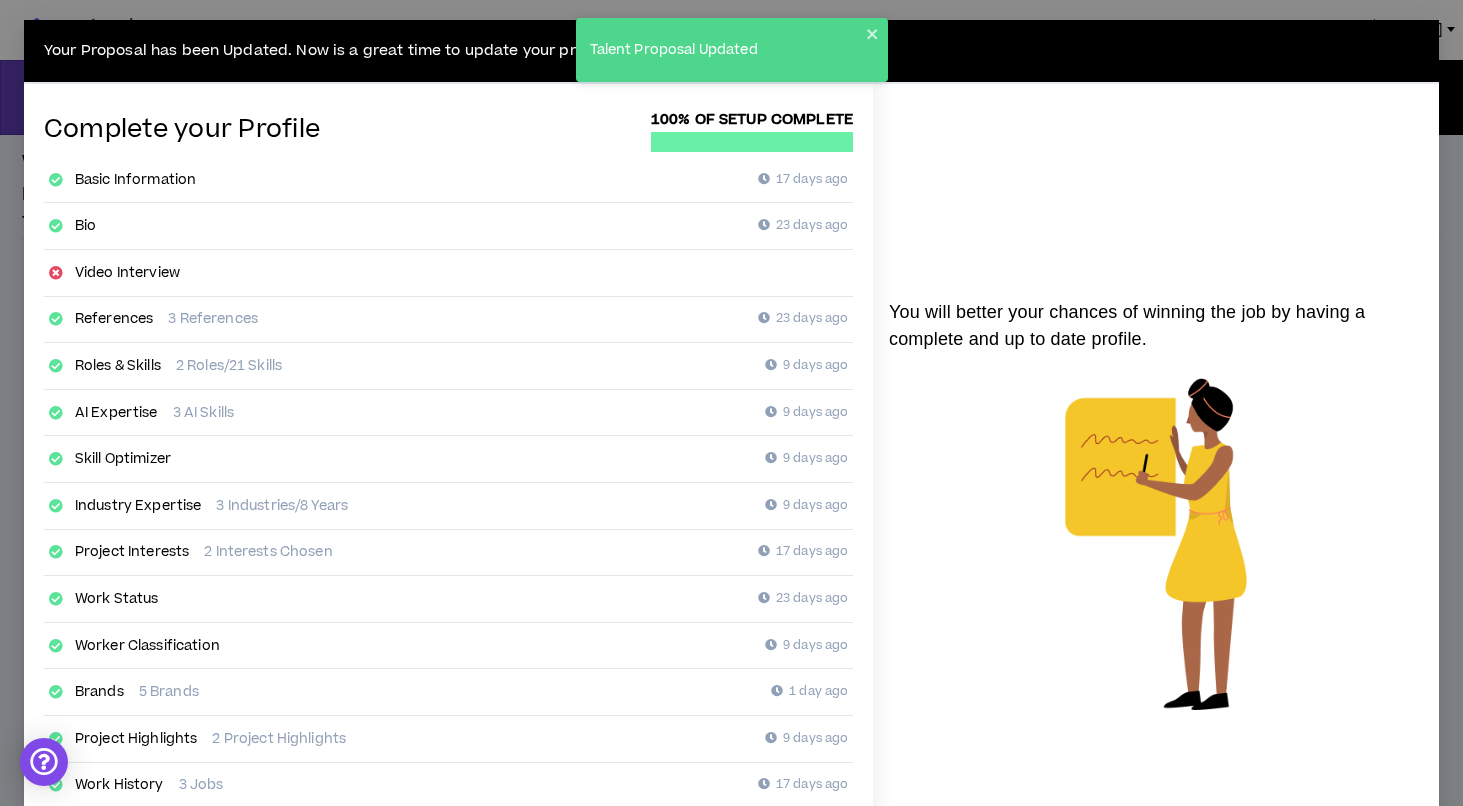 scroll, scrollTop: 246, scrollLeft: 0, axis: vertical 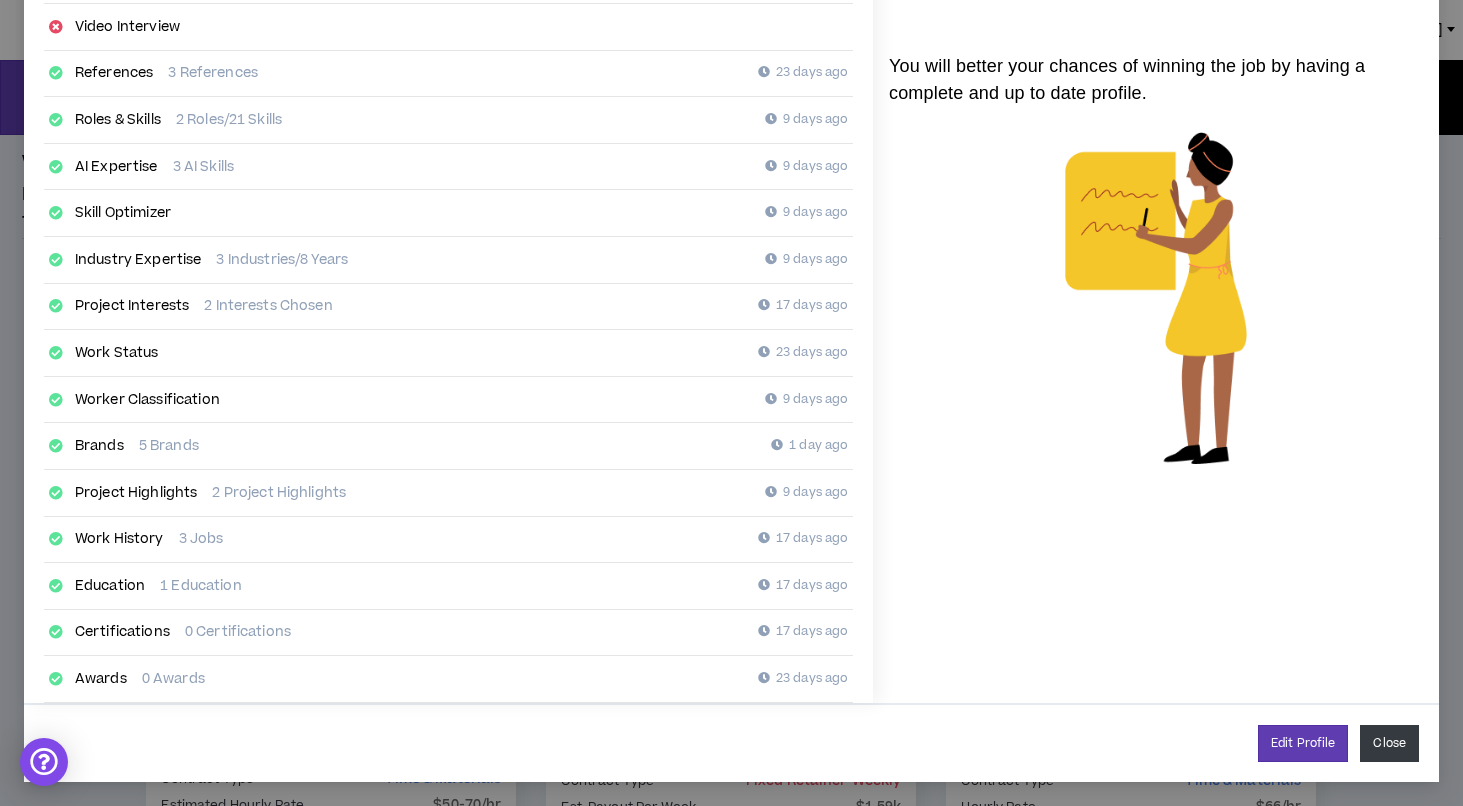 click on "Close" at bounding box center (1389, 743) 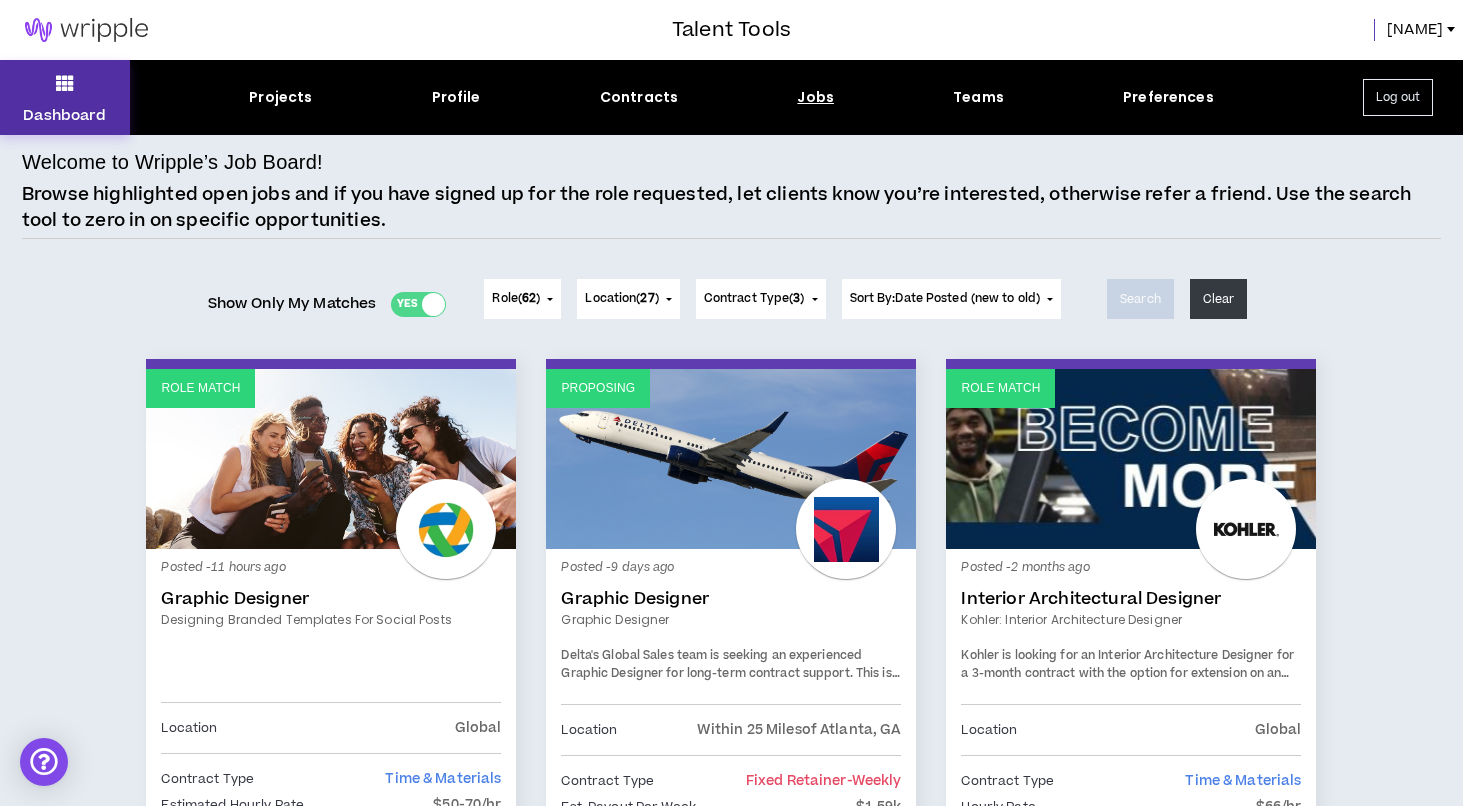 click at bounding box center (65, 83) 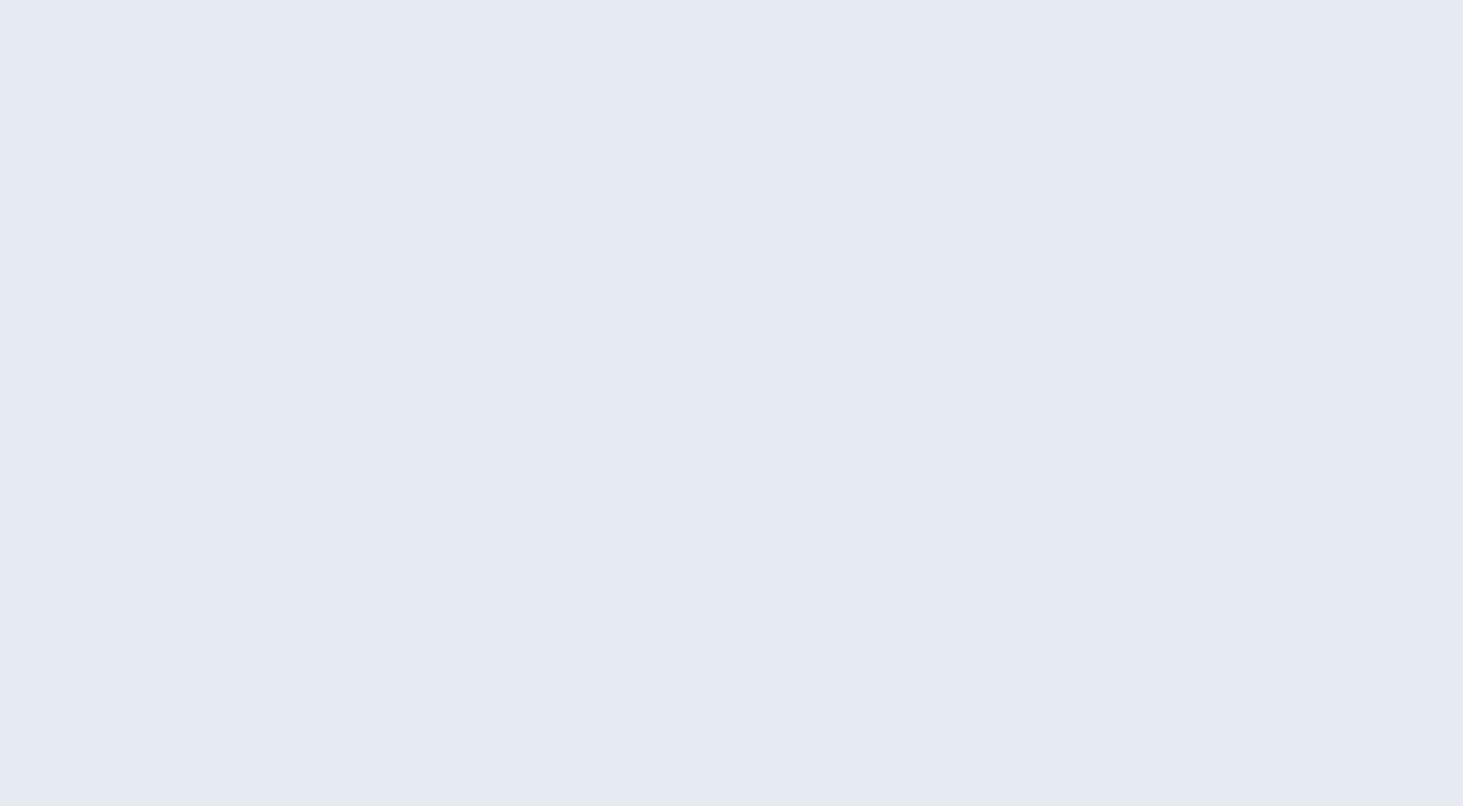 scroll, scrollTop: 0, scrollLeft: 0, axis: both 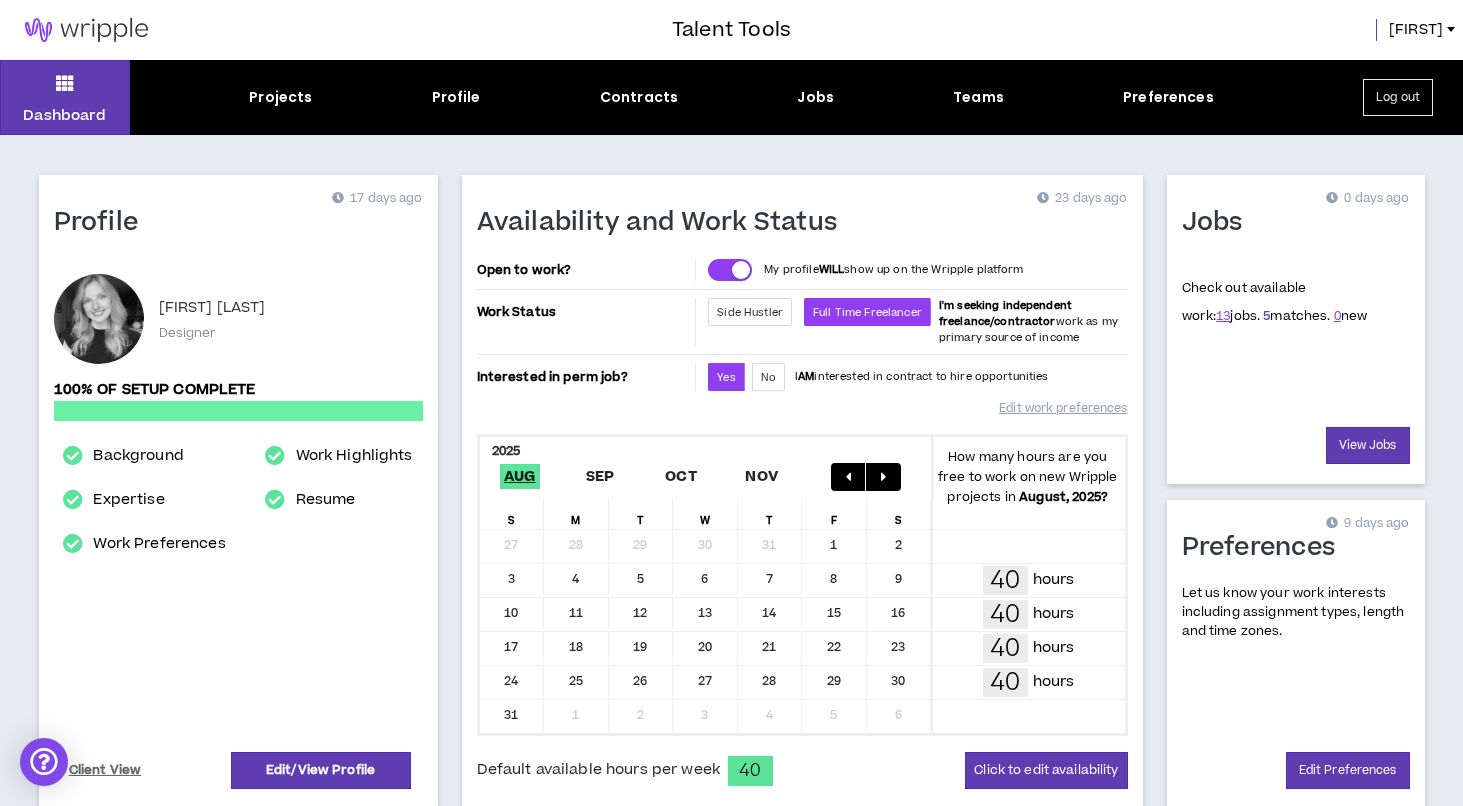 click on "5" at bounding box center [1266, 316] 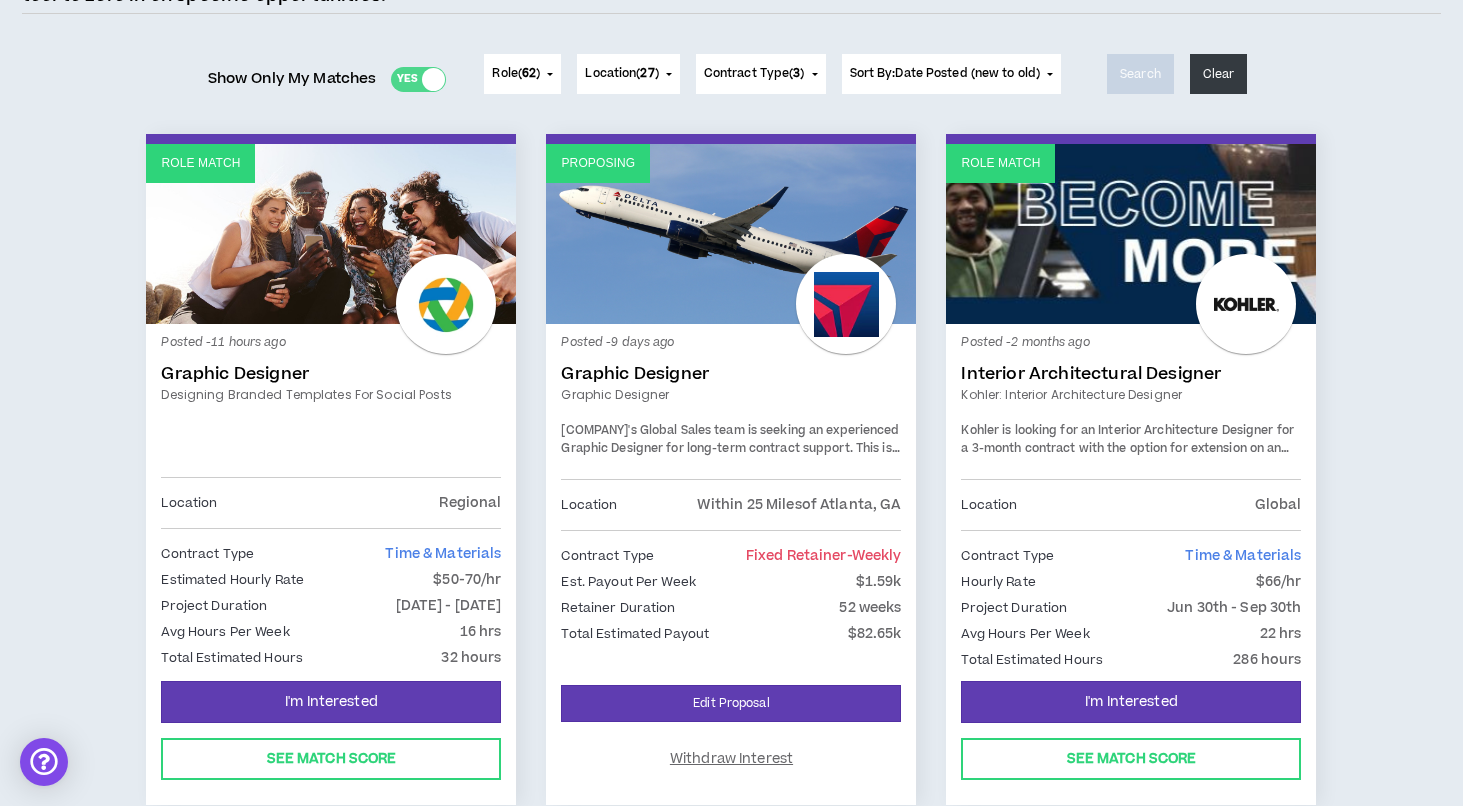 scroll, scrollTop: 242, scrollLeft: 0, axis: vertical 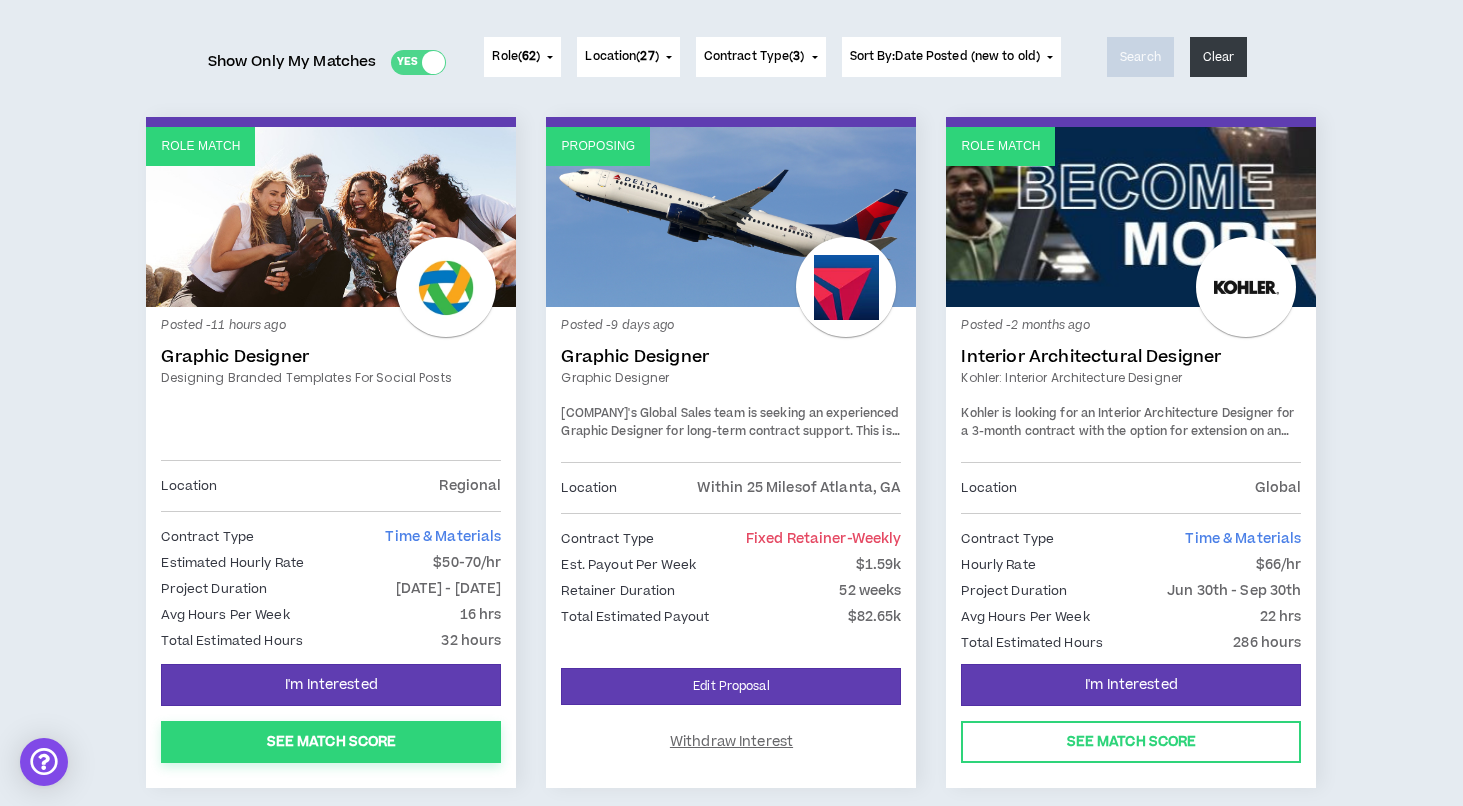 click on "See Match Score" at bounding box center (331, 742) 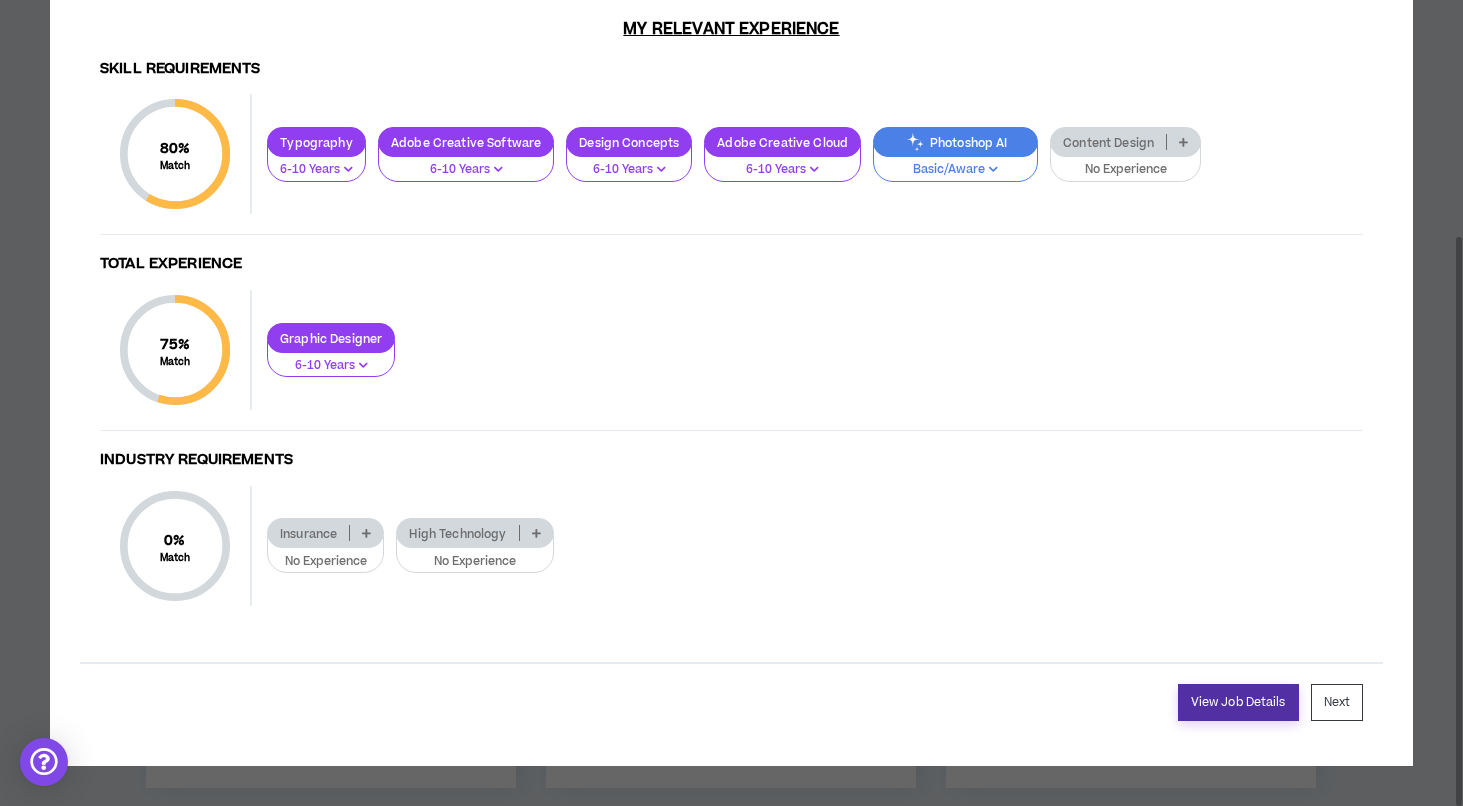 click on "View Job Details" at bounding box center (1238, 702) 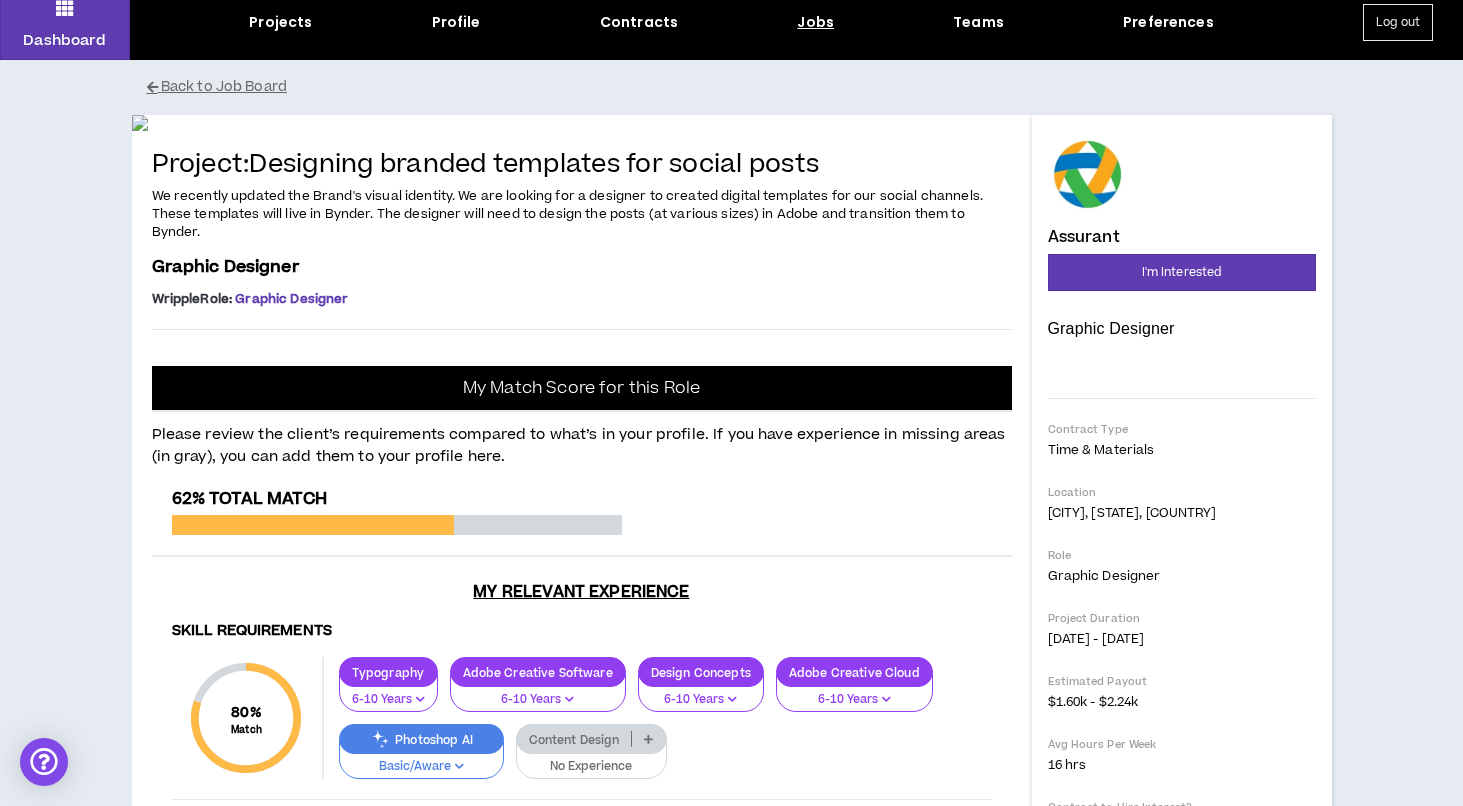 scroll, scrollTop: 0, scrollLeft: 0, axis: both 